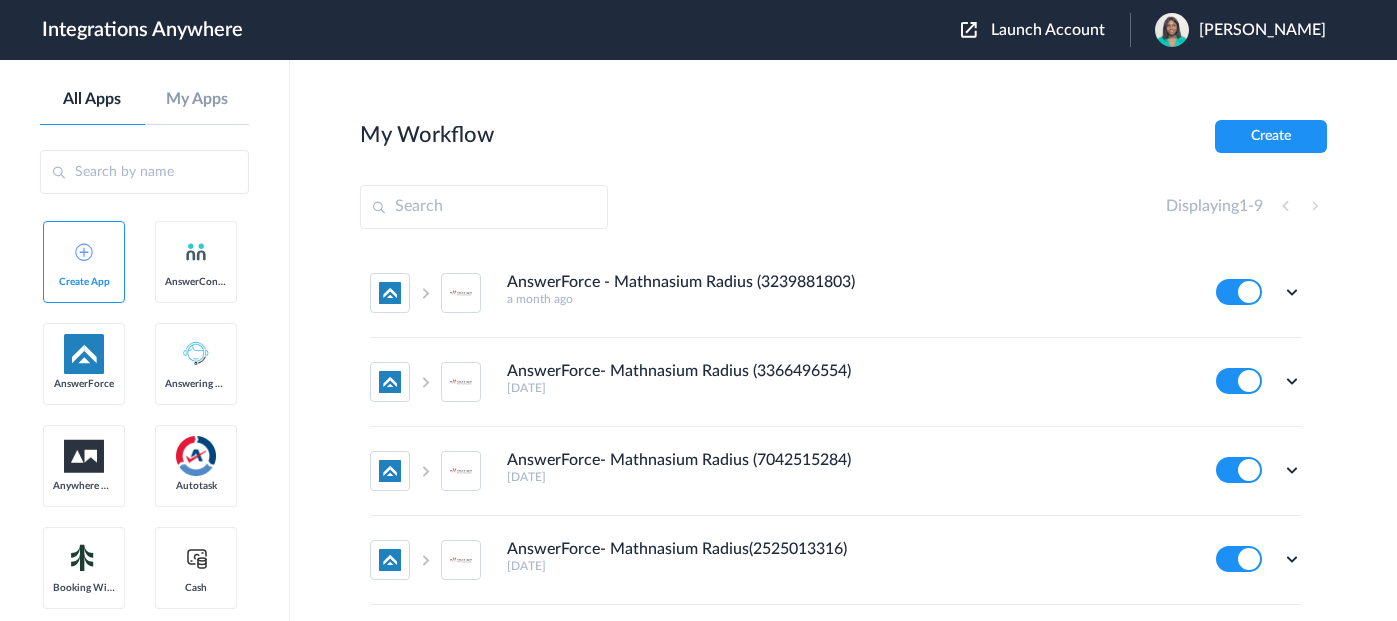 scroll, scrollTop: 0, scrollLeft: 0, axis: both 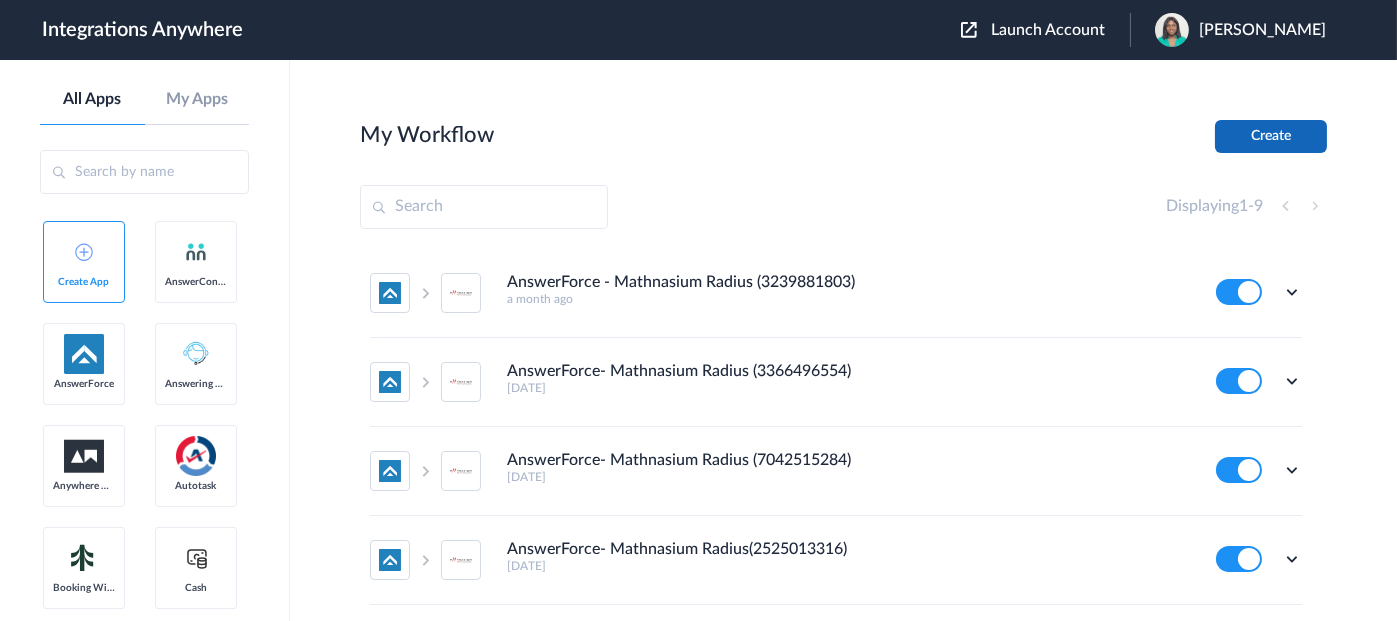 click on "Create" at bounding box center [1271, 136] 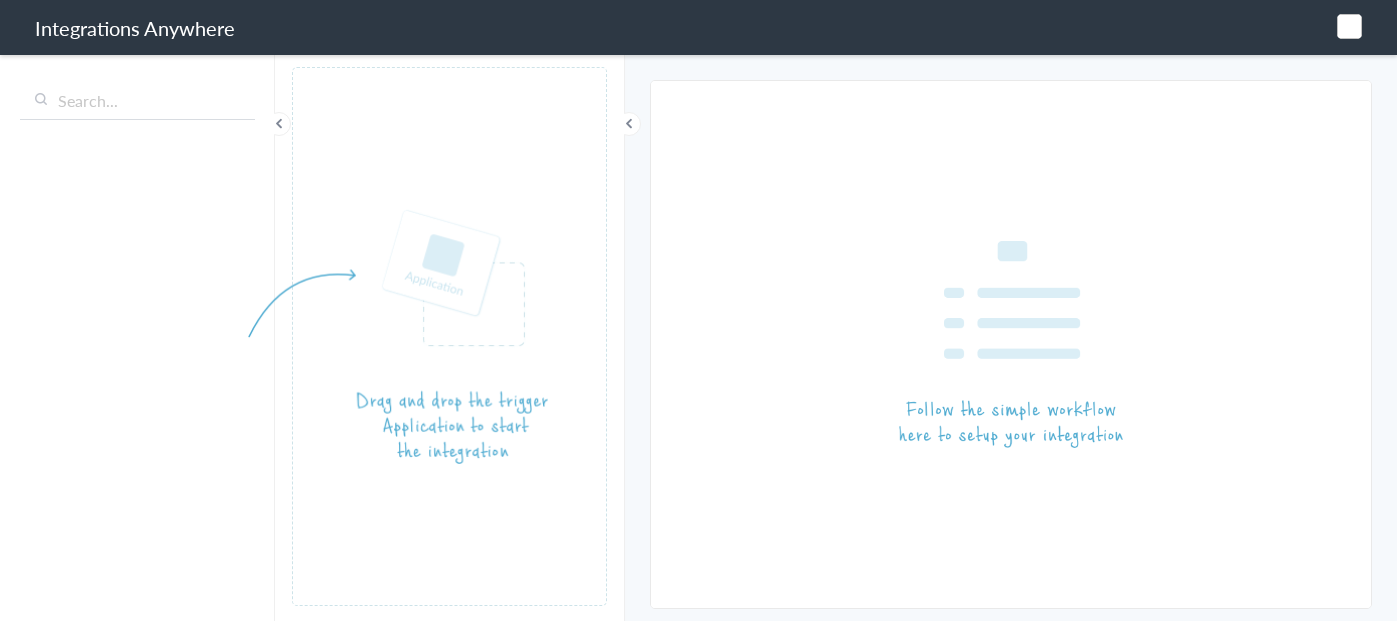 scroll, scrollTop: 0, scrollLeft: 0, axis: both 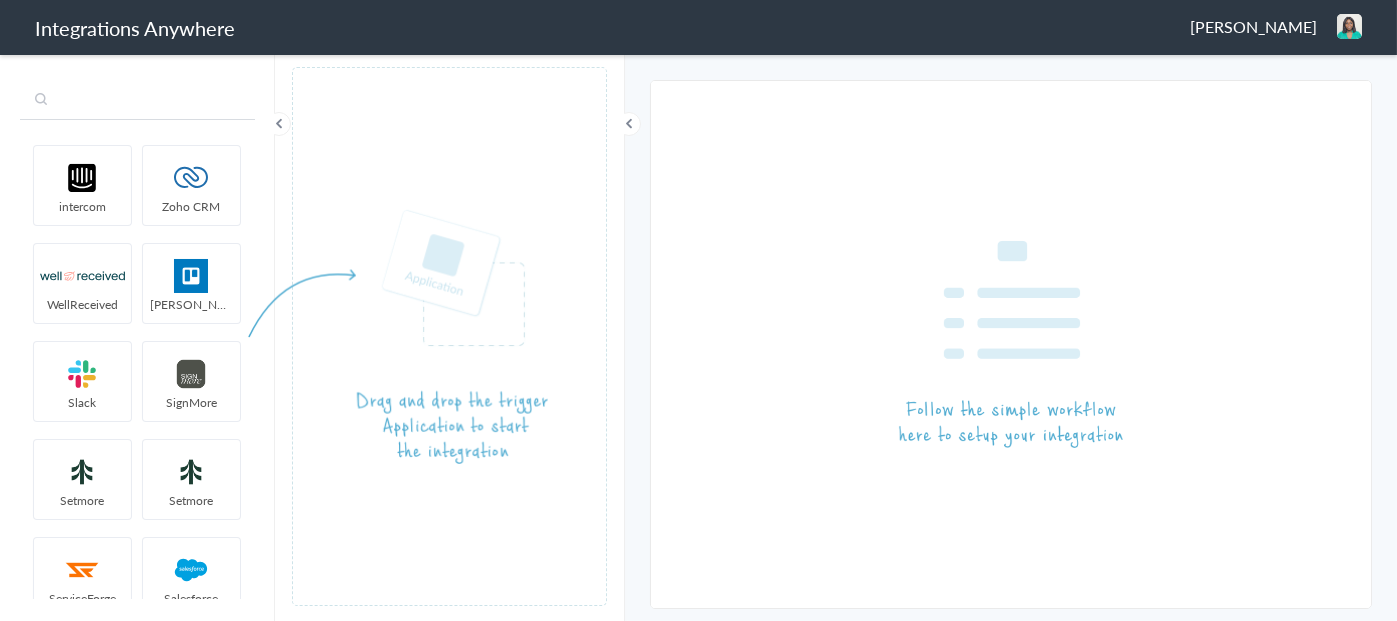 click at bounding box center [137, 101] 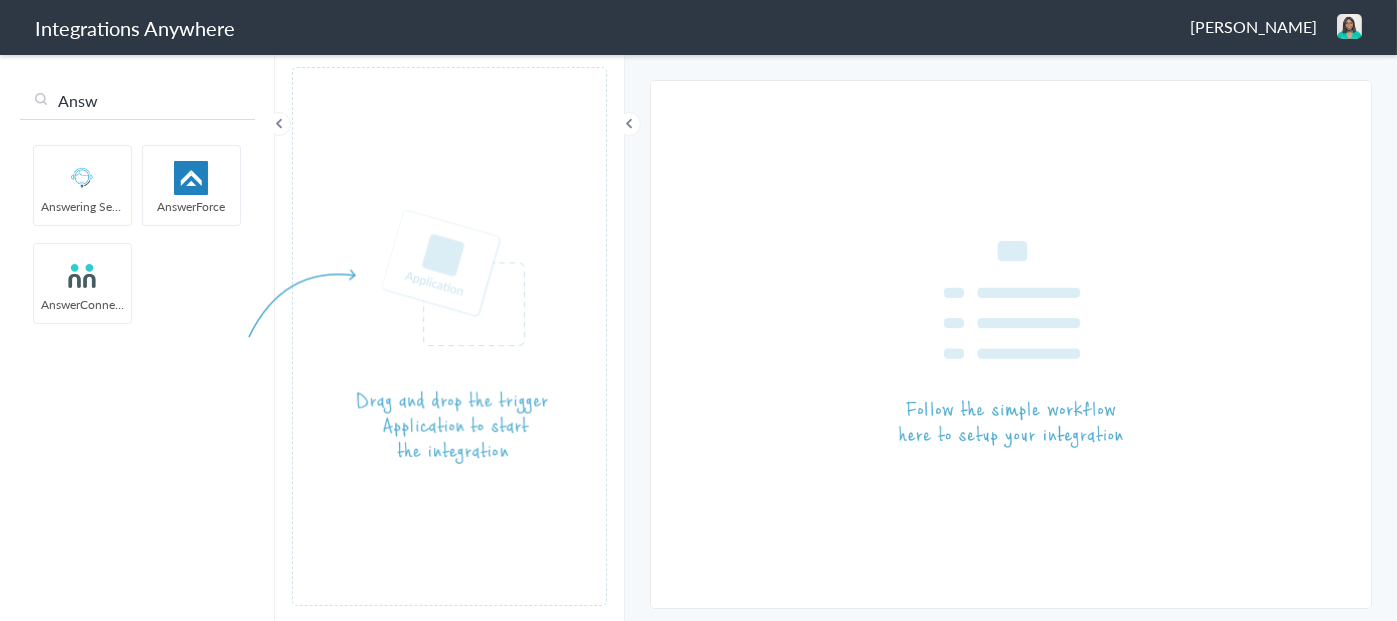 type on "Answ" 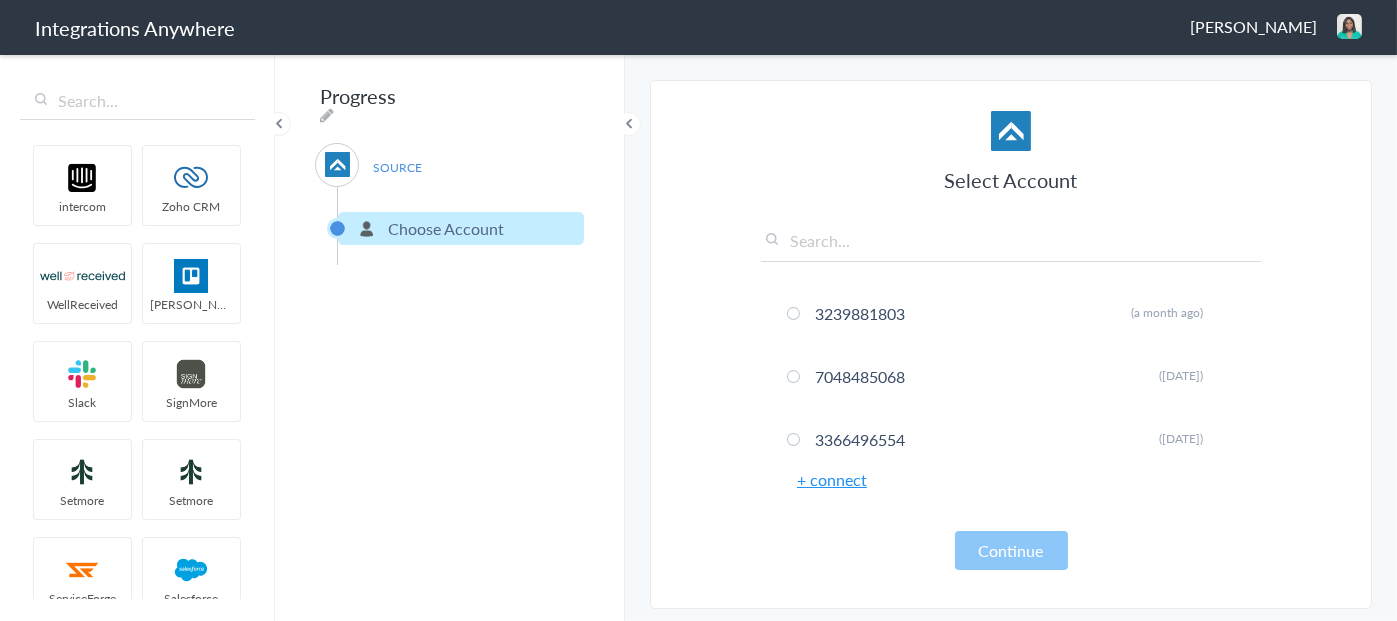 click on "+ connect" at bounding box center (832, 479) 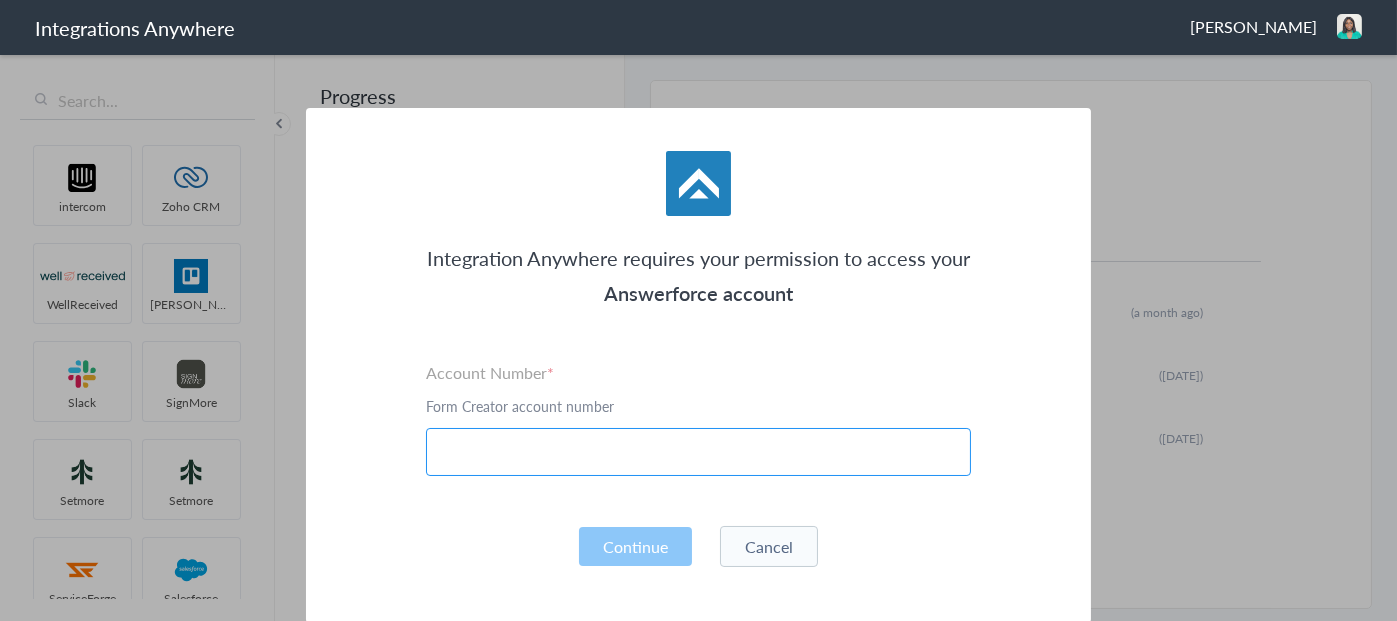 click at bounding box center [698, 452] 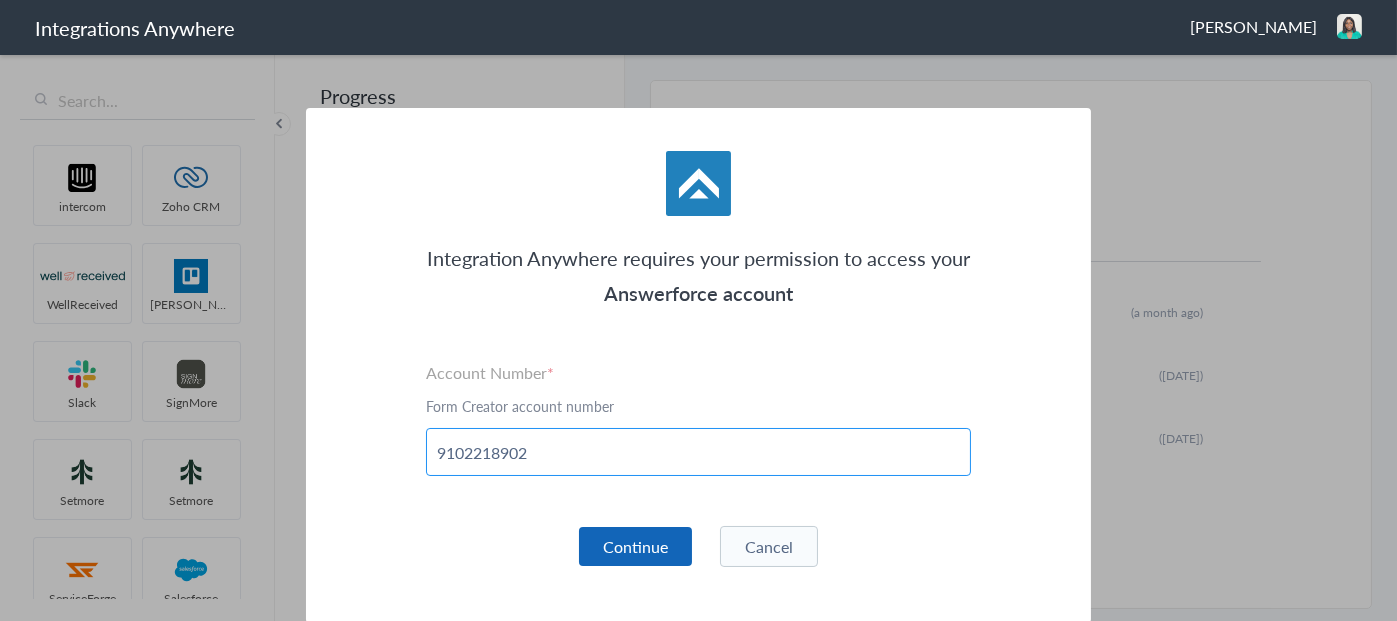 type on "9102218902" 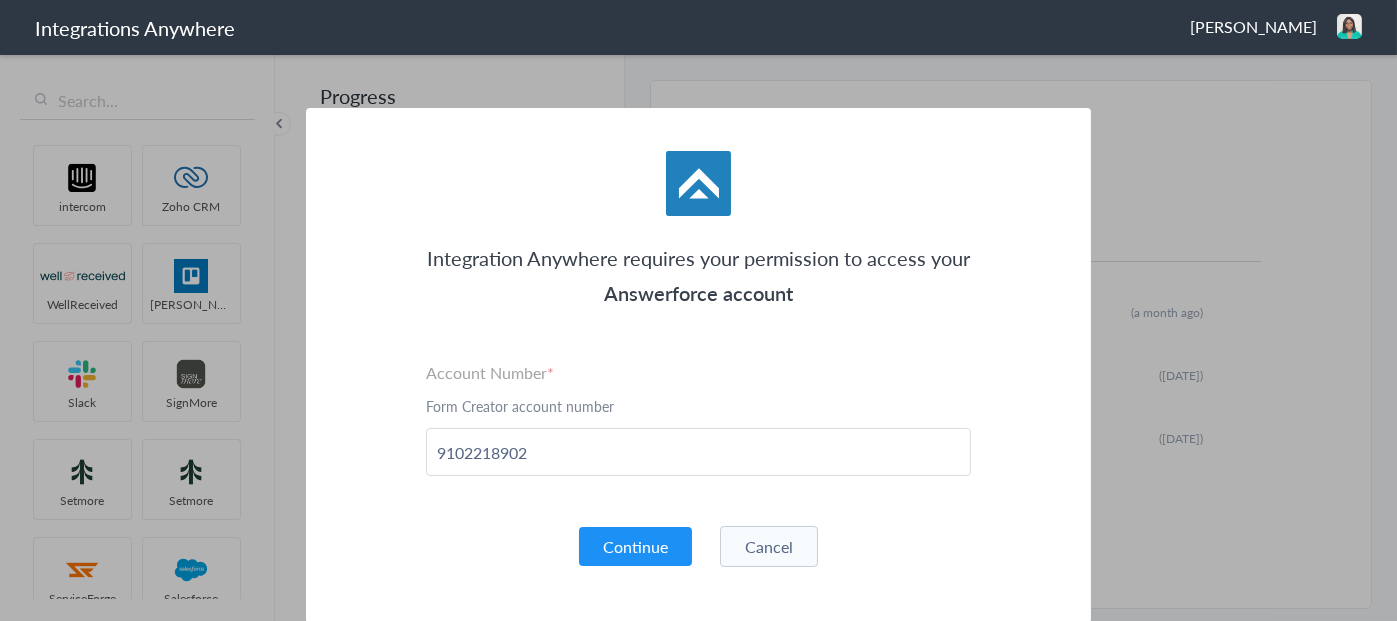 click on "Continue" at bounding box center (635, 546) 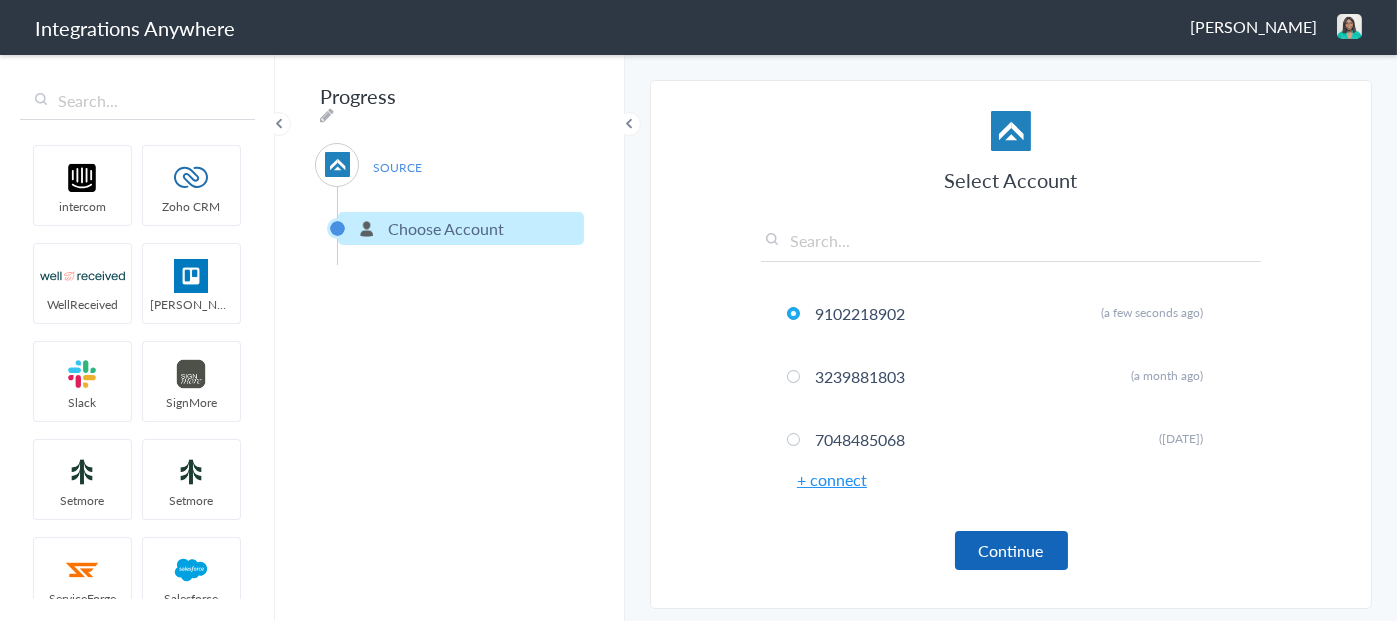 click on "Continue" at bounding box center [1011, 550] 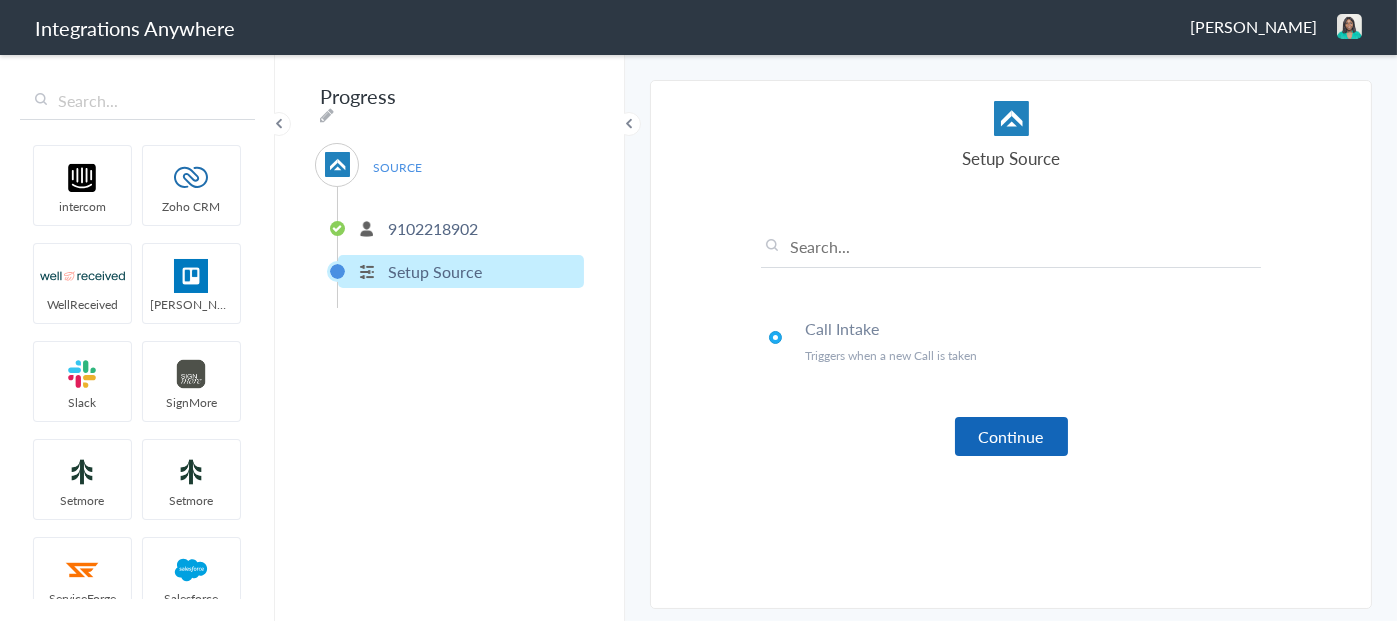 click on "Continue" at bounding box center [1011, 436] 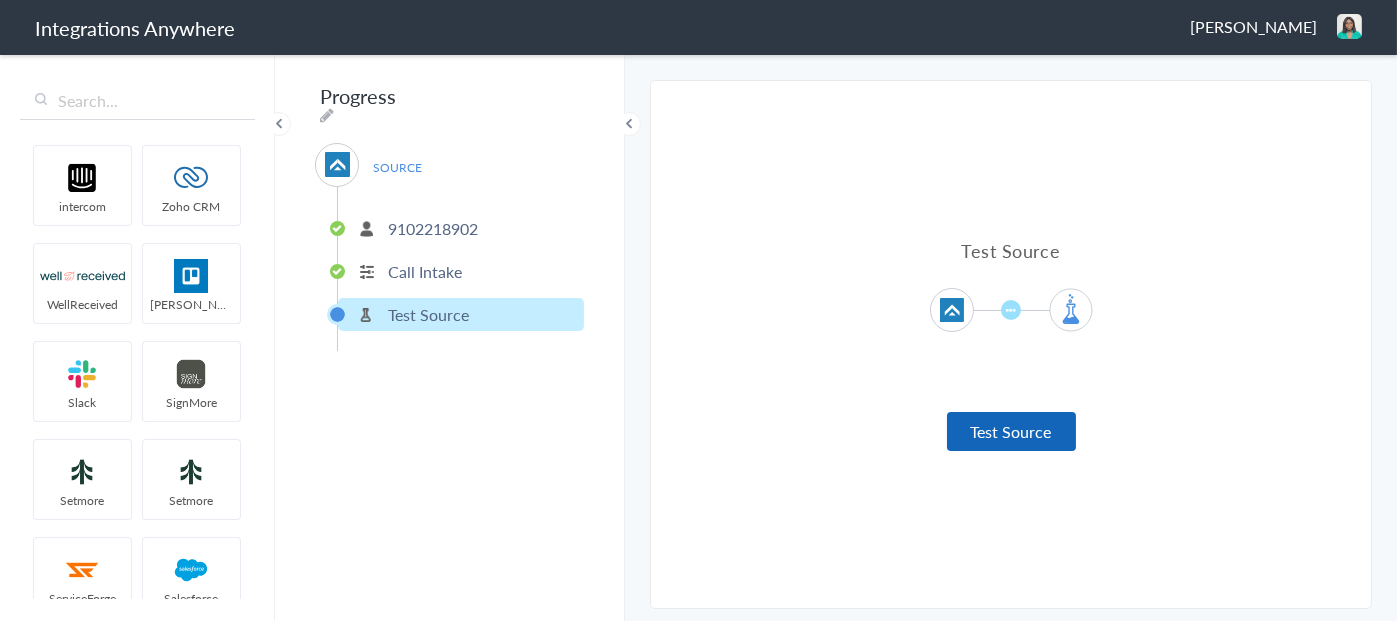 click on "Test Source" at bounding box center [1011, 431] 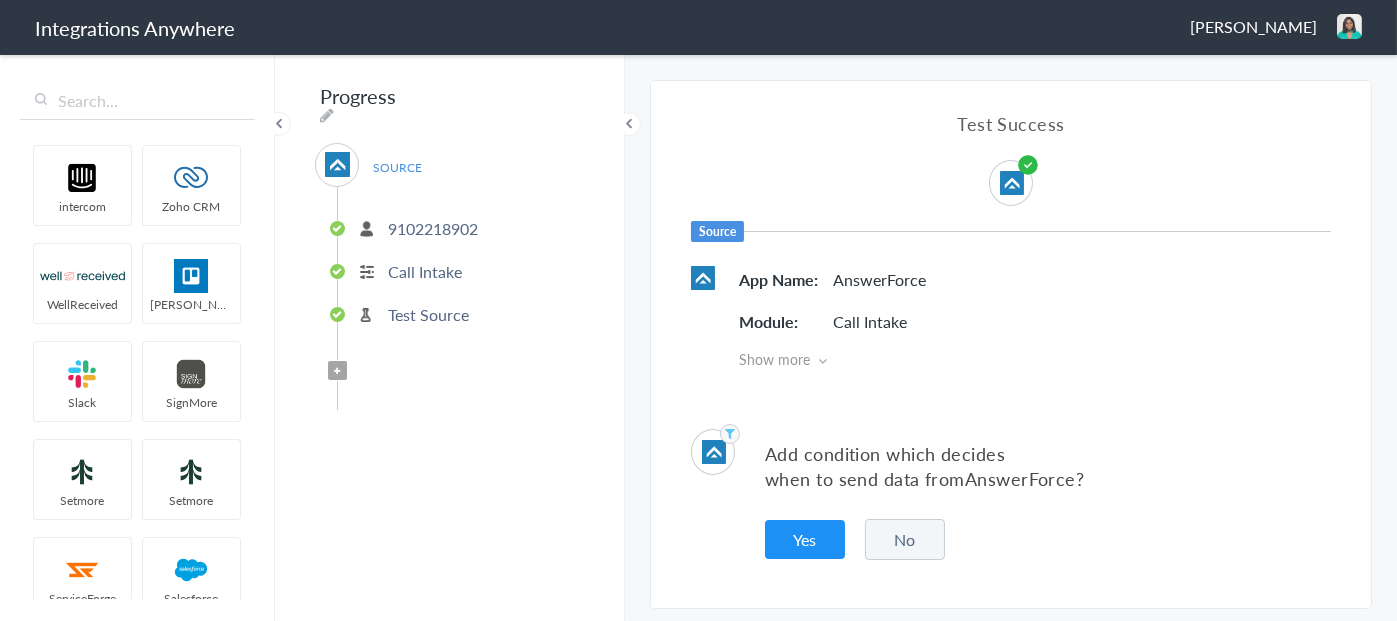 click at bounding box center [338, 371] 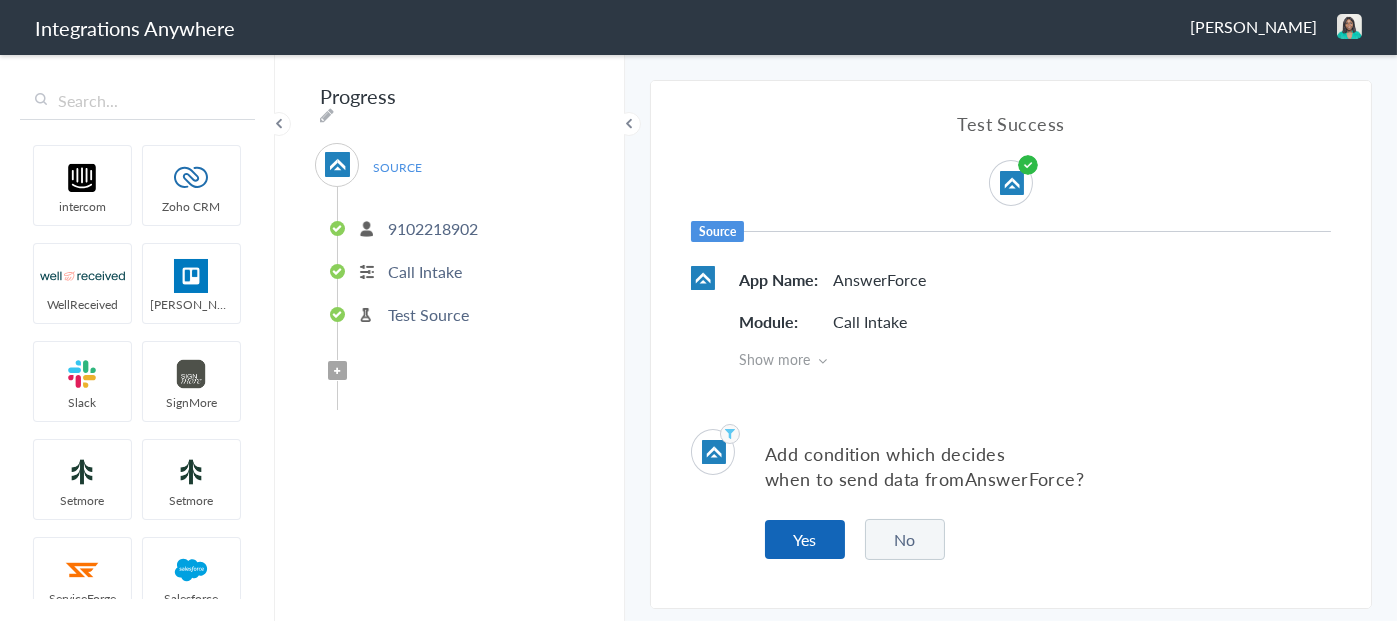click on "Yes" at bounding box center [805, 539] 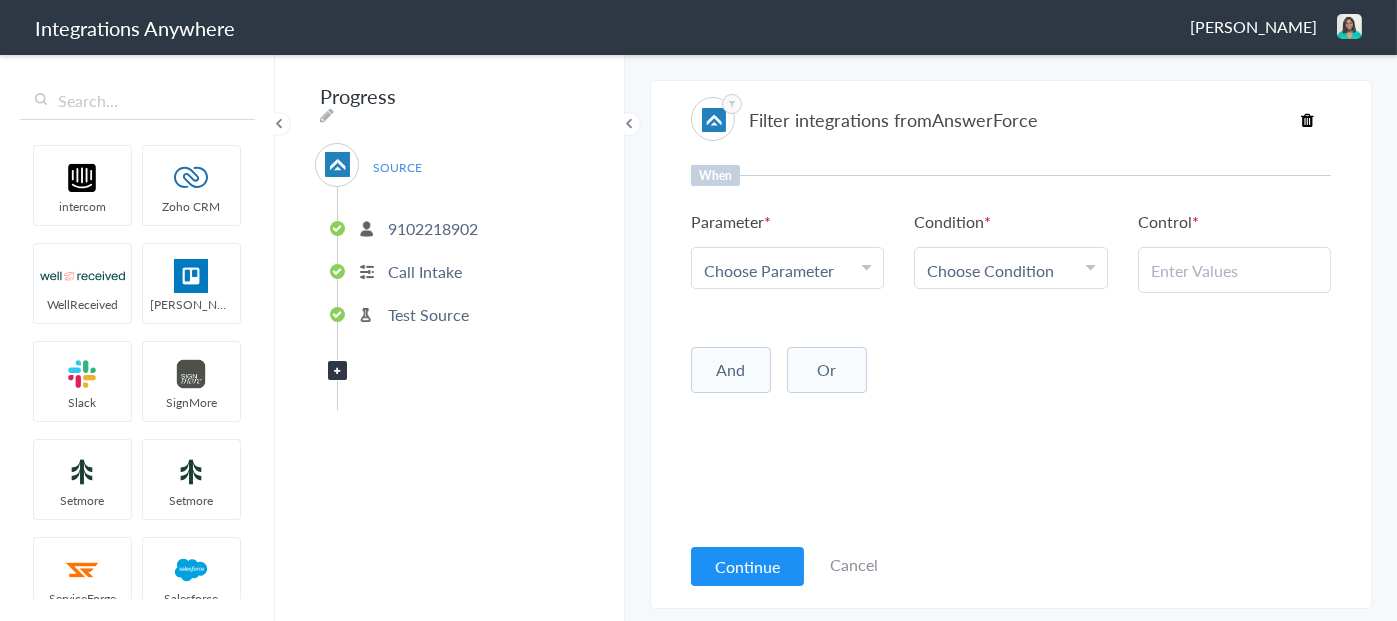 click on "Choose Parameter" at bounding box center (769, 270) 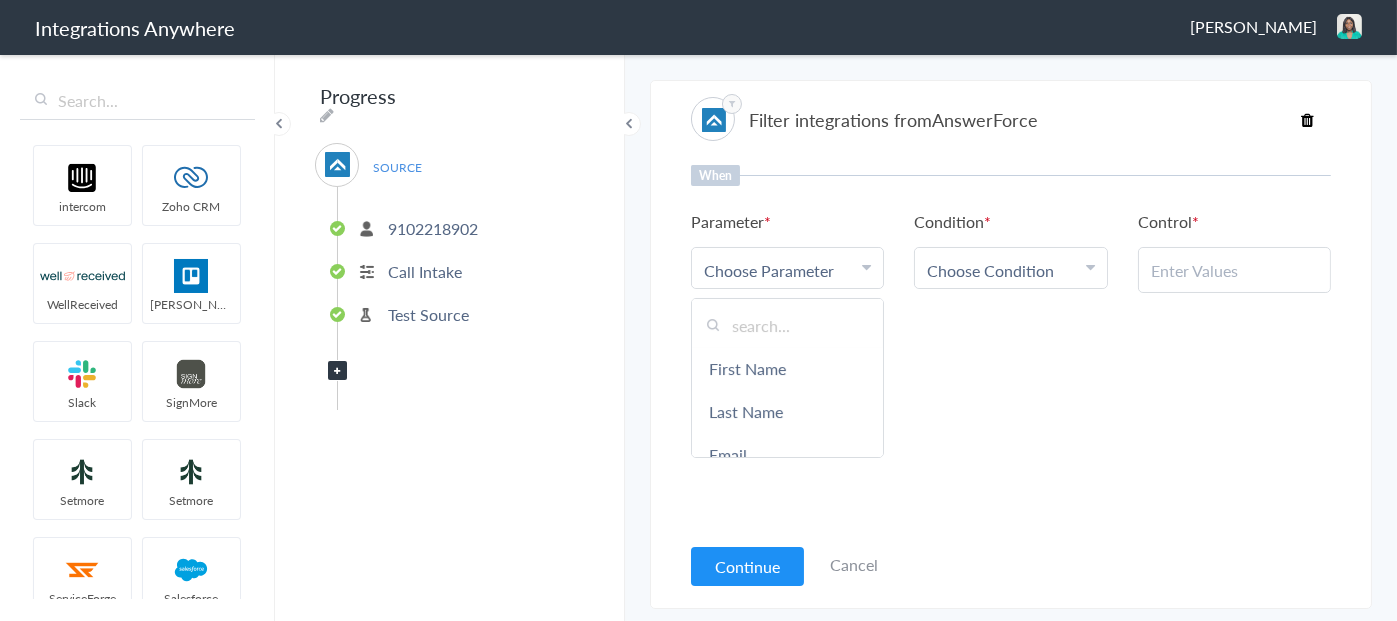 click at bounding box center [787, 325] 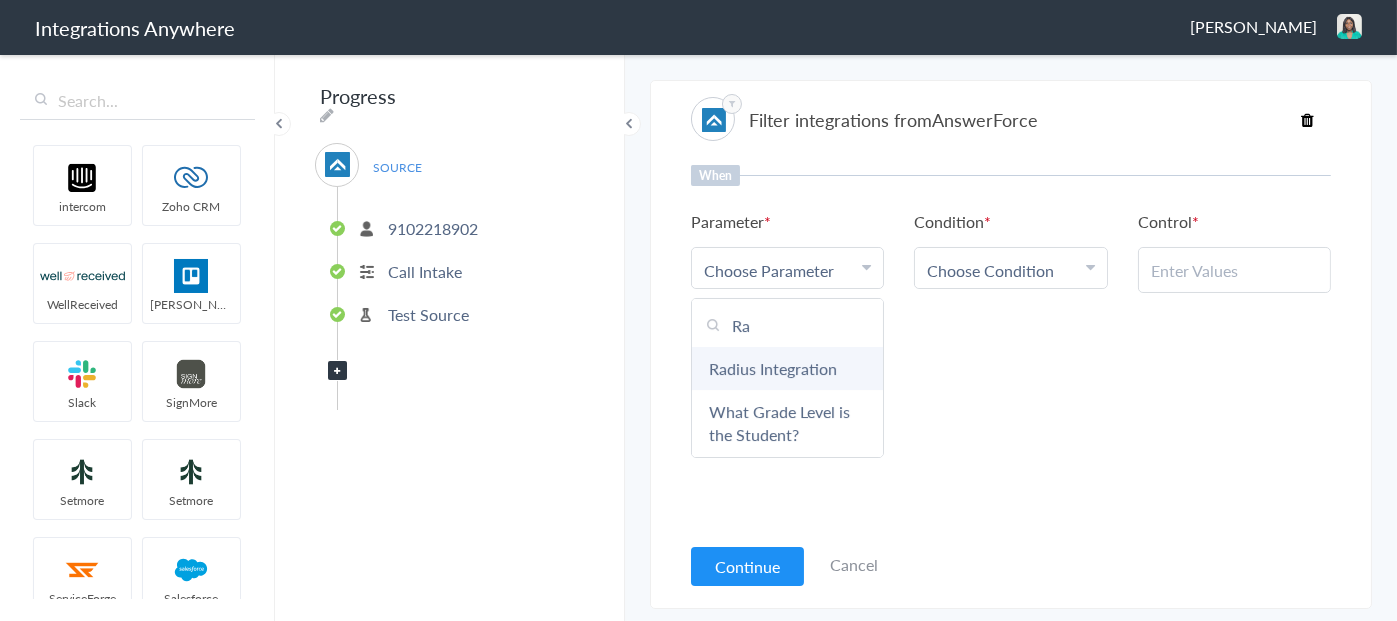 type on "Ra" 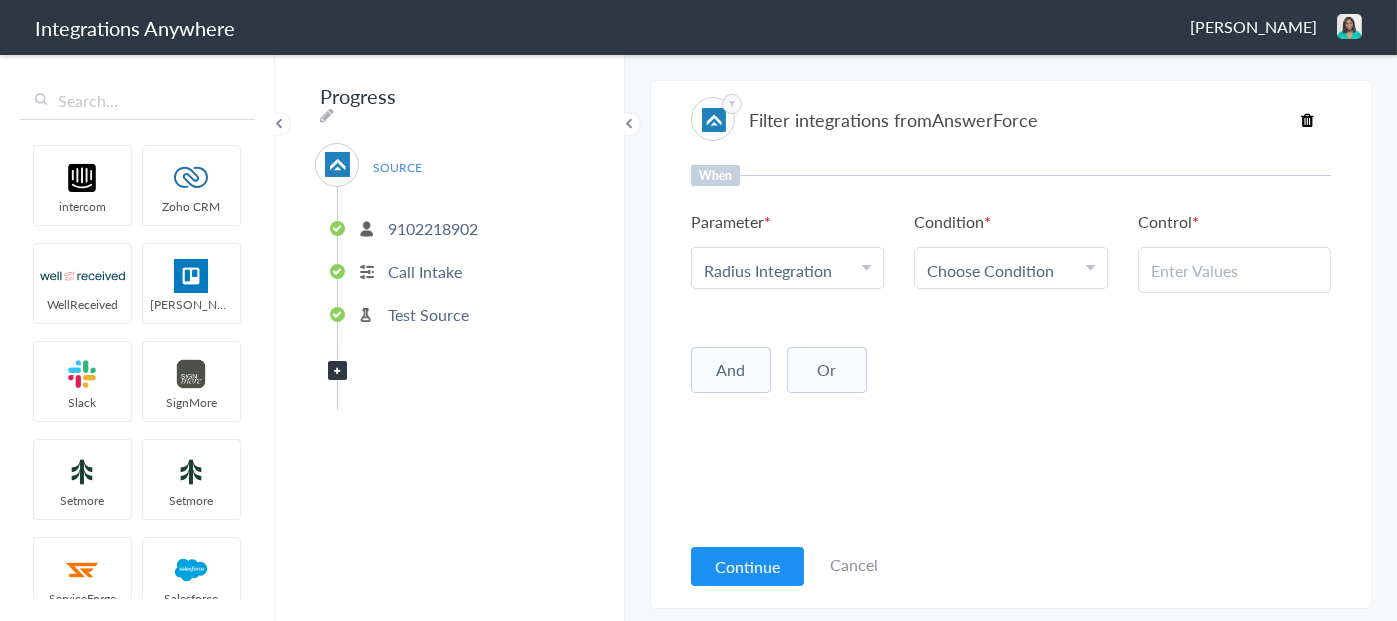 click on "Choose Condition" at bounding box center [1010, 270] 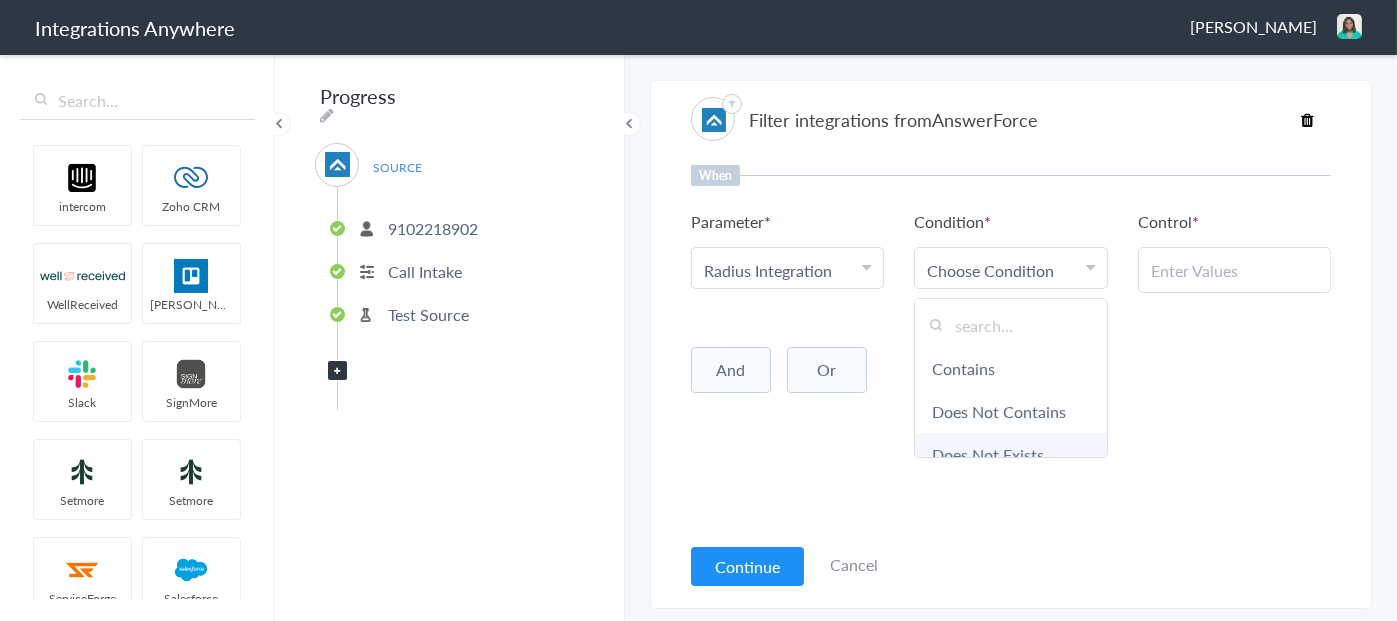 scroll, scrollTop: 106, scrollLeft: 0, axis: vertical 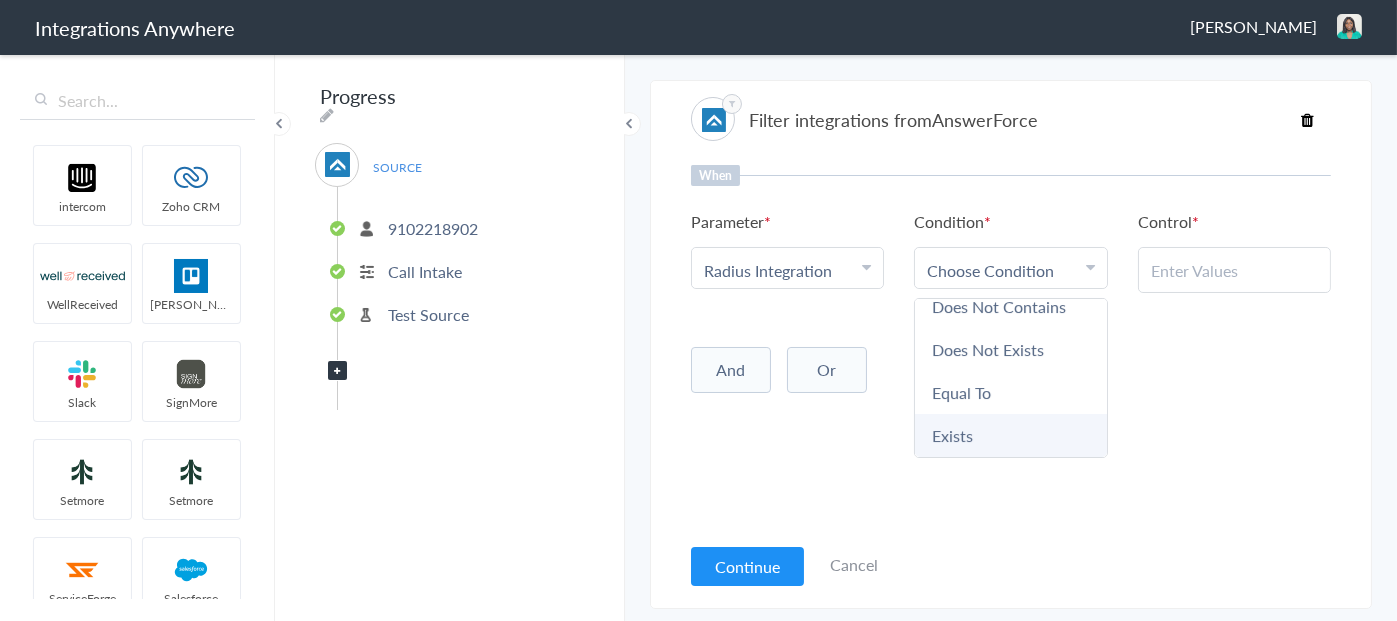 click on "Exists" at bounding box center [1010, 435] 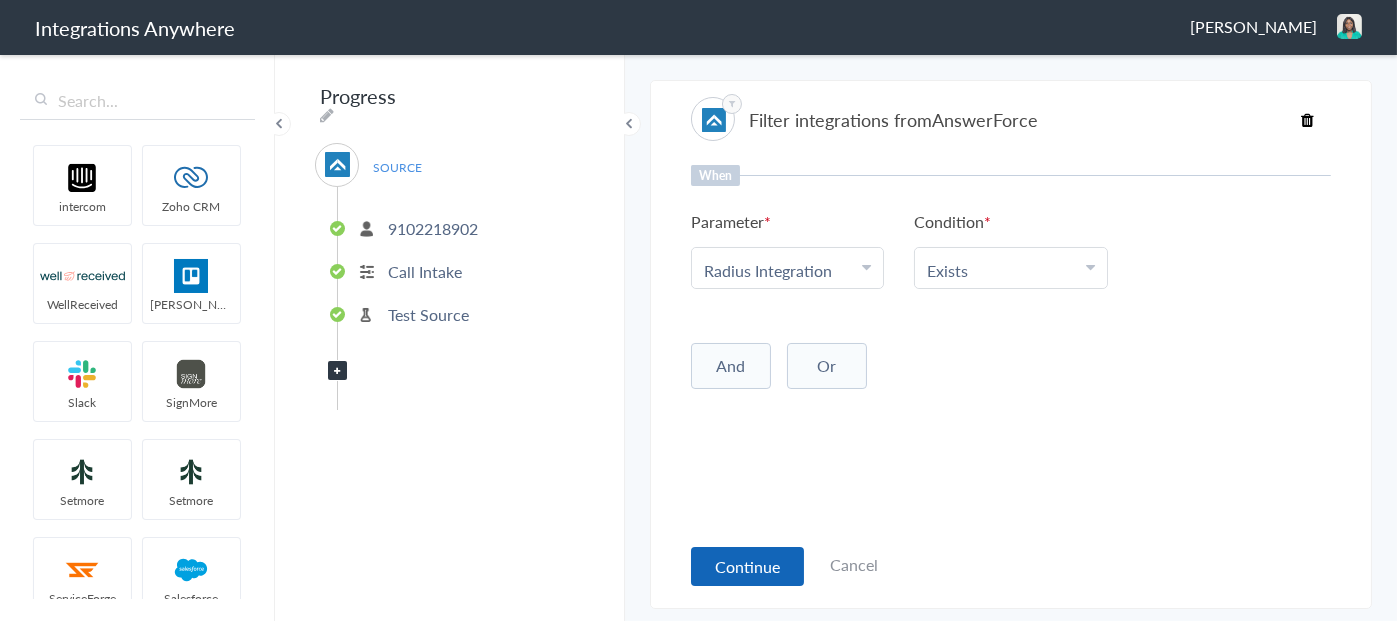 click on "Continue" at bounding box center [747, 566] 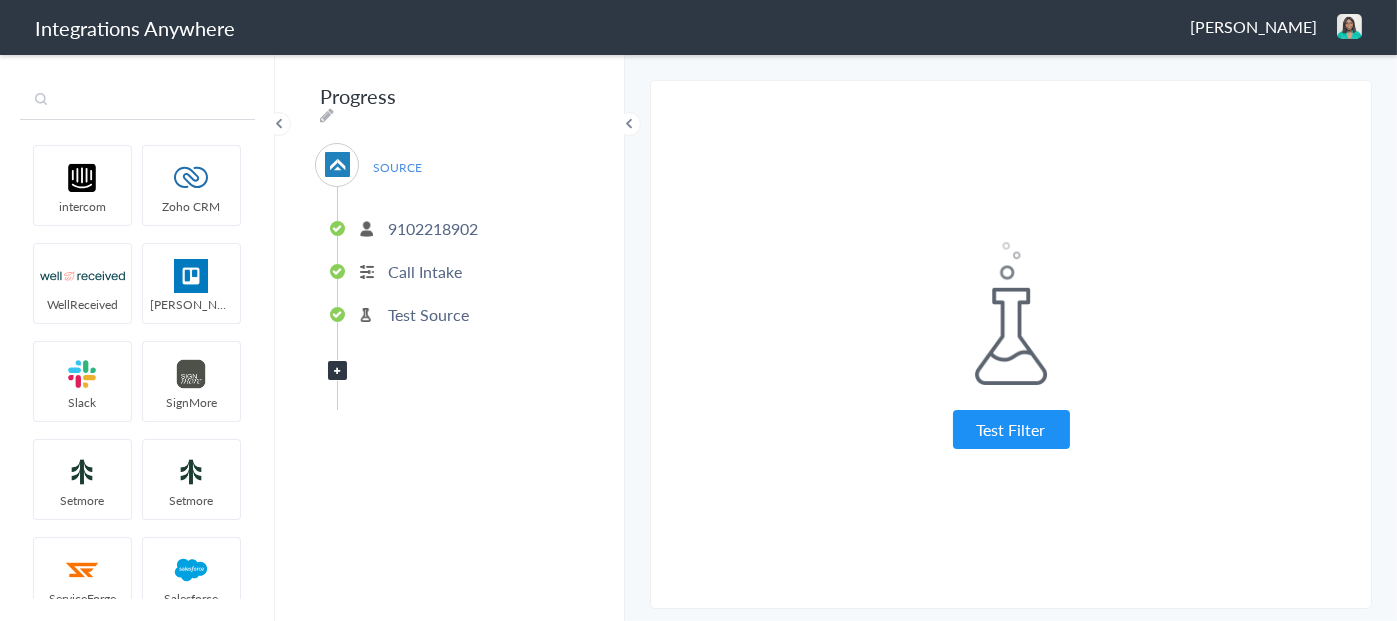 click at bounding box center (137, 101) 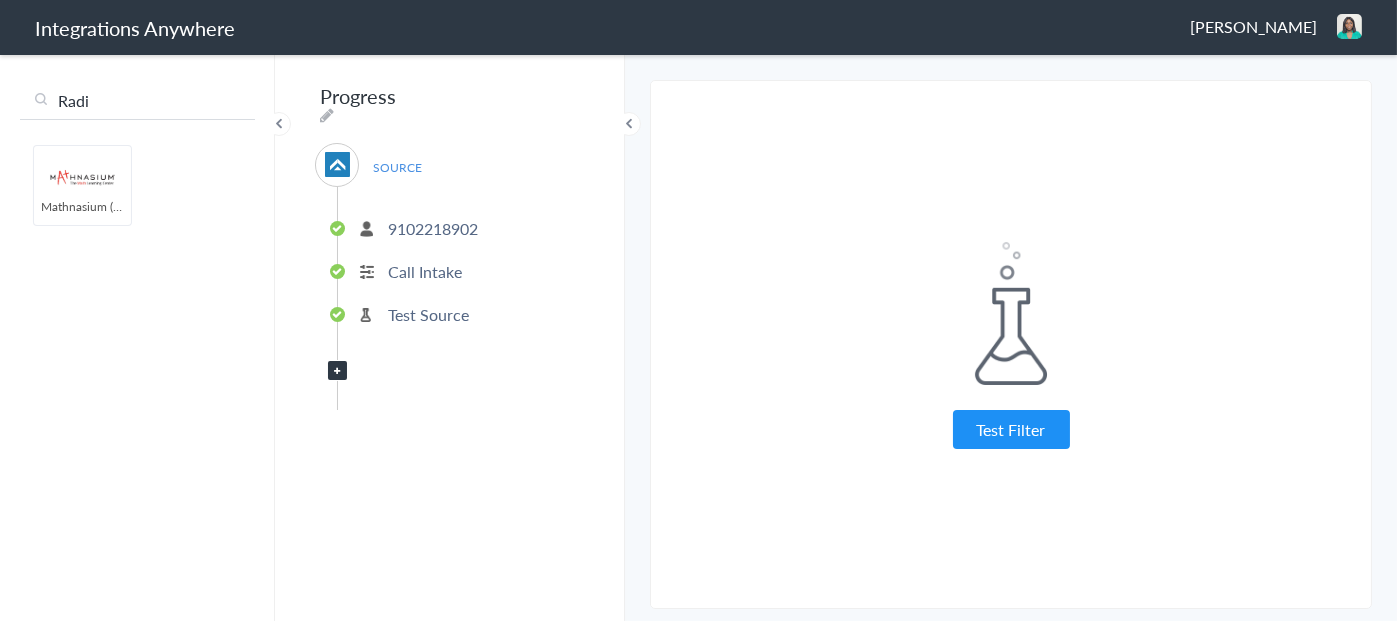 type on "Radi" 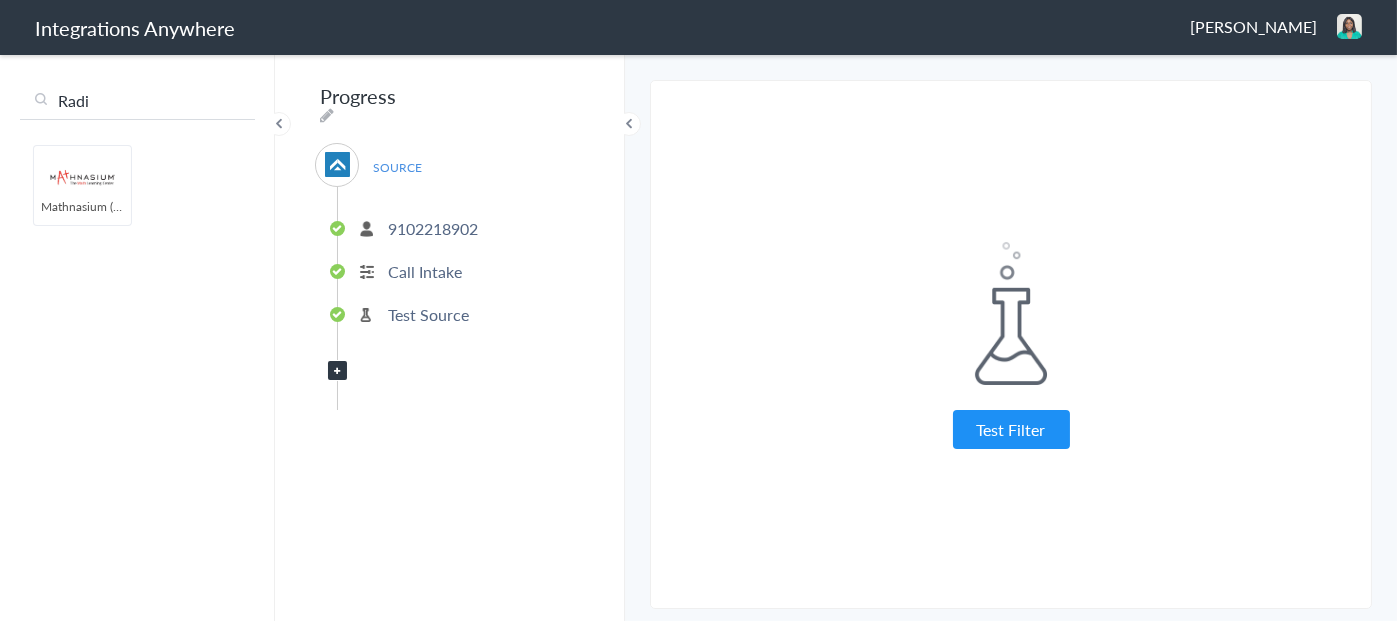 click on "Test Filter" at bounding box center (1011, 429) 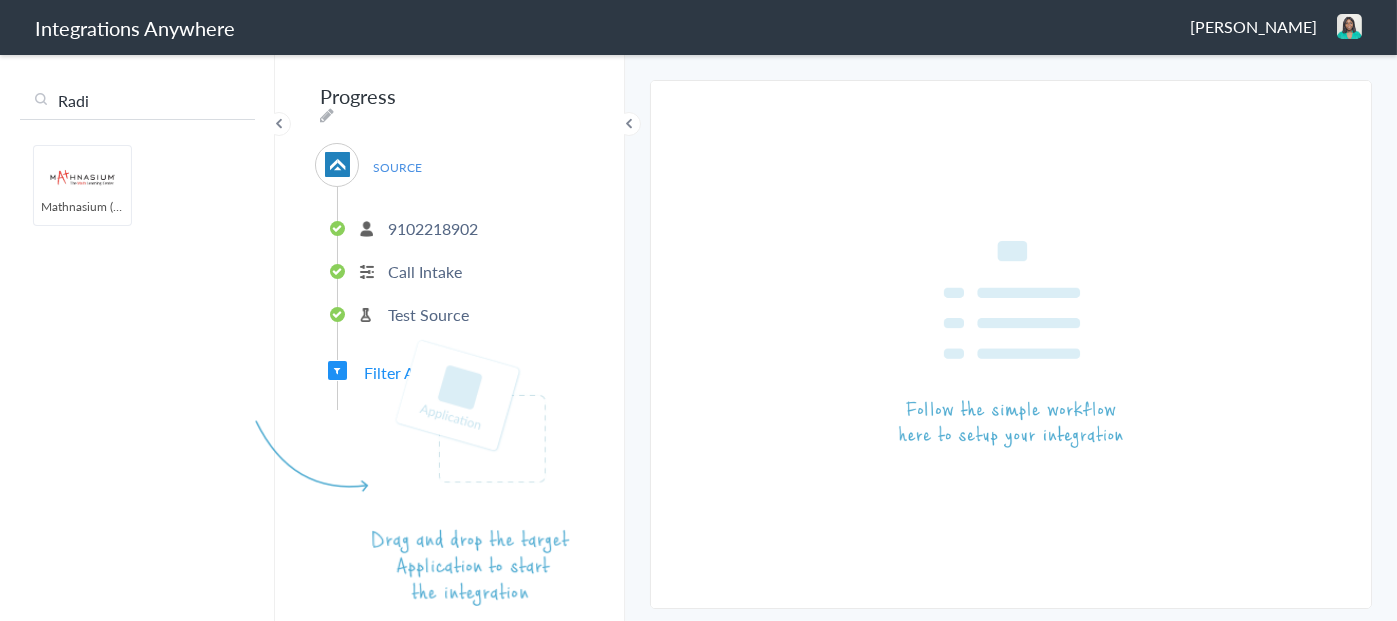 type 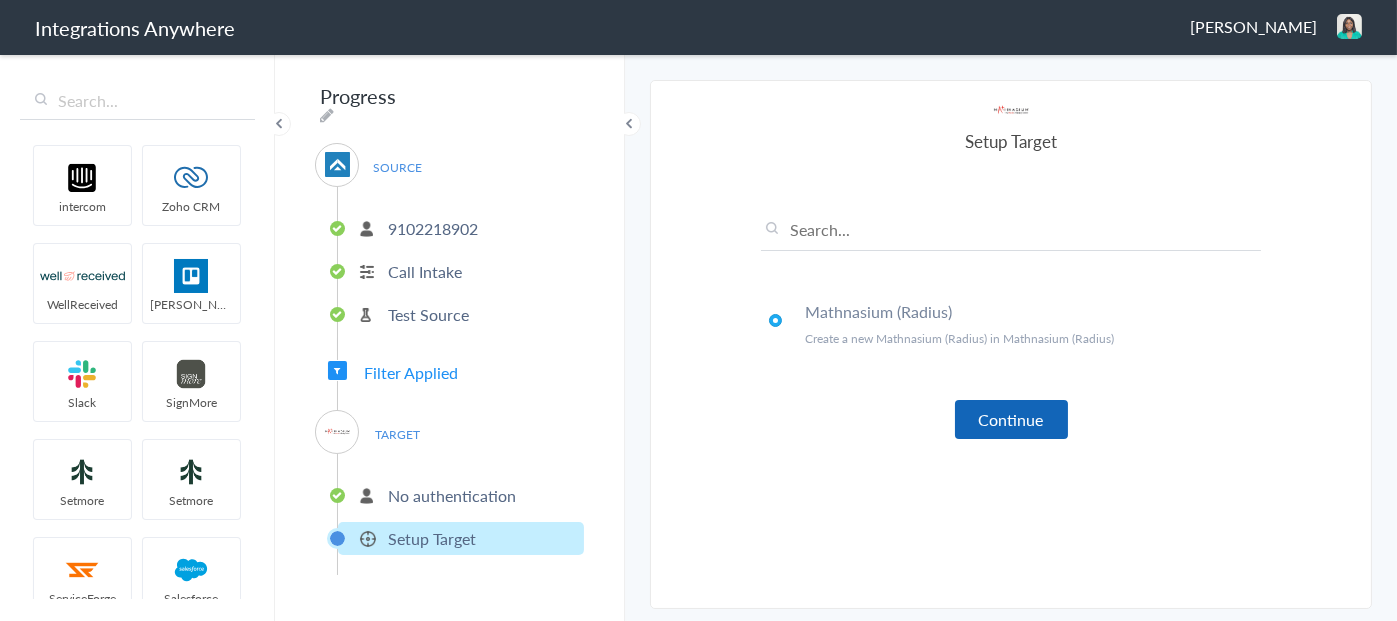 click on "Continue" at bounding box center [1011, 419] 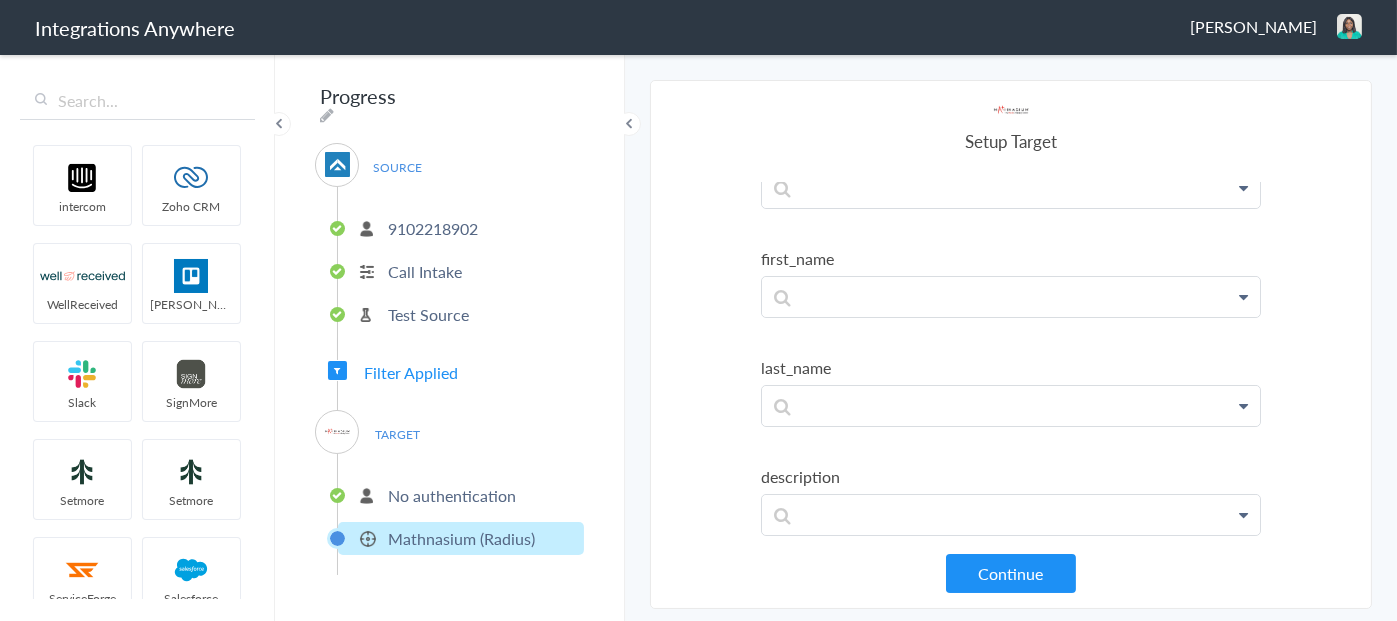 scroll, scrollTop: 0, scrollLeft: 0, axis: both 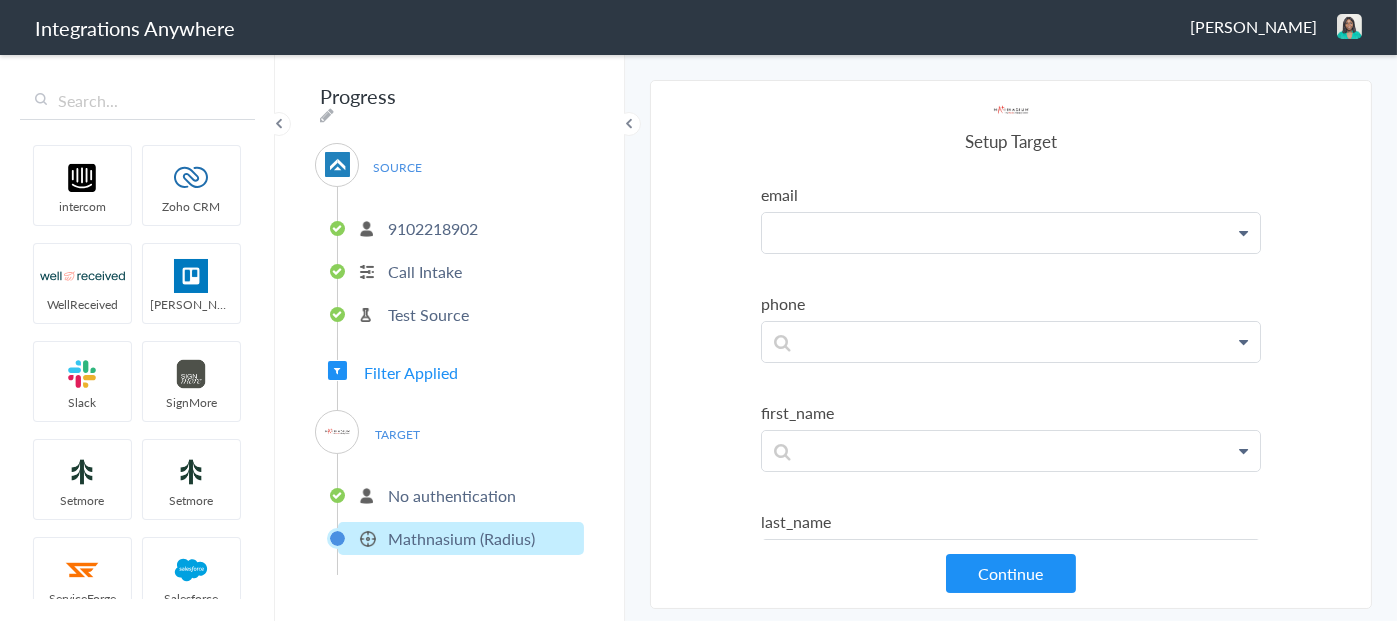 click at bounding box center (1011, 233) 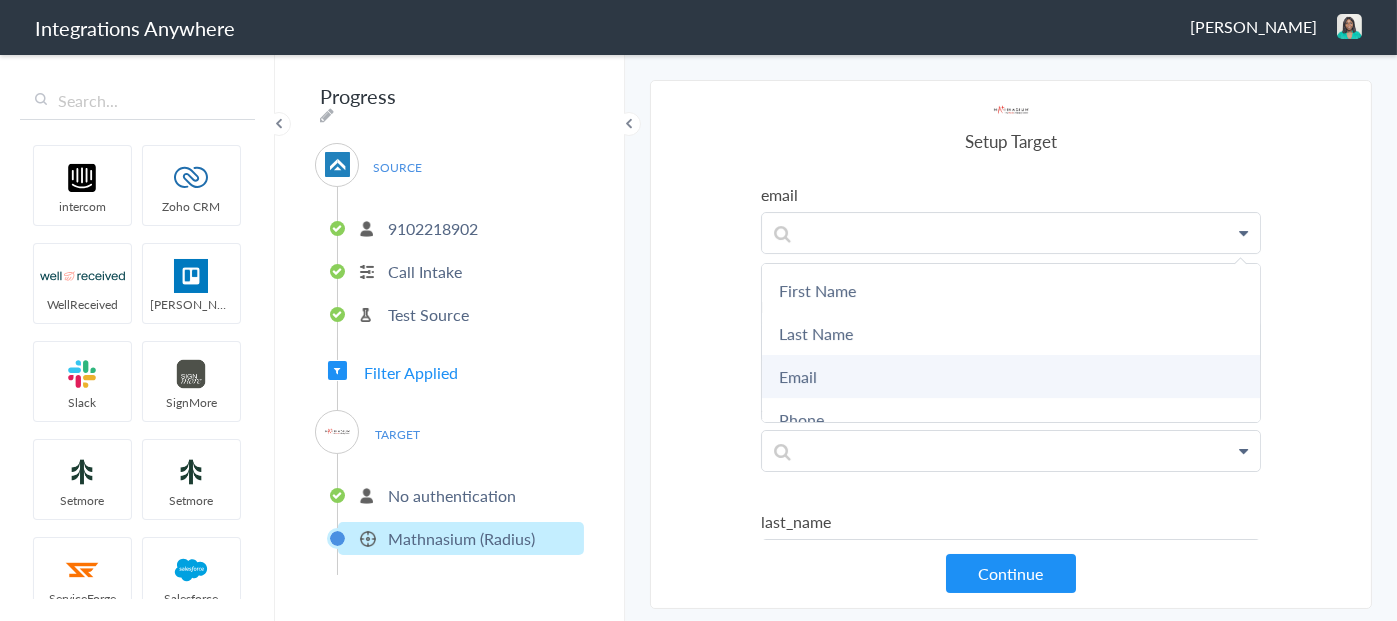 click on "Email" at bounding box center [1011, 376] 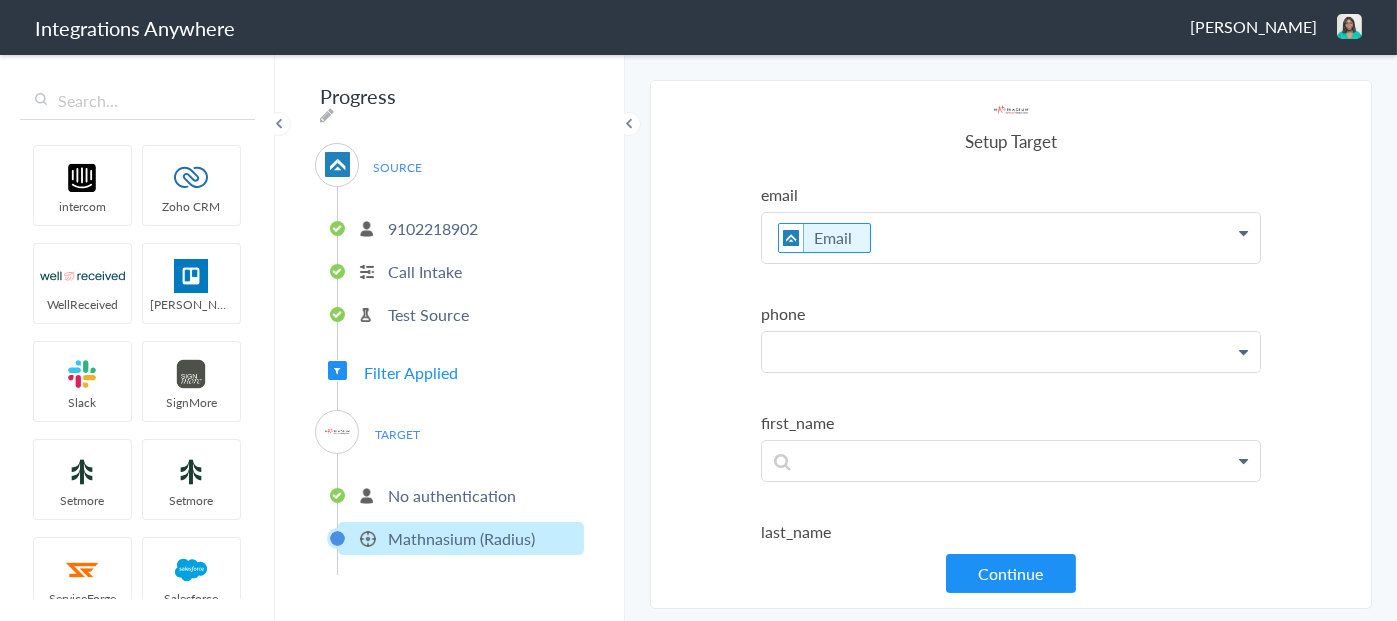 click at bounding box center [1011, 238] 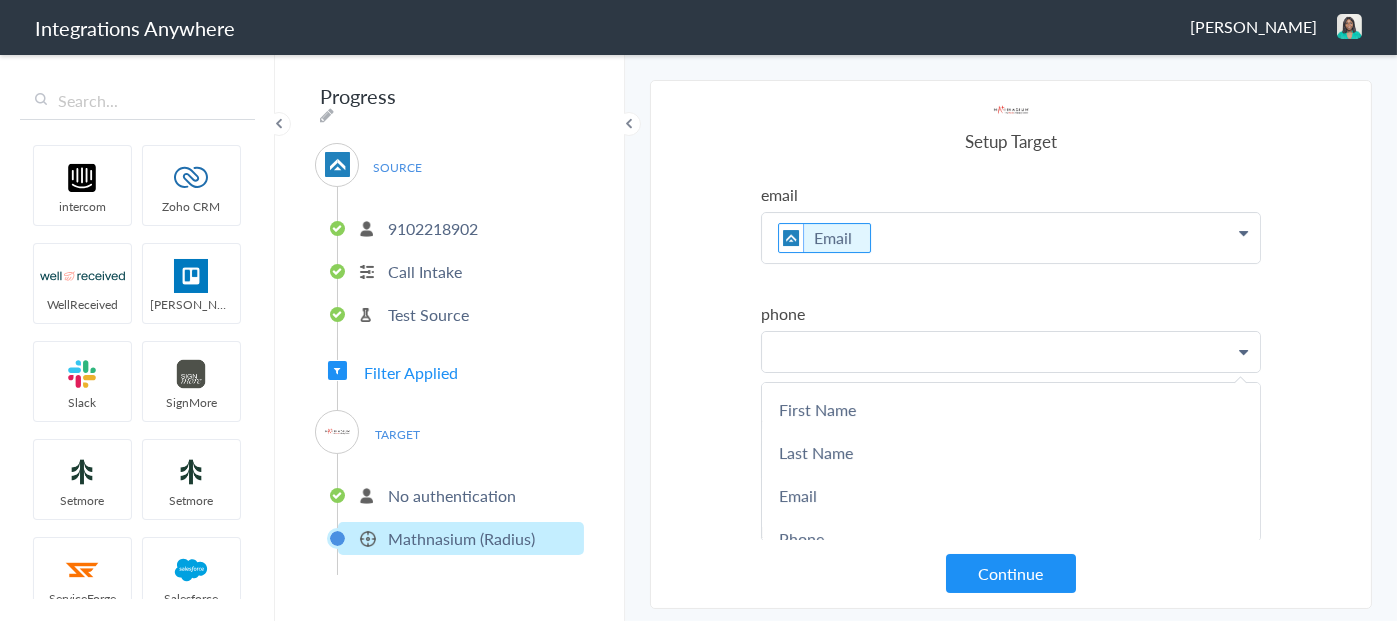 type 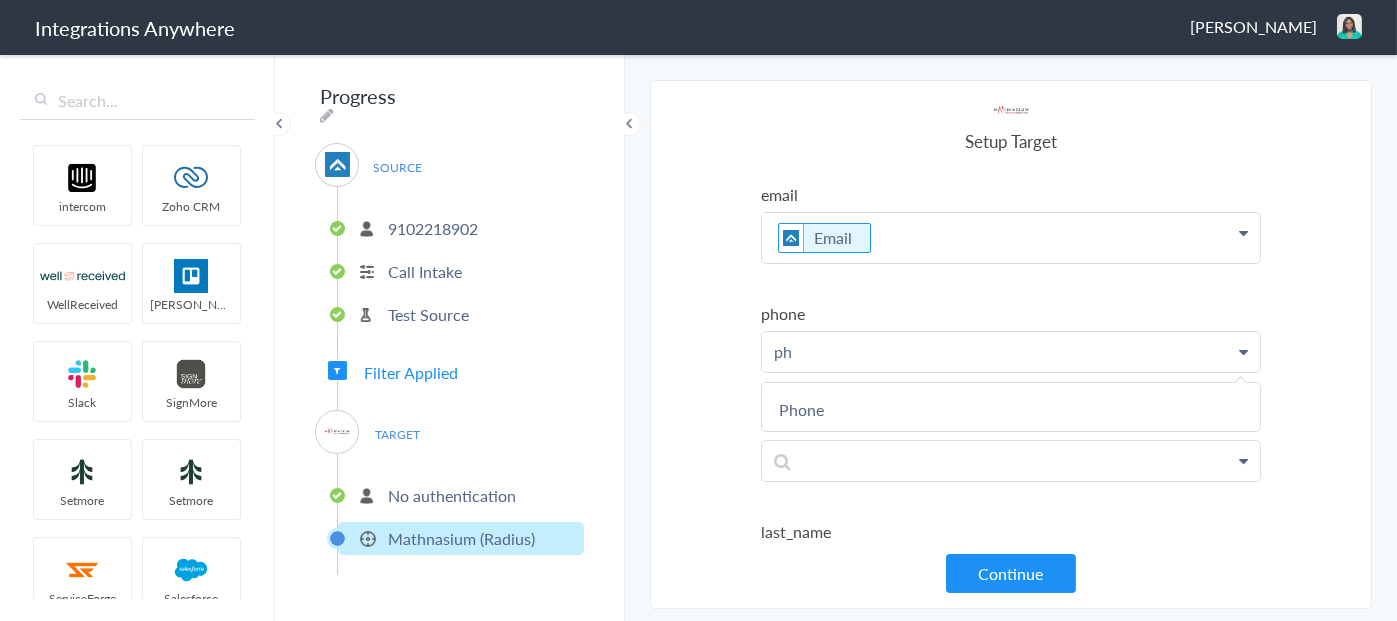 click on "Phone" at bounding box center (0, 0) 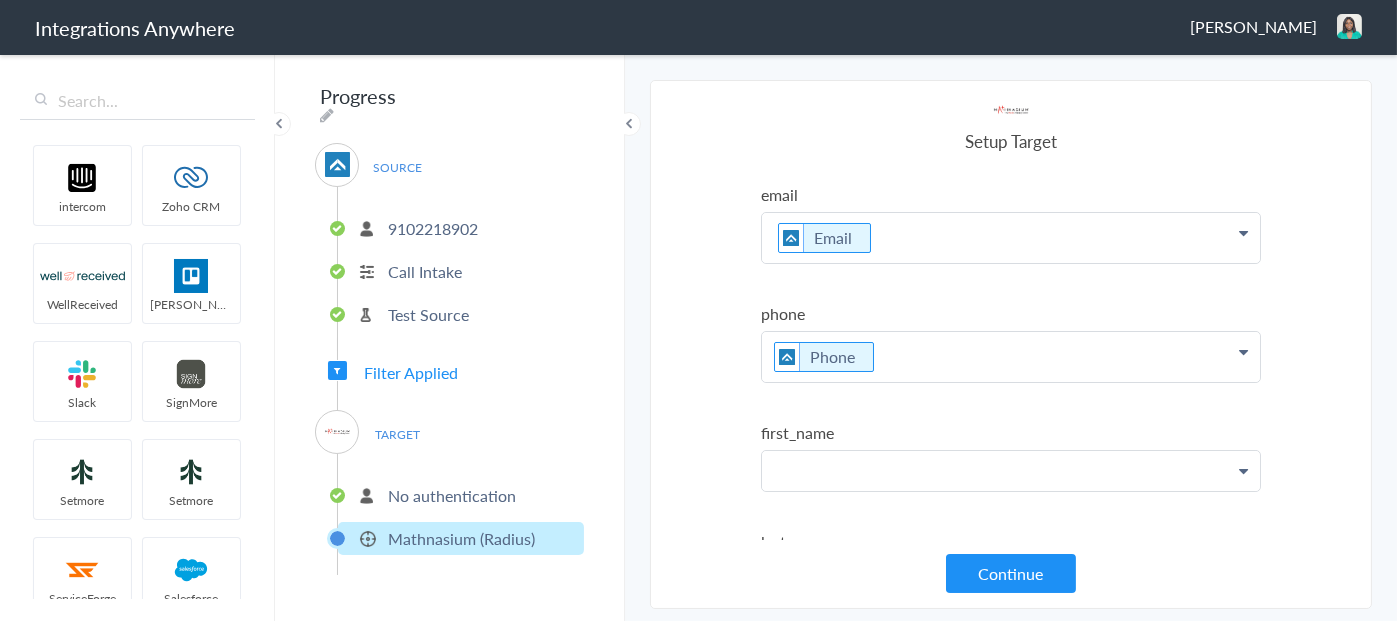 click at bounding box center [1011, 238] 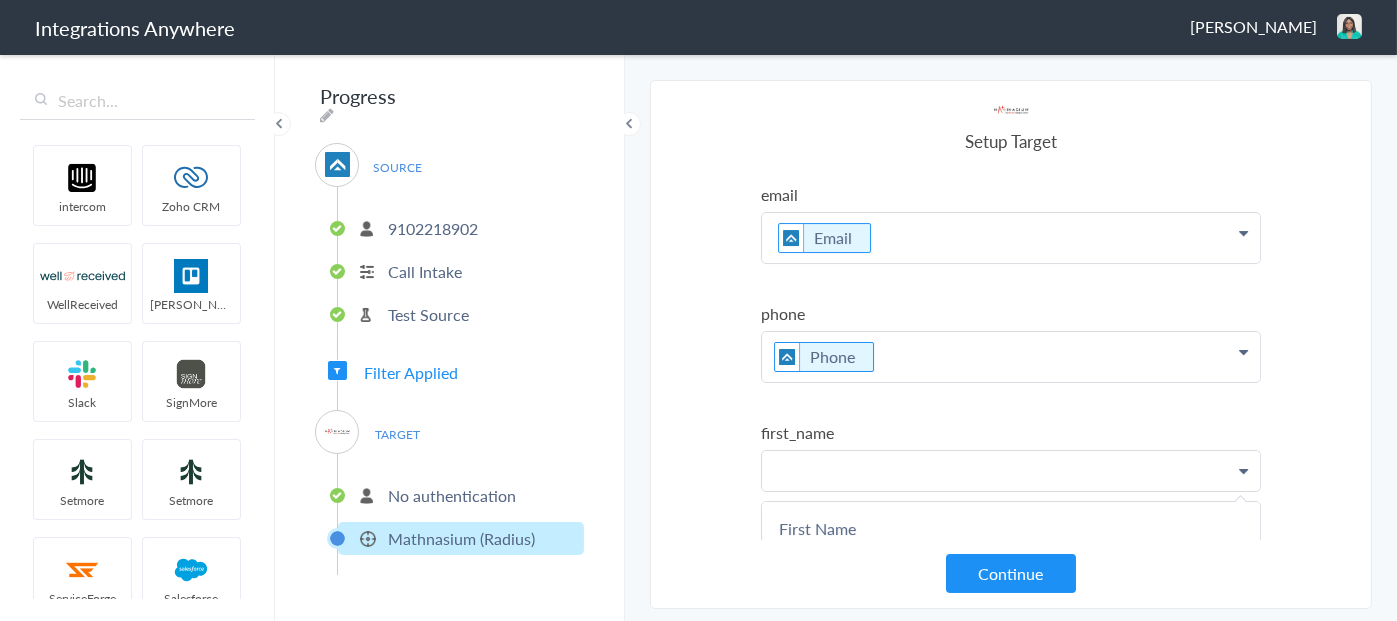type 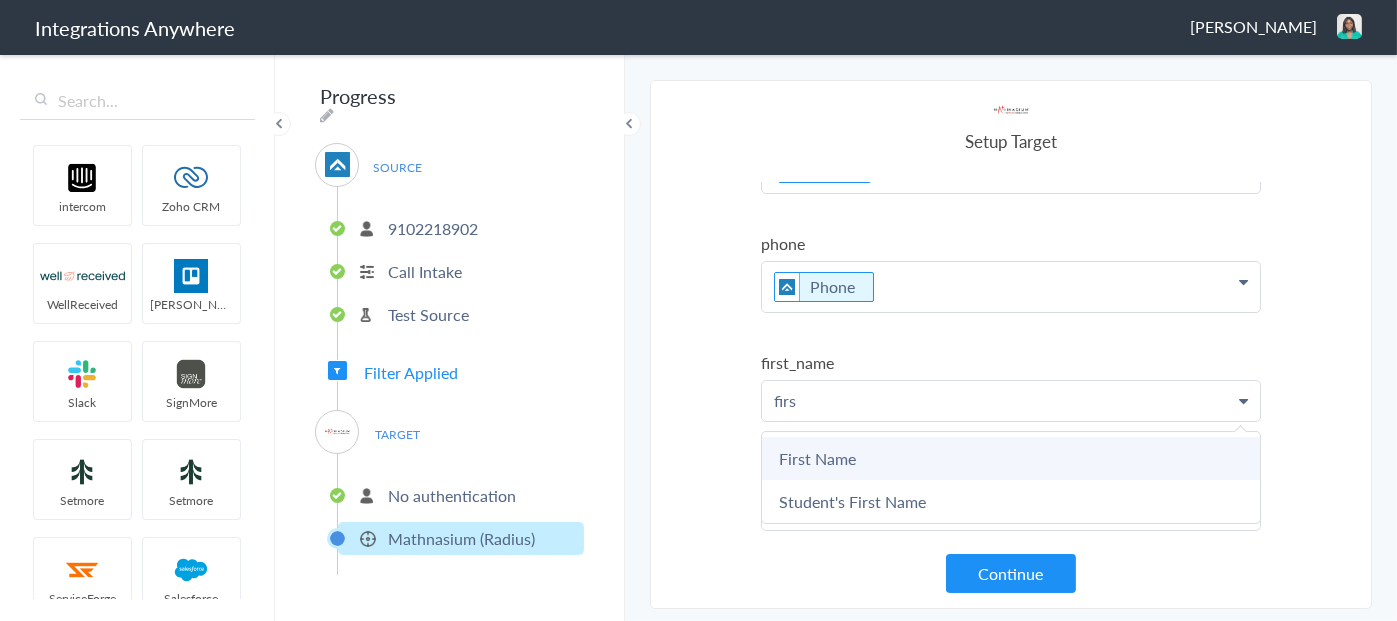 scroll, scrollTop: 200, scrollLeft: 0, axis: vertical 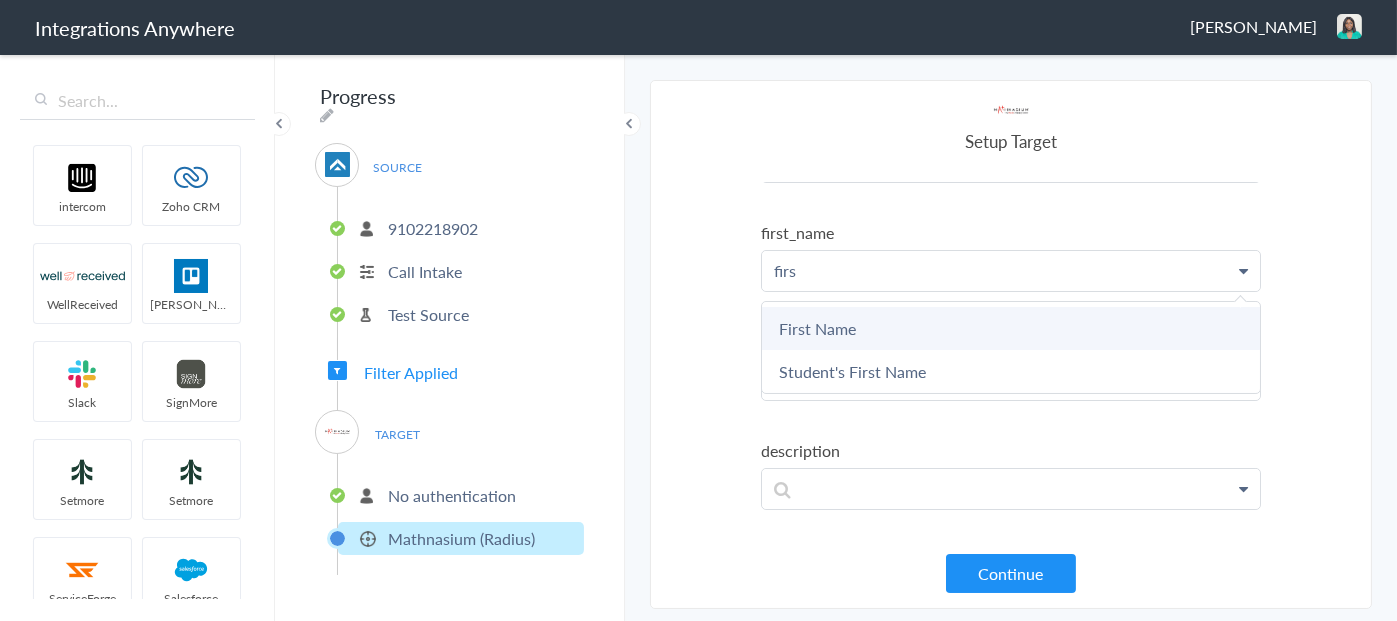 click on "First Name" at bounding box center [0, 0] 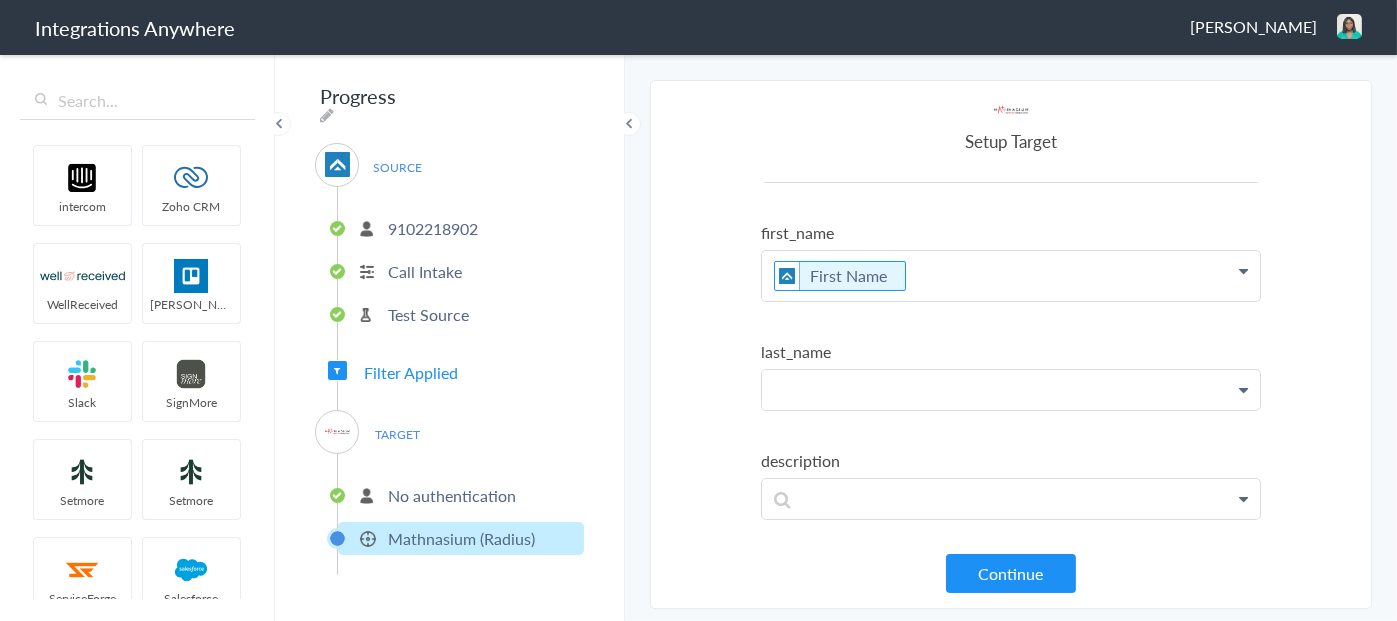 click at bounding box center (1011, 38) 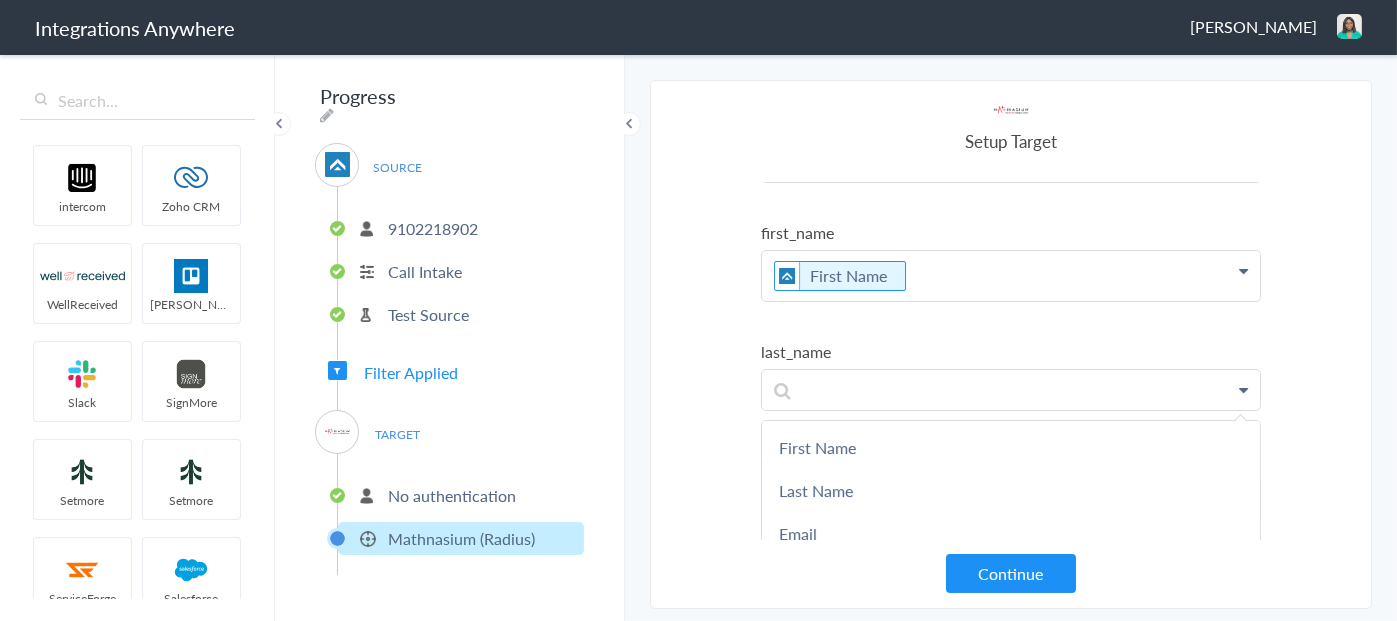 click on "Last Name" at bounding box center (0, 0) 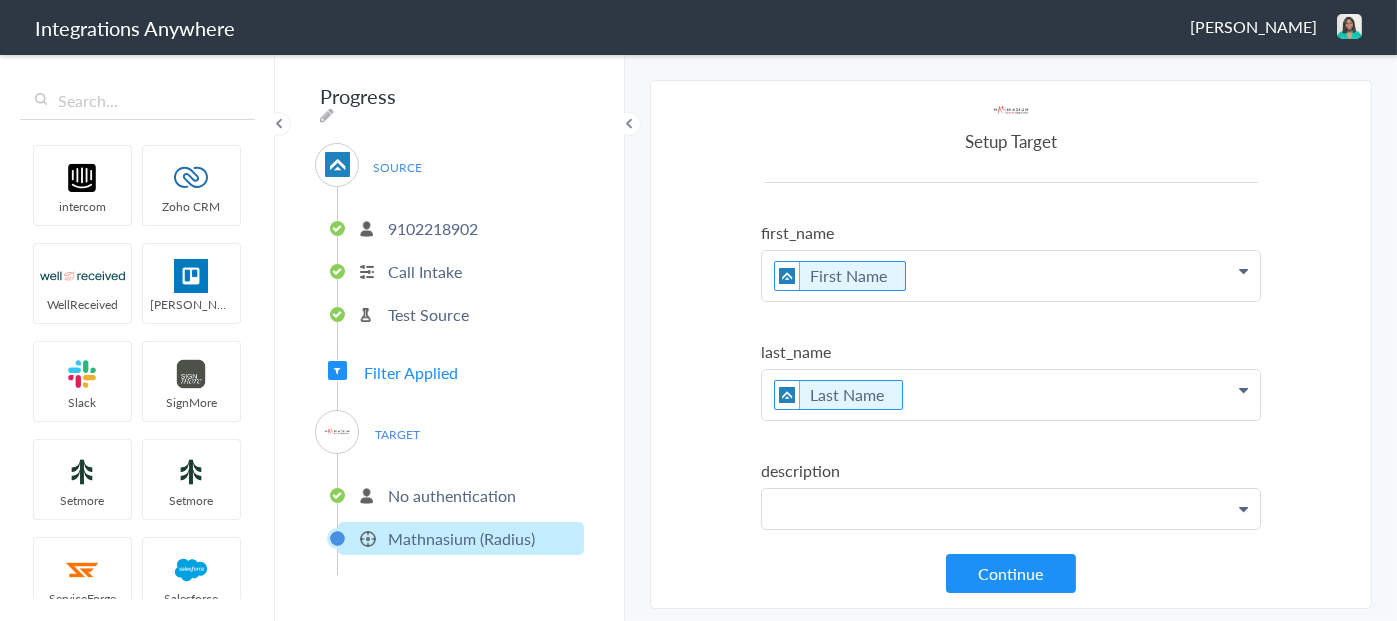 click at bounding box center (1011, 38) 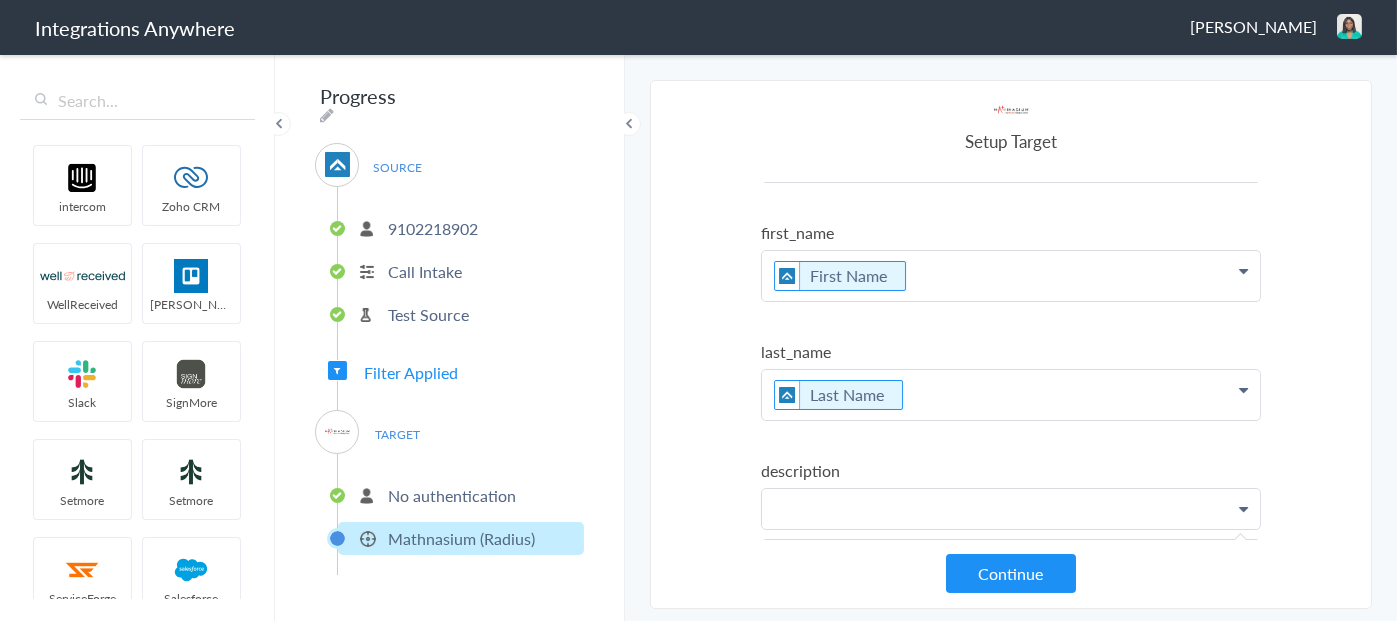 type 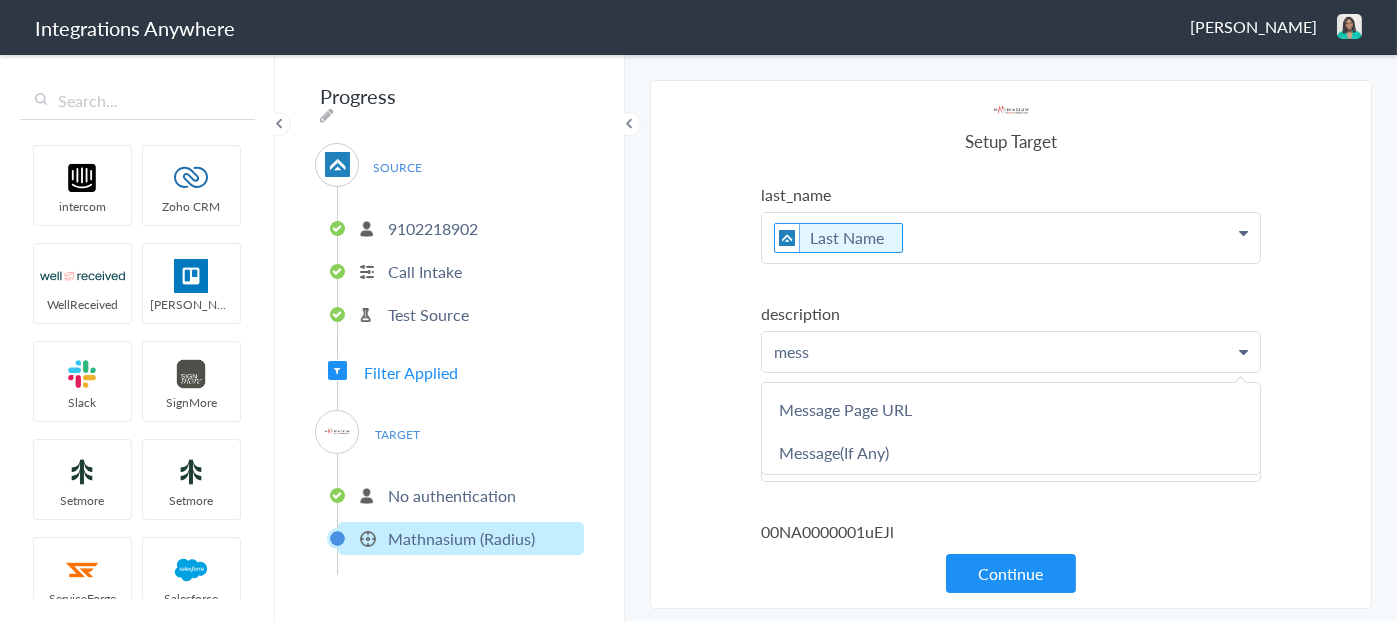 scroll, scrollTop: 400, scrollLeft: 0, axis: vertical 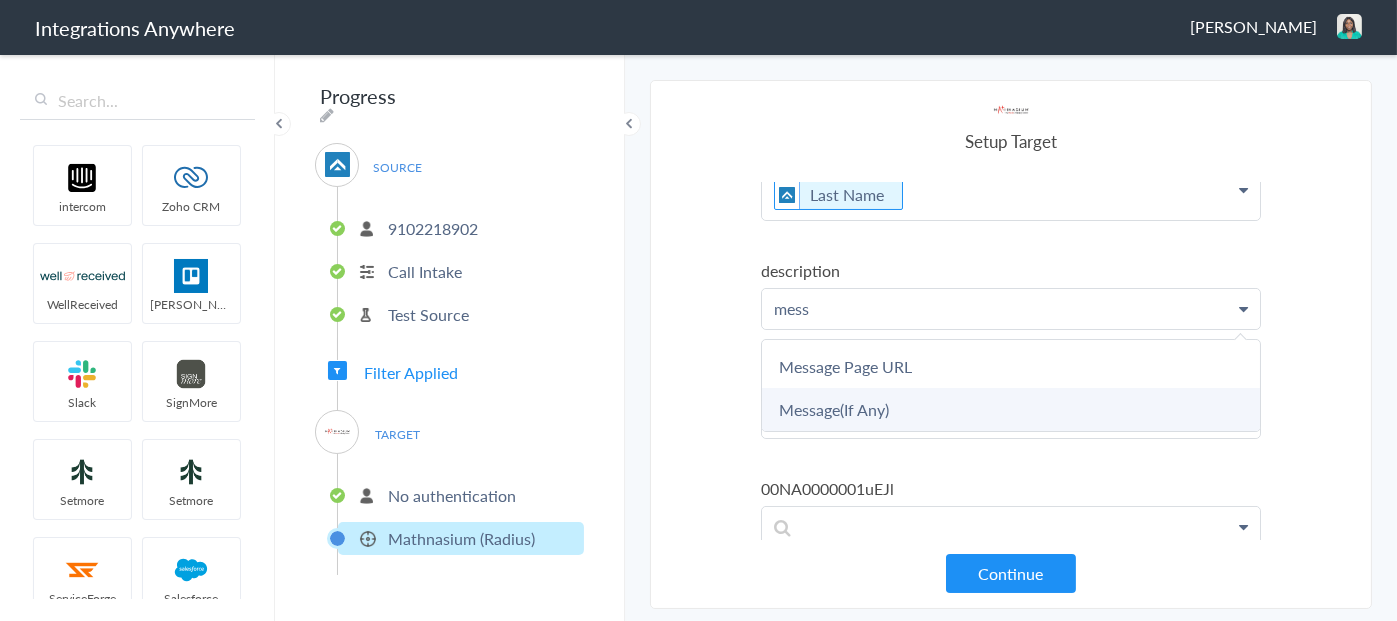 click on "Message(If Any)" at bounding box center [0, 0] 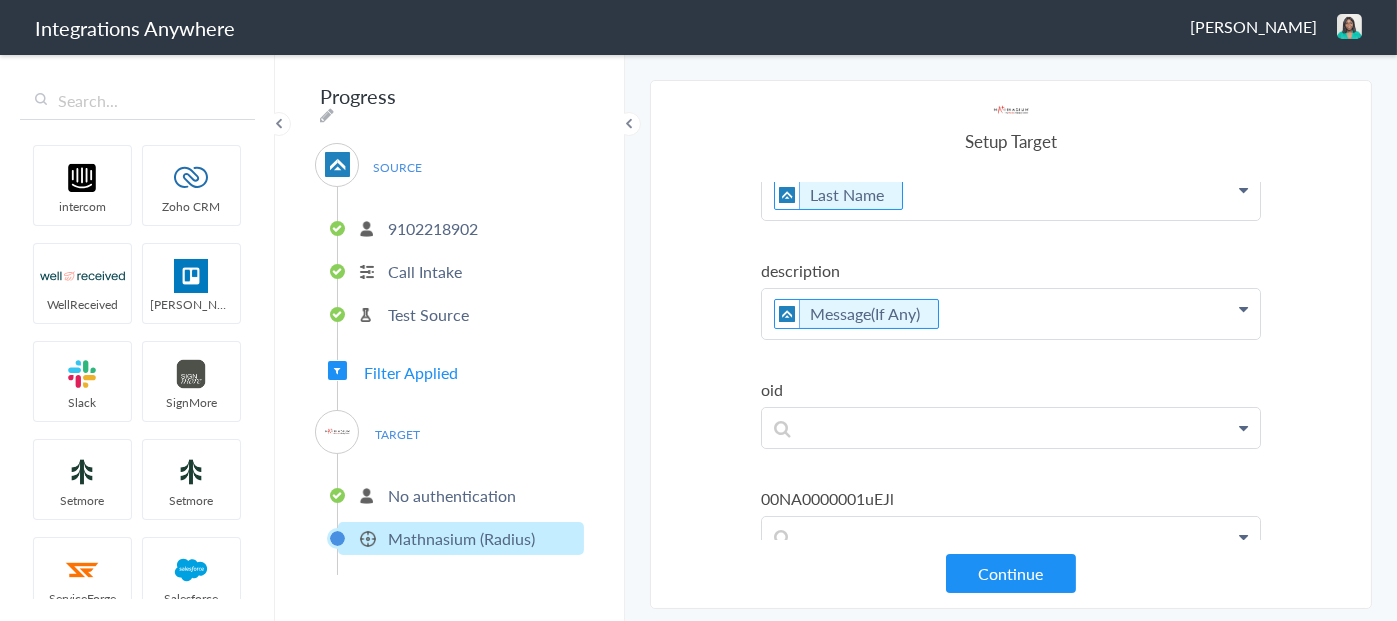 click on "Message(If Any)" at bounding box center (1011, -162) 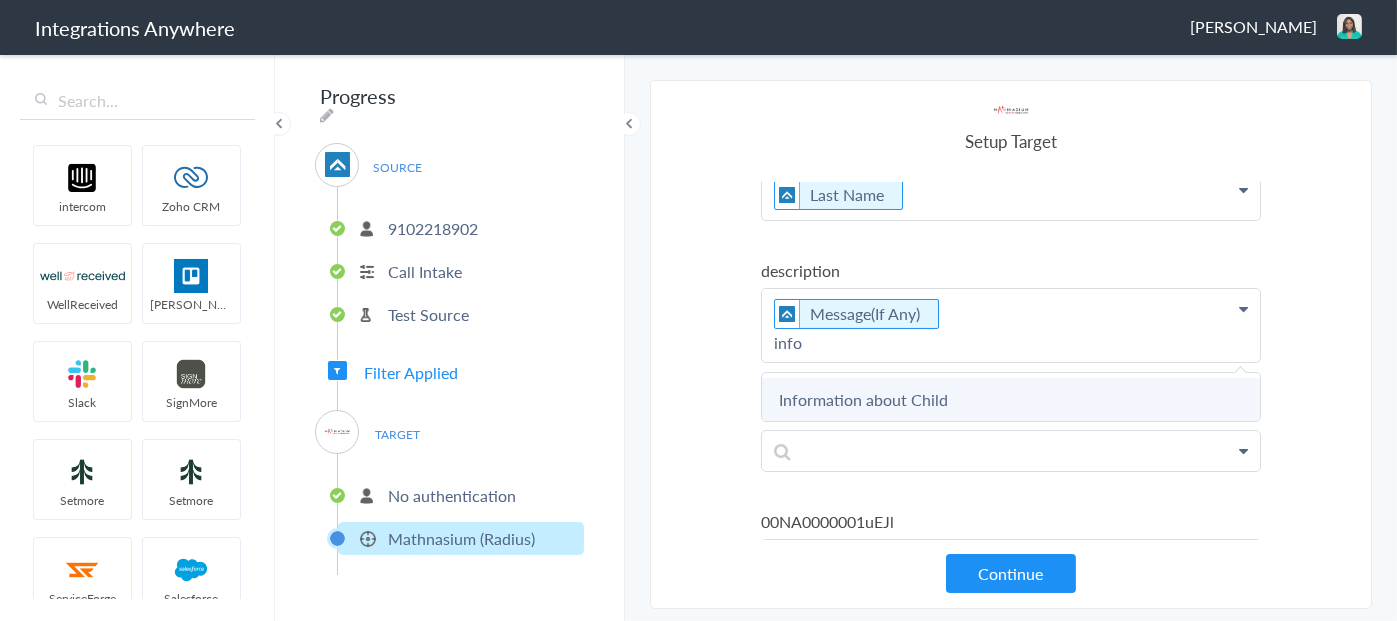 click on "Information about Child" at bounding box center [0, 0] 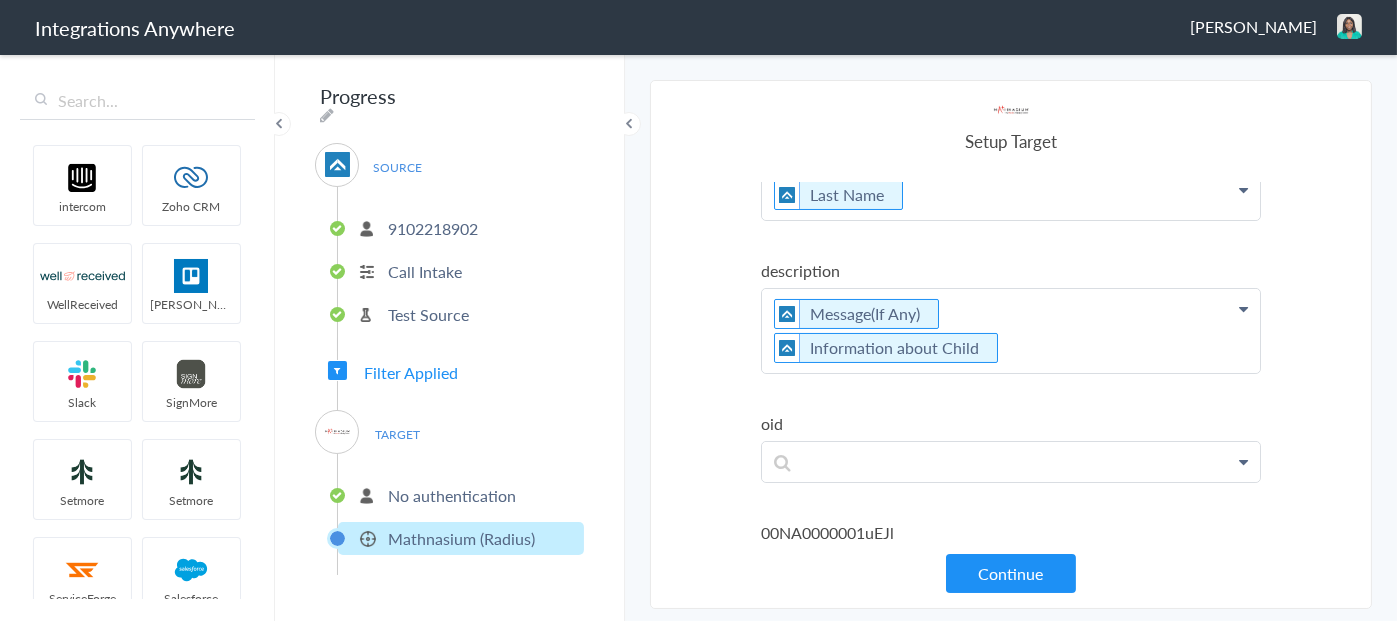 click on "Message(If Any)     Information about Child" at bounding box center [1011, -162] 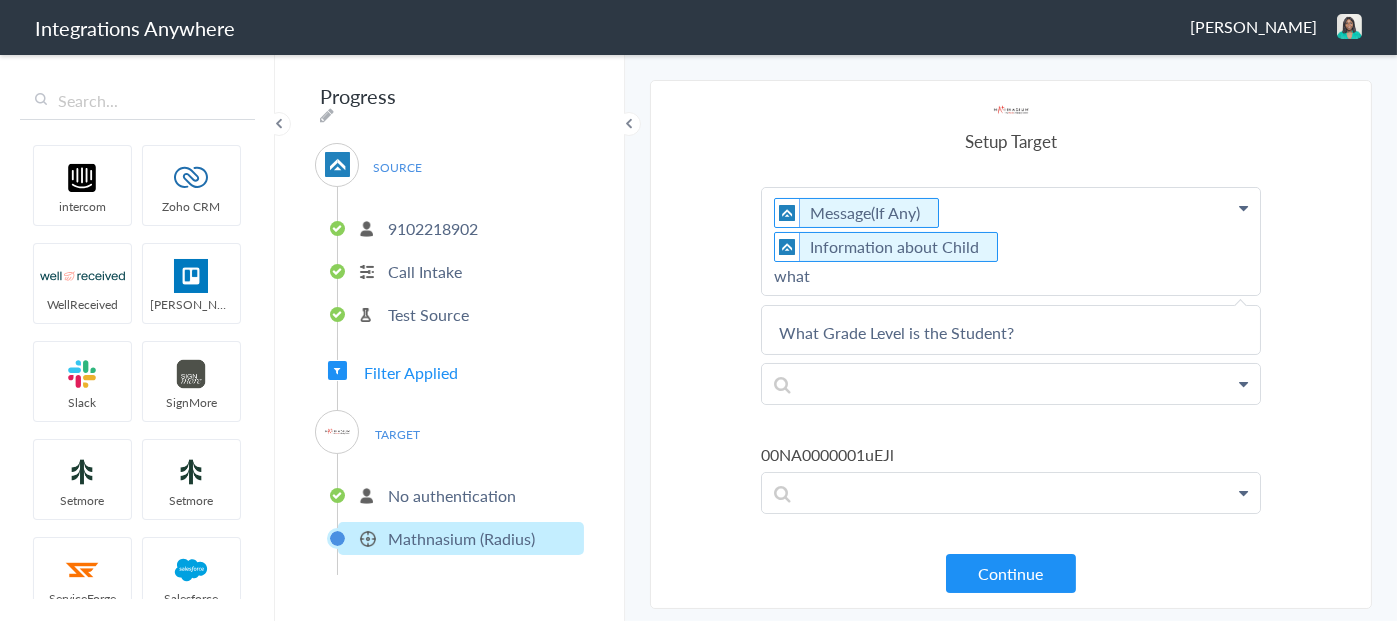 scroll, scrollTop: 500, scrollLeft: 0, axis: vertical 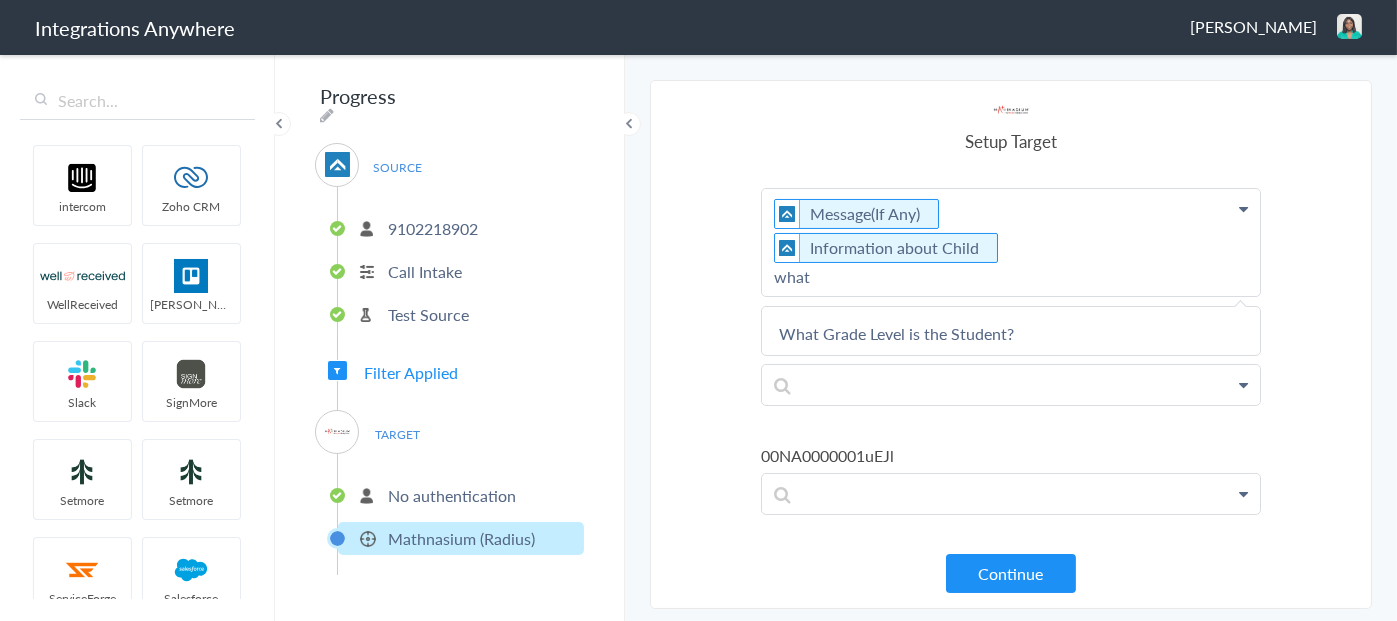 click on "Message(If Any)     Information about Child    what" at bounding box center (1011, 242) 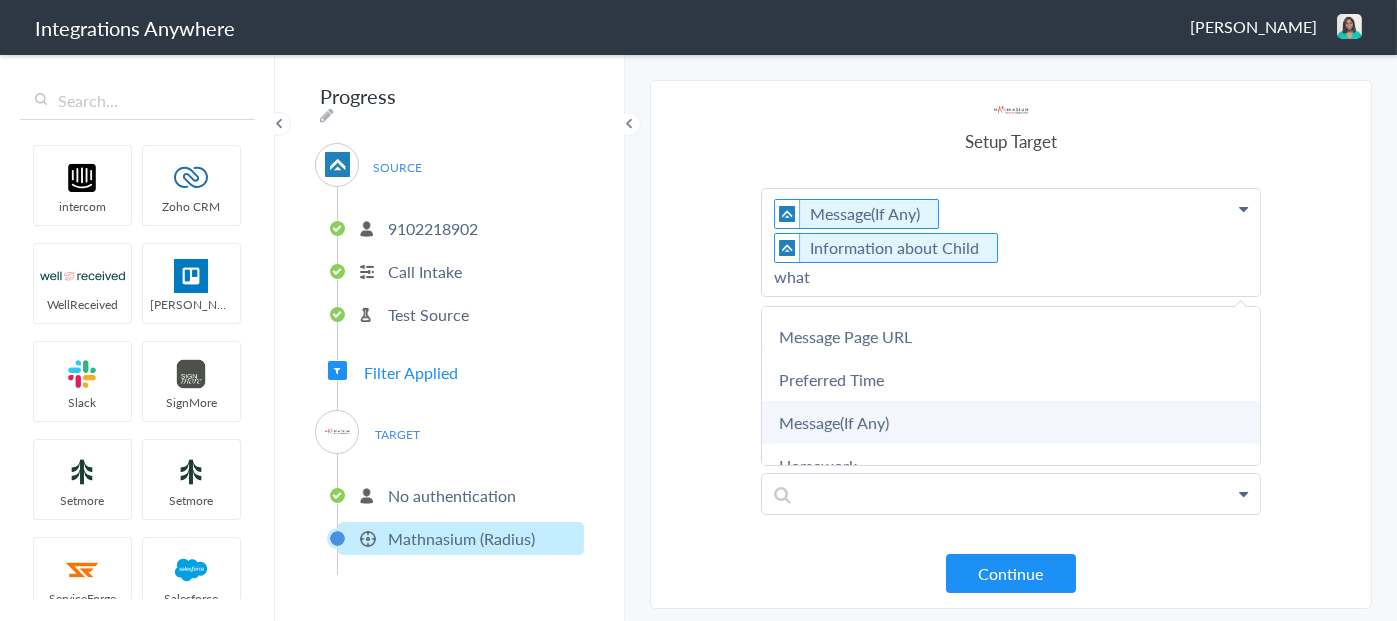 scroll, scrollTop: 1274, scrollLeft: 0, axis: vertical 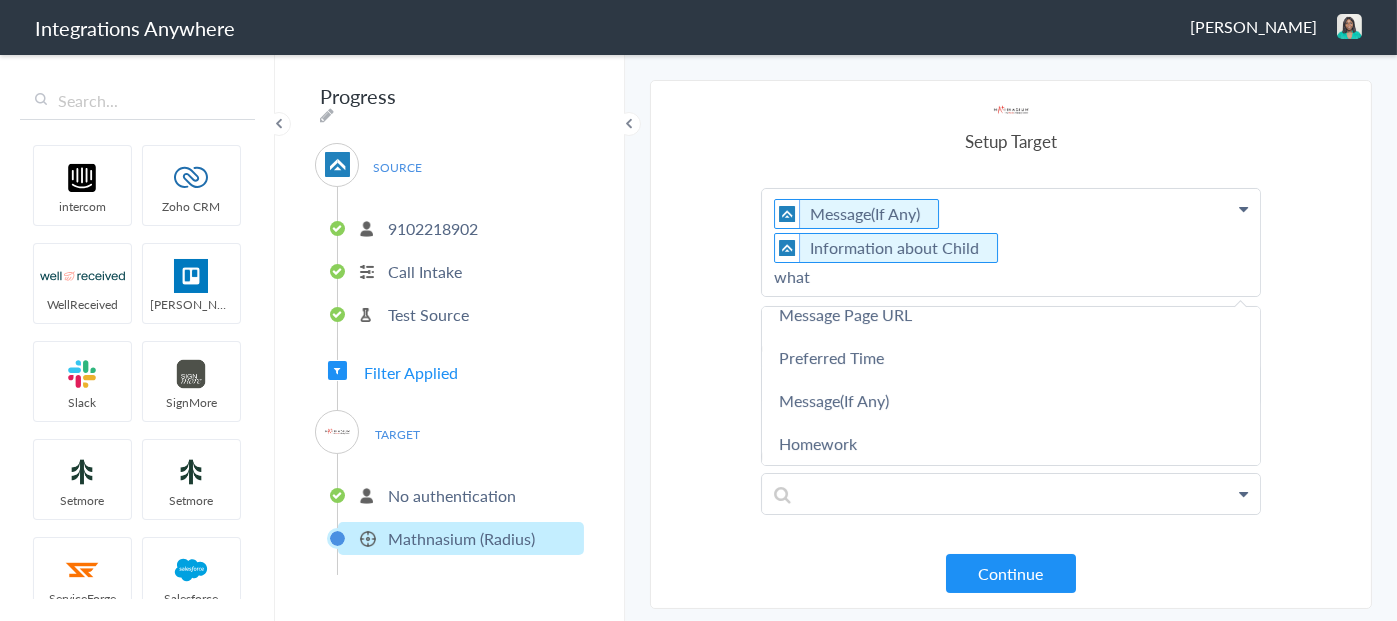 click on "Message(If Any)     Information about Child    what" at bounding box center [1011, 242] 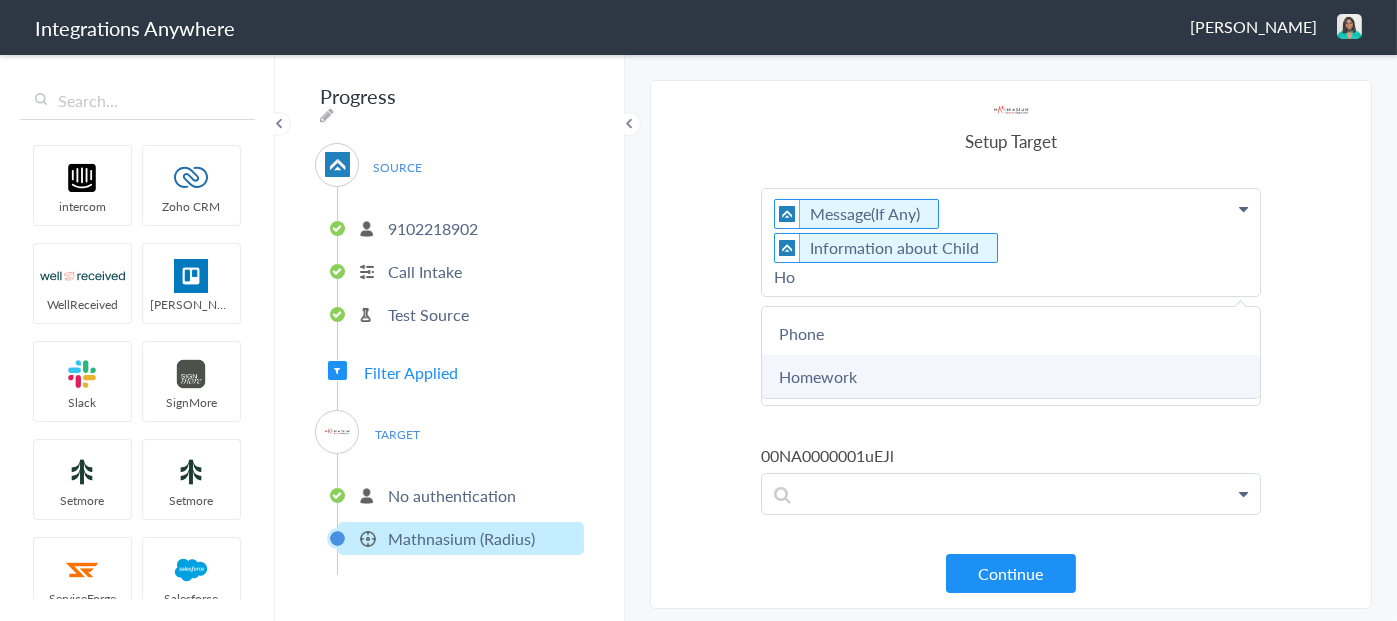 click on "Homework" at bounding box center (0, 0) 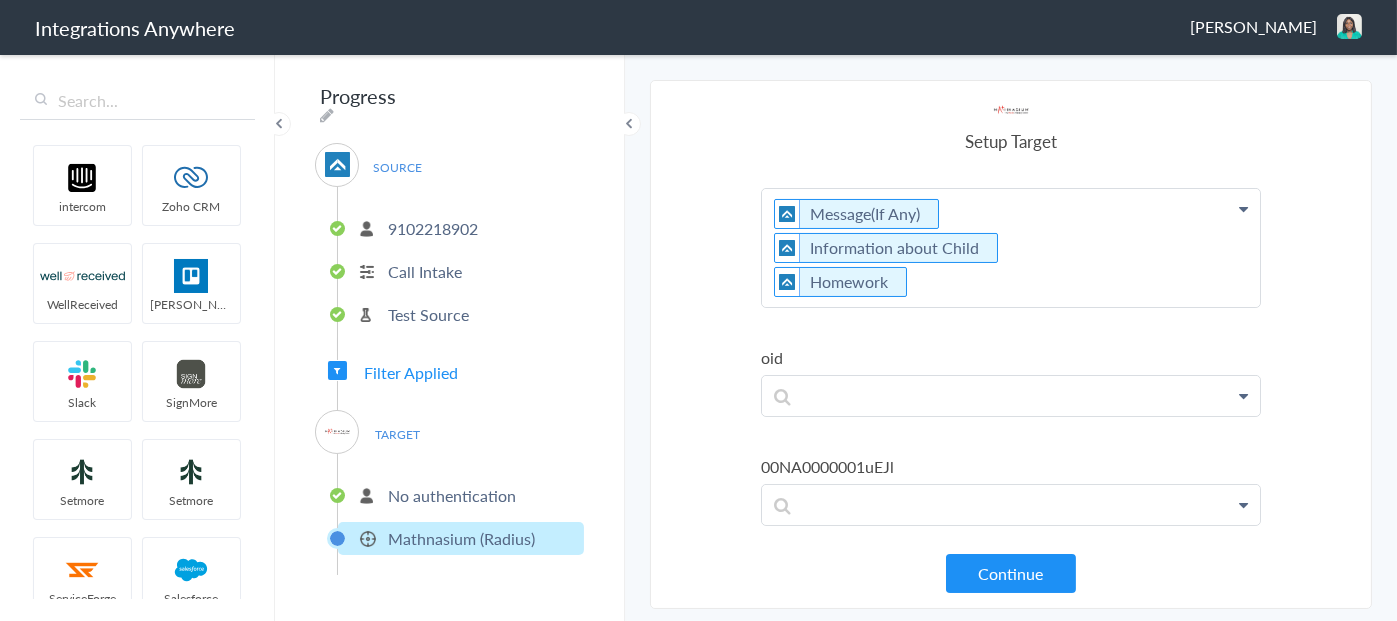 click on "Message(If Any)     Information about Child     Homework" at bounding box center [1011, -262] 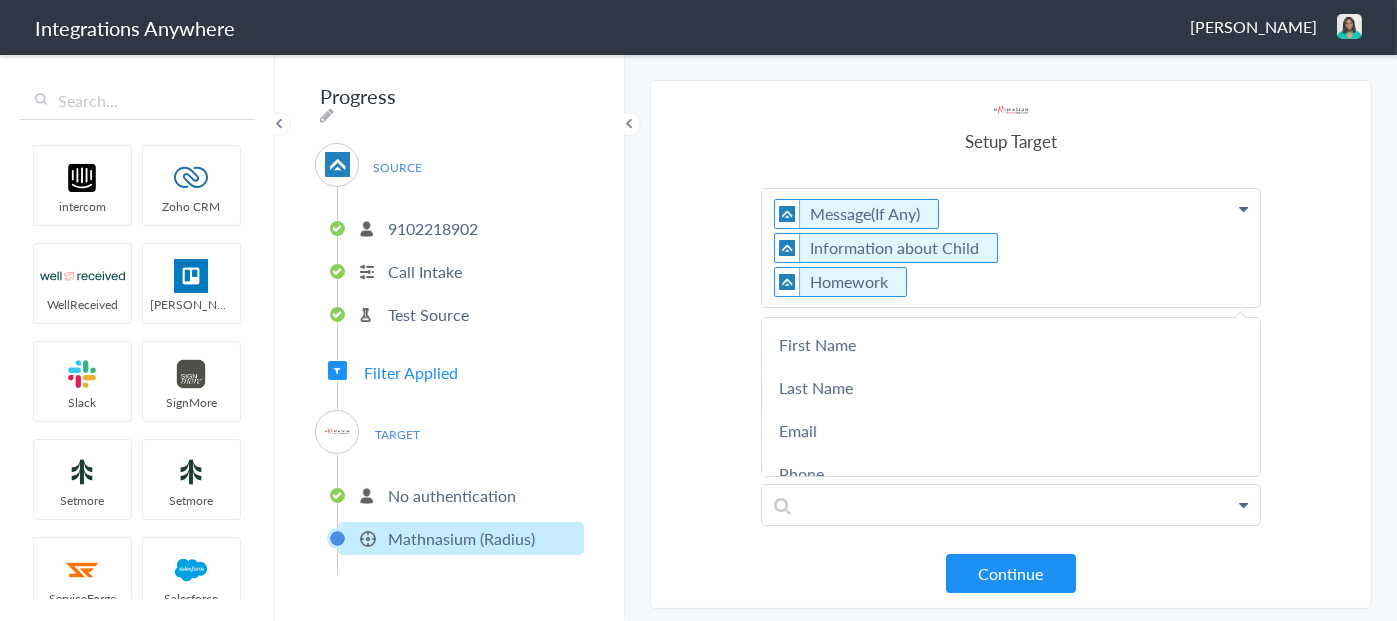 click on "Message(If Any)     Information about Child     Homework" at bounding box center [1011, 248] 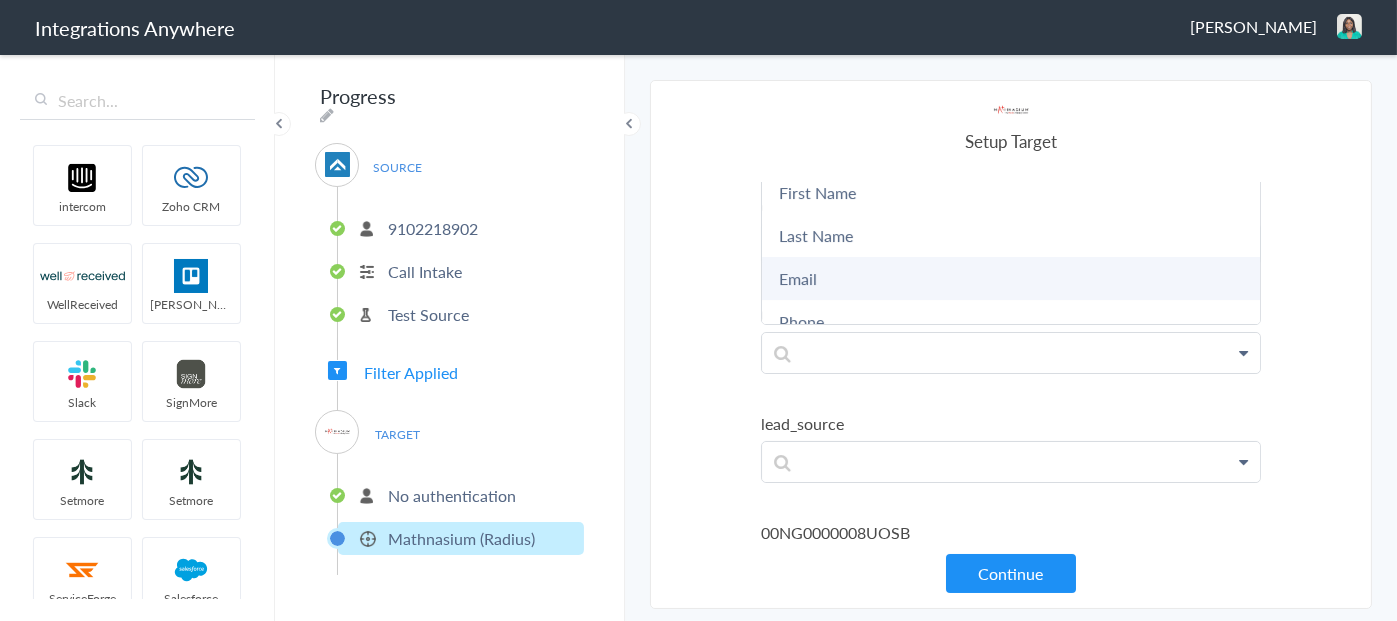 scroll, scrollTop: 700, scrollLeft: 0, axis: vertical 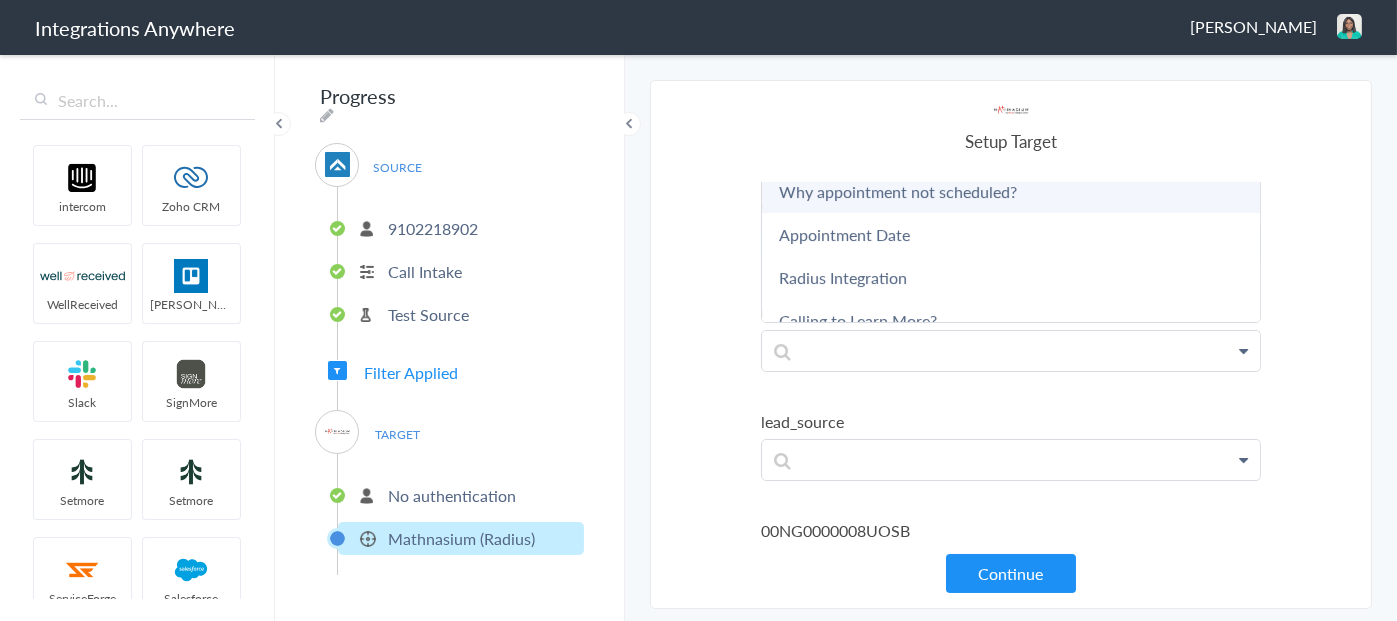 click on "Why appointment not scheduled?" at bounding box center [0, 0] 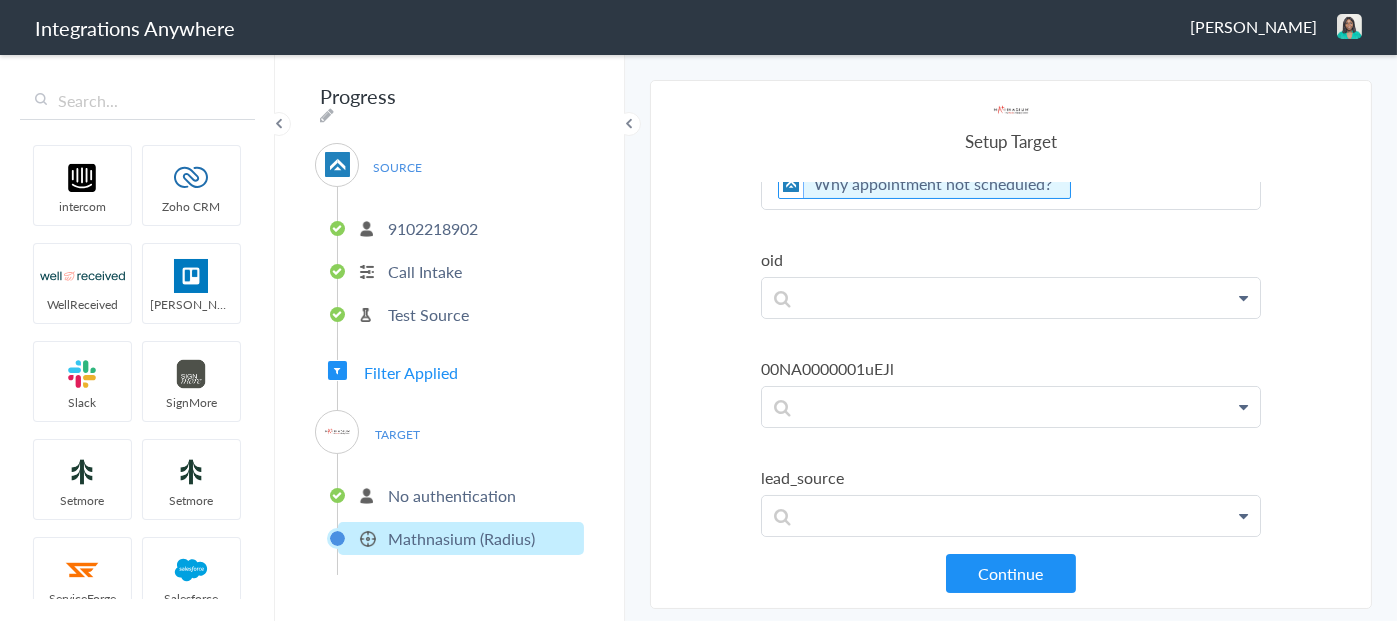 scroll, scrollTop: 600, scrollLeft: 0, axis: vertical 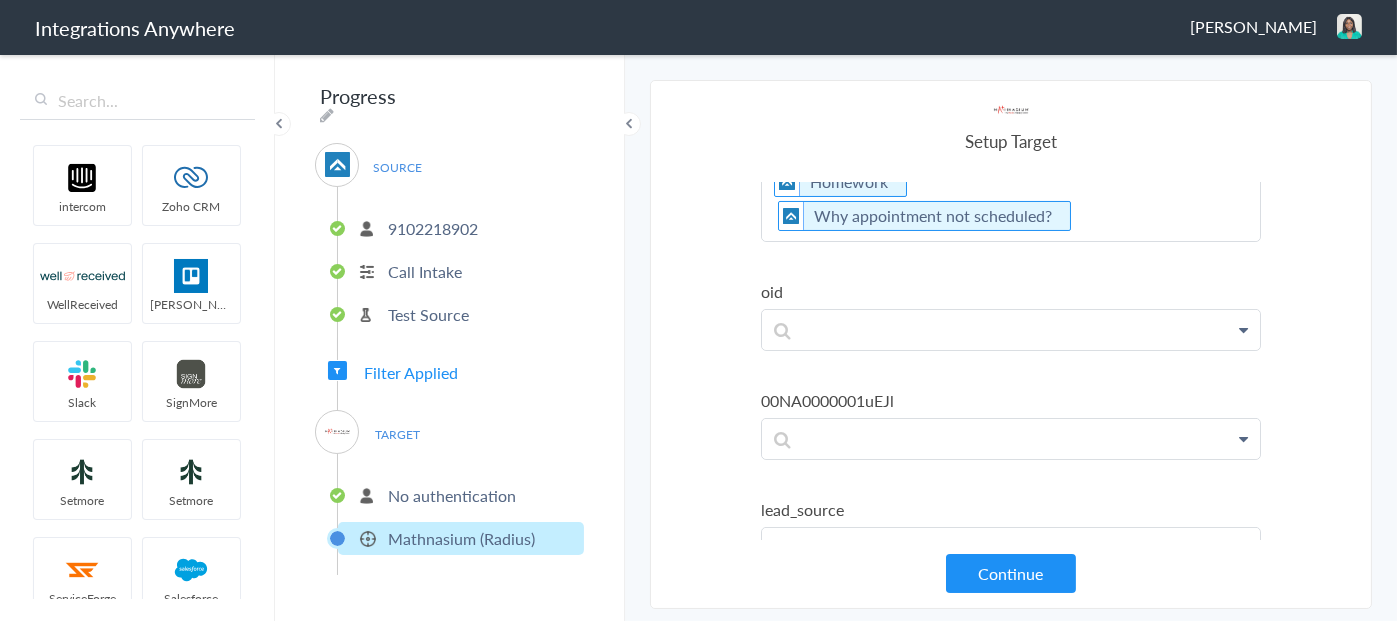 click on "Message(If Any)     Information about Child     Homework      Why appointment not scheduled?" at bounding box center [1011, -362] 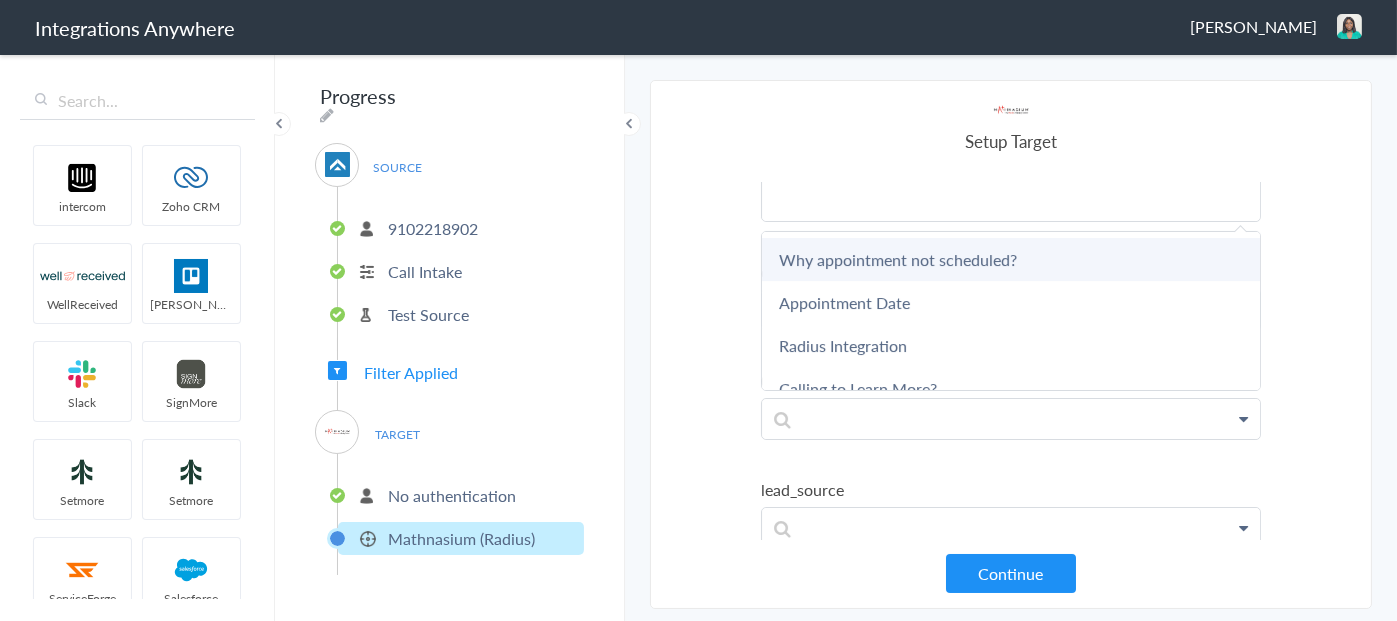 scroll, scrollTop: 700, scrollLeft: 0, axis: vertical 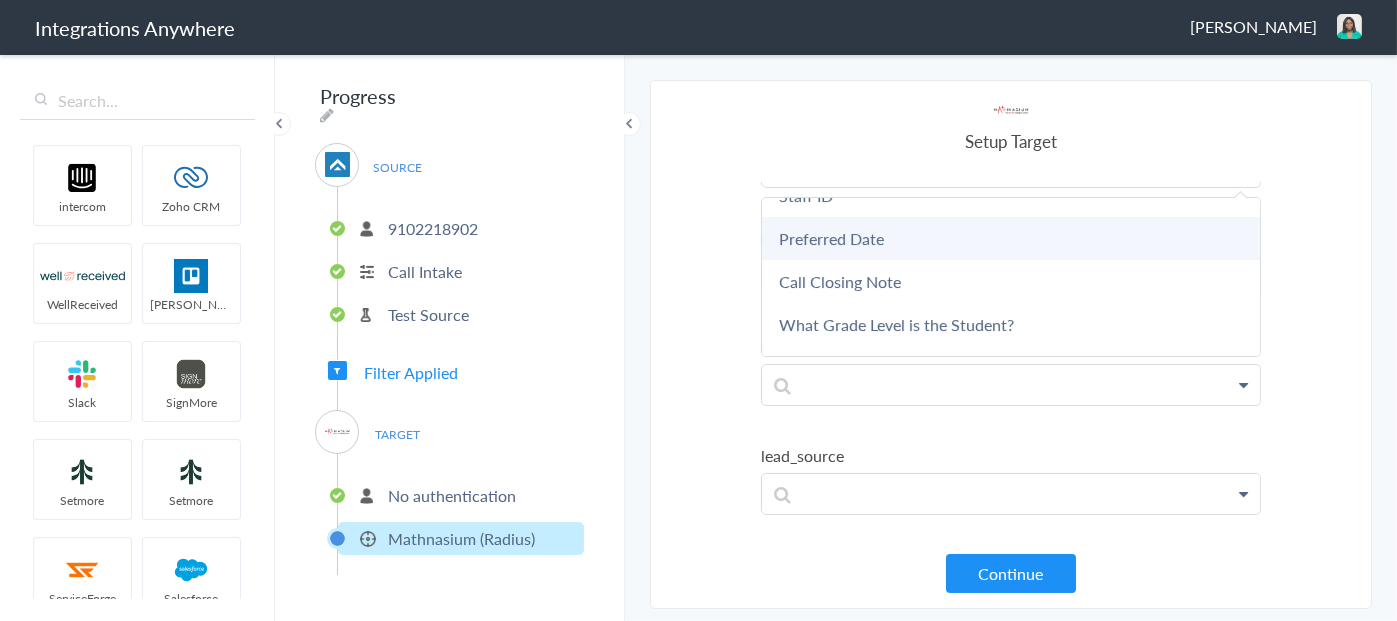 click on "Preferred Date" at bounding box center (0, 0) 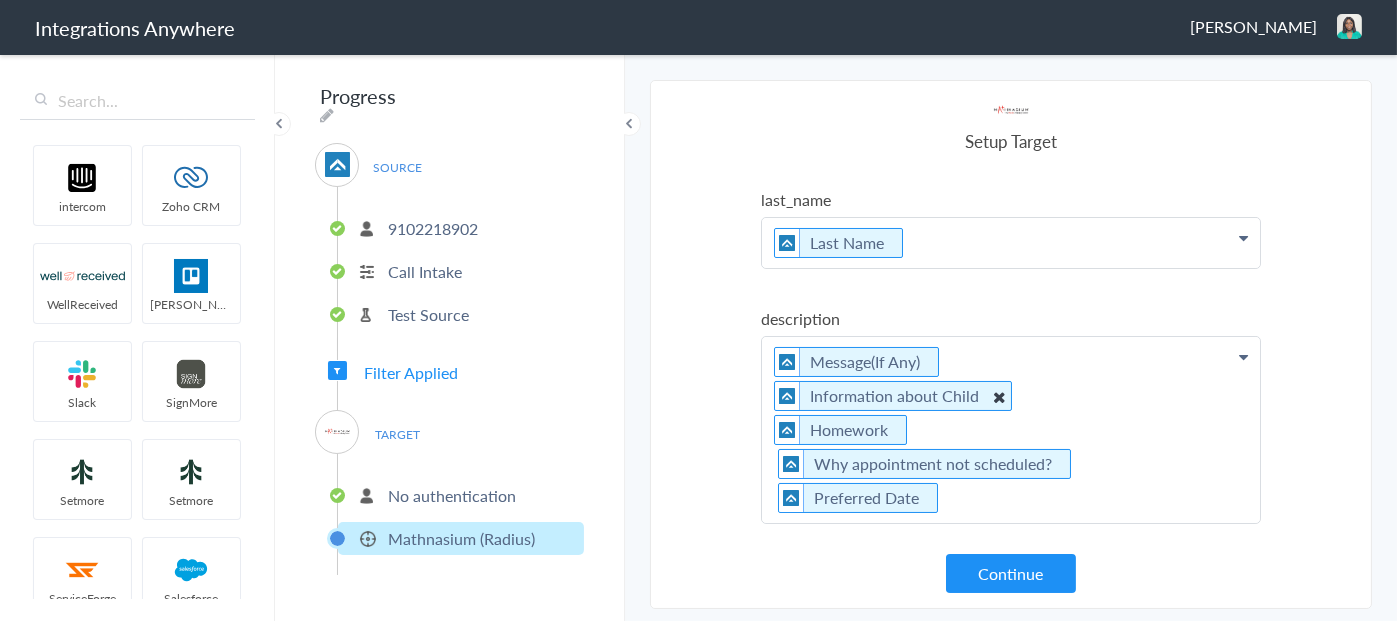 scroll, scrollTop: 440, scrollLeft: 0, axis: vertical 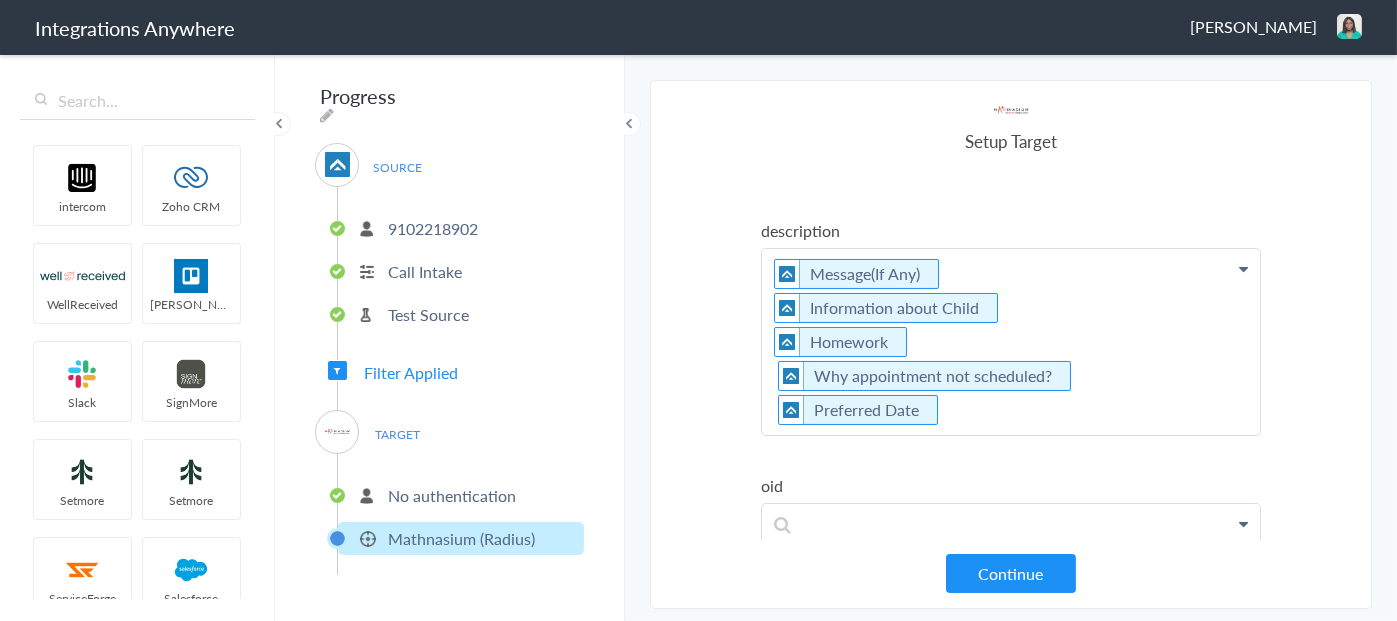 click on "Message(If Any)     Information about Child     Homework      Why appointment not scheduled?      Preferred Date" at bounding box center (1011, -202) 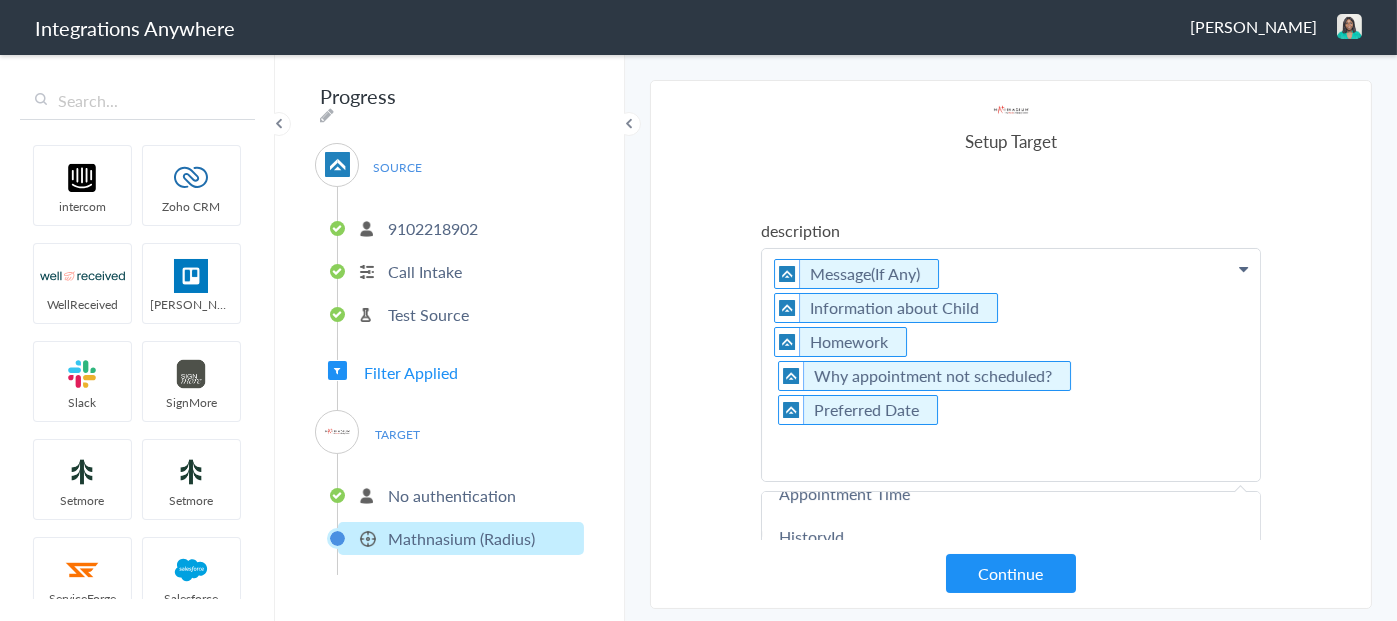 scroll, scrollTop: 974, scrollLeft: 0, axis: vertical 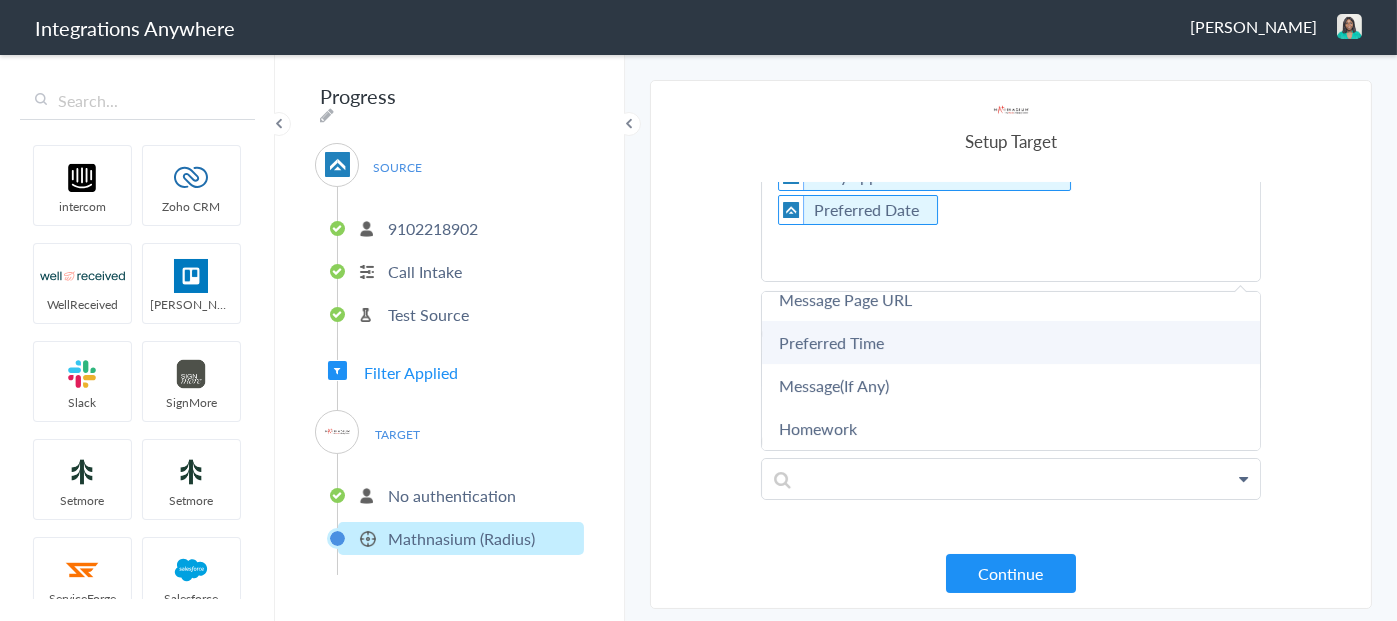 click on "Preferred Time" at bounding box center [0, 0] 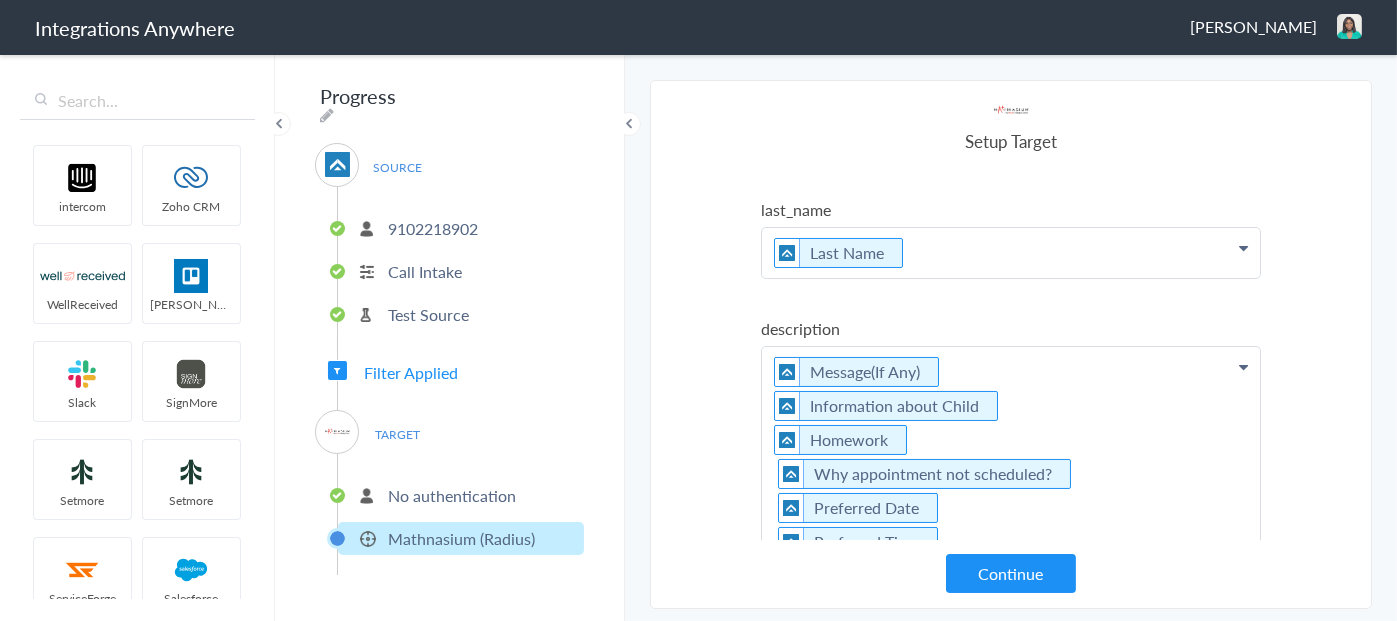 scroll, scrollTop: 340, scrollLeft: 0, axis: vertical 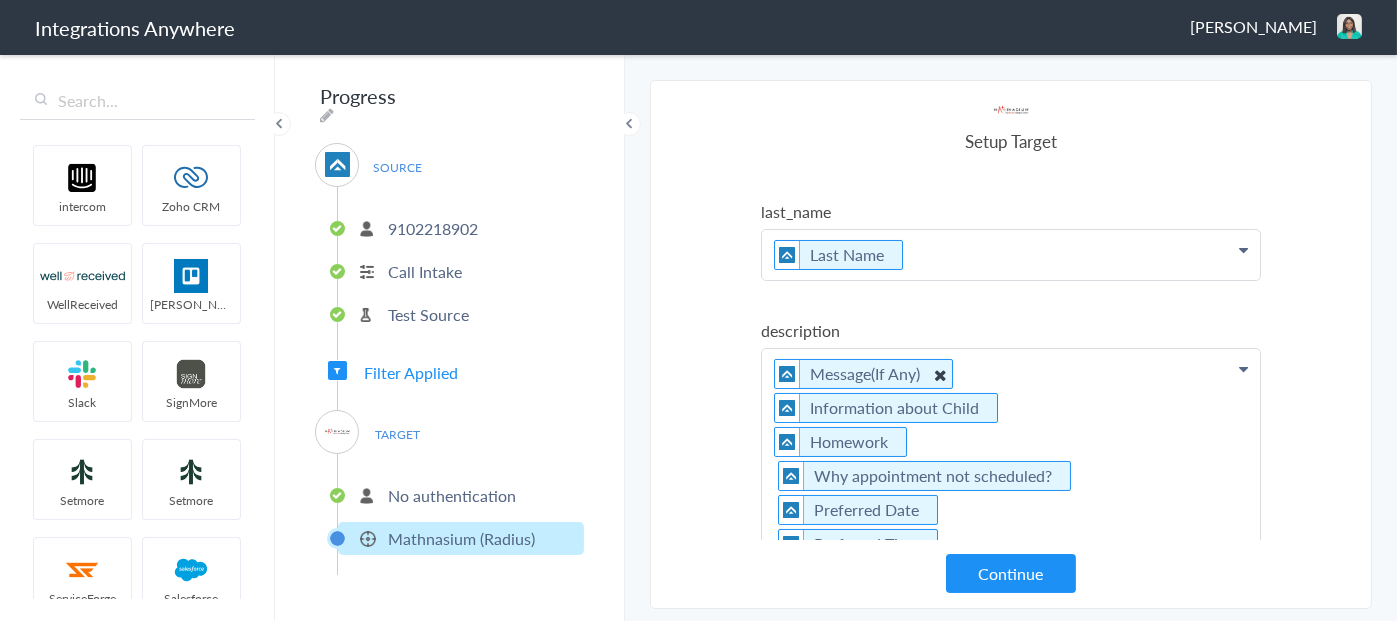 click at bounding box center [940, 375] 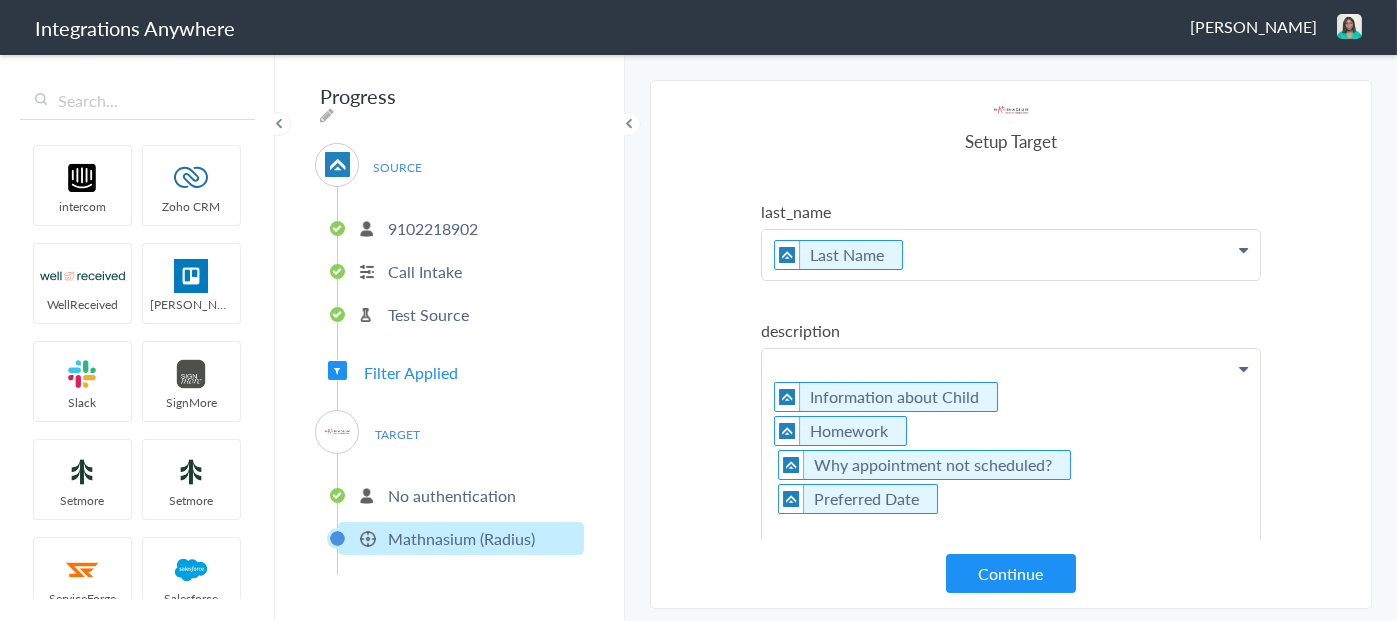 click on "Information about Child     Homework      Why appointment not scheduled?      Preferred Date" at bounding box center [1011, 459] 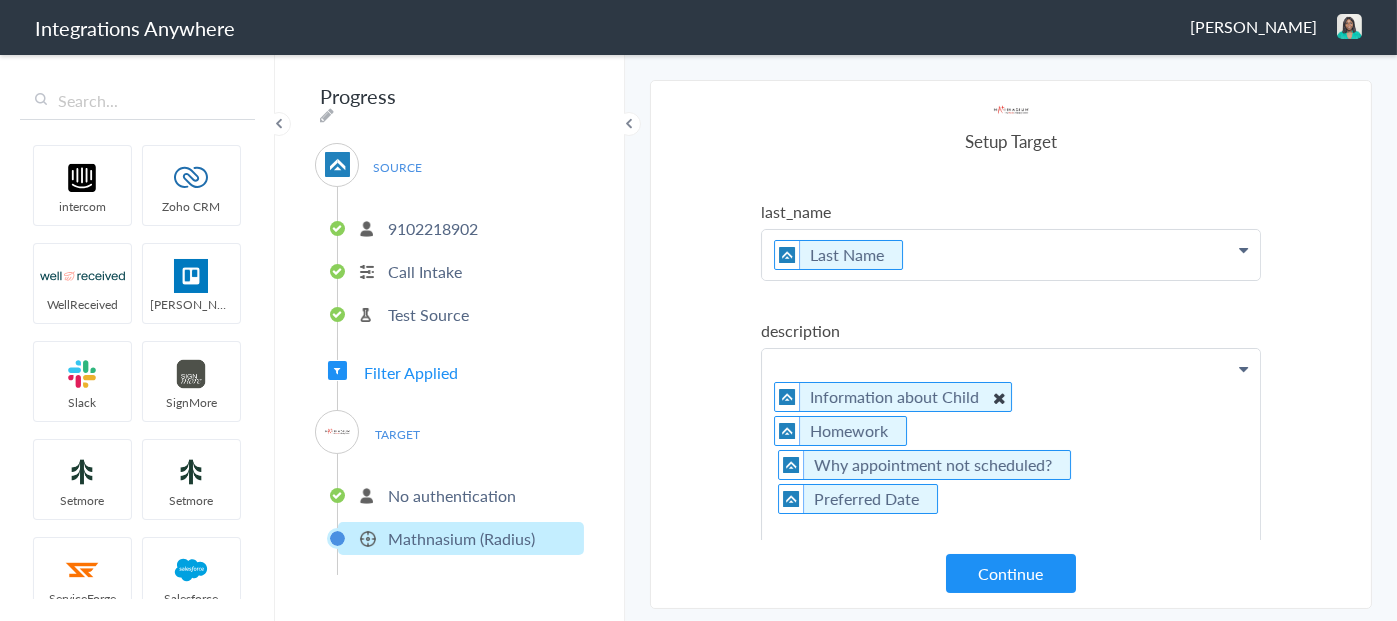 click at bounding box center (787, 397) 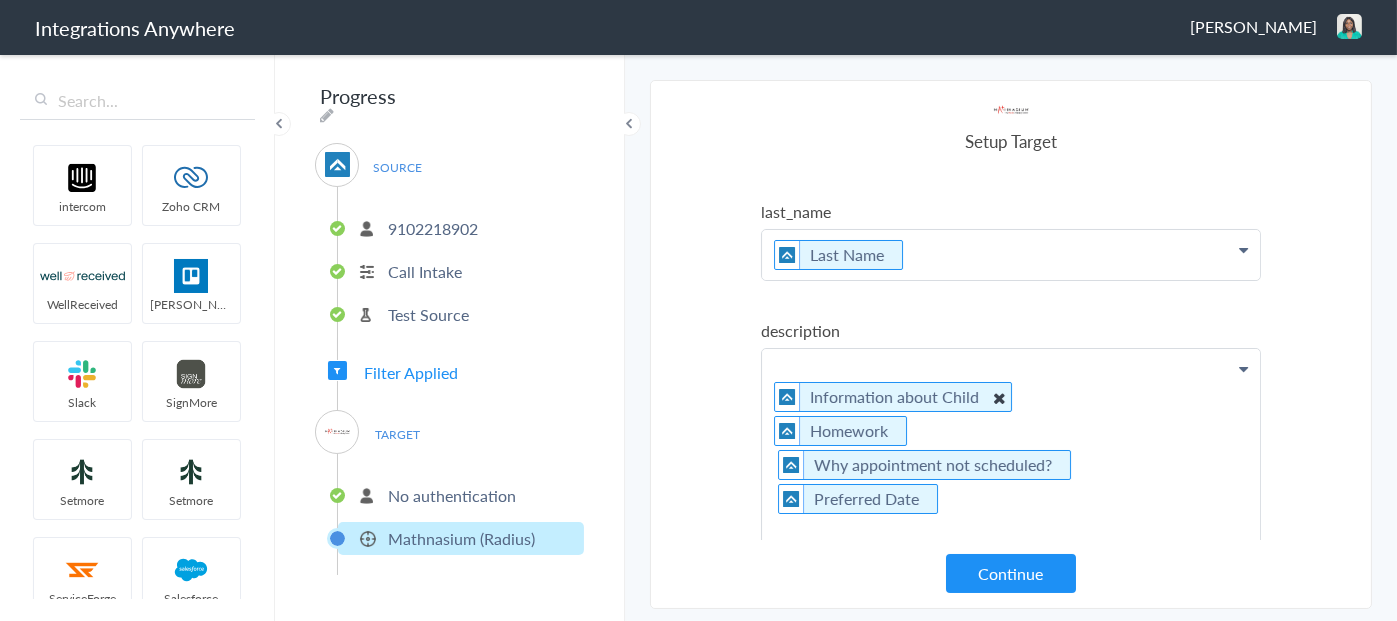 scroll, scrollTop: 440, scrollLeft: 0, axis: vertical 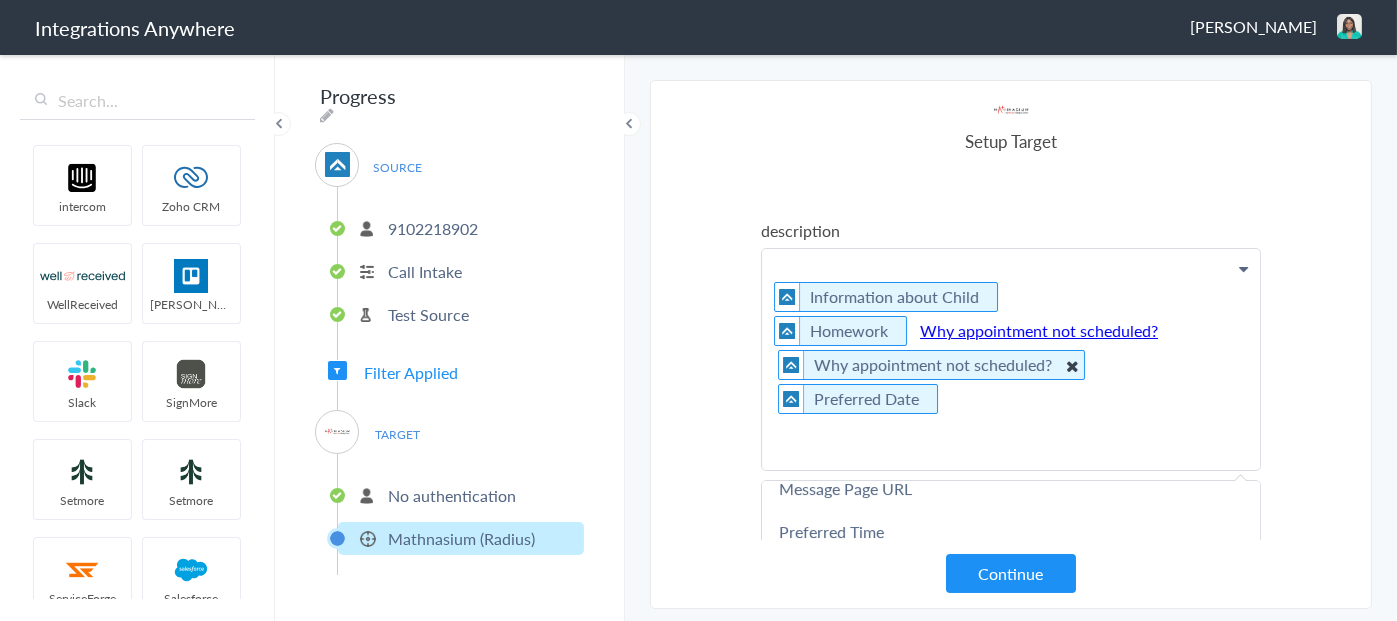click at bounding box center [1072, 366] 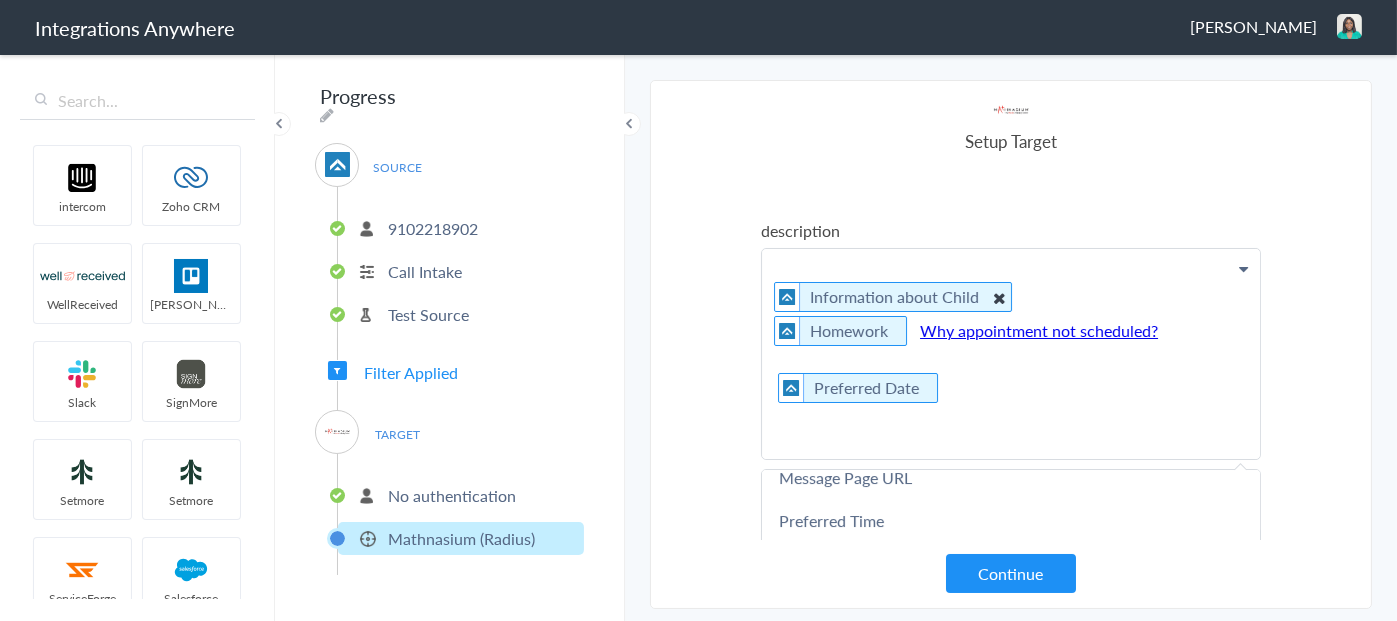 click at bounding box center [999, 298] 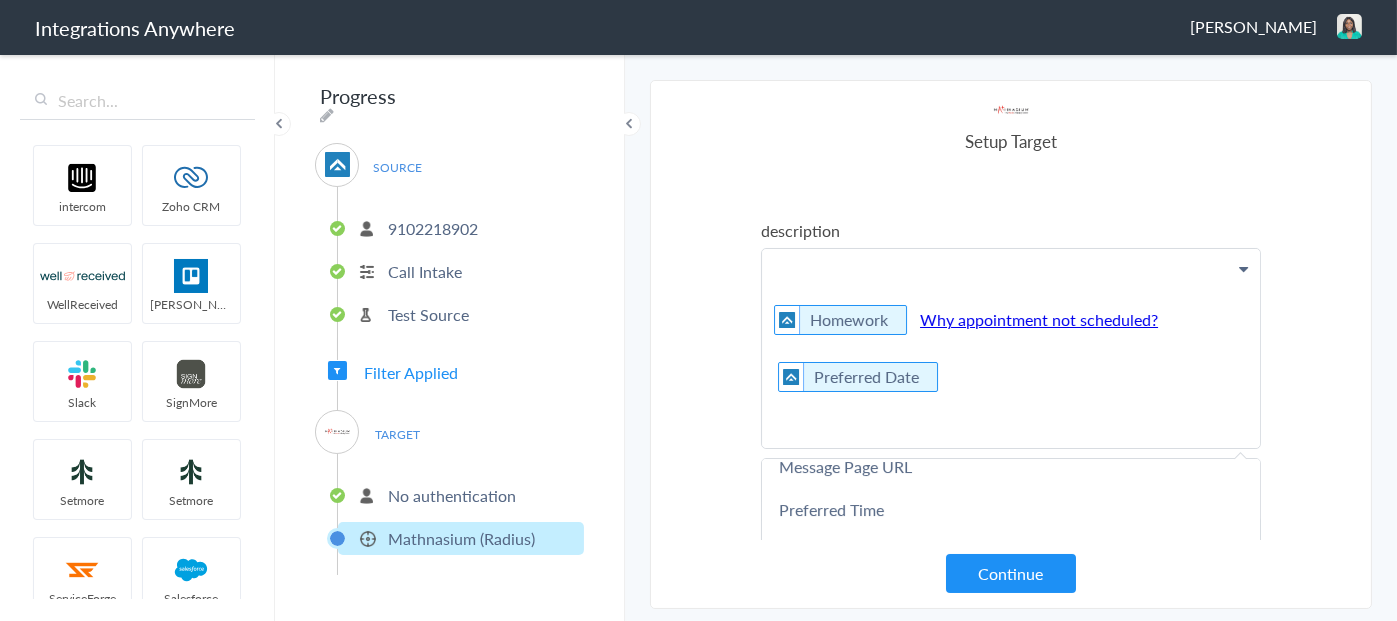 drag, startPoint x: 1144, startPoint y: 307, endPoint x: 1154, endPoint y: 310, distance: 10.440307 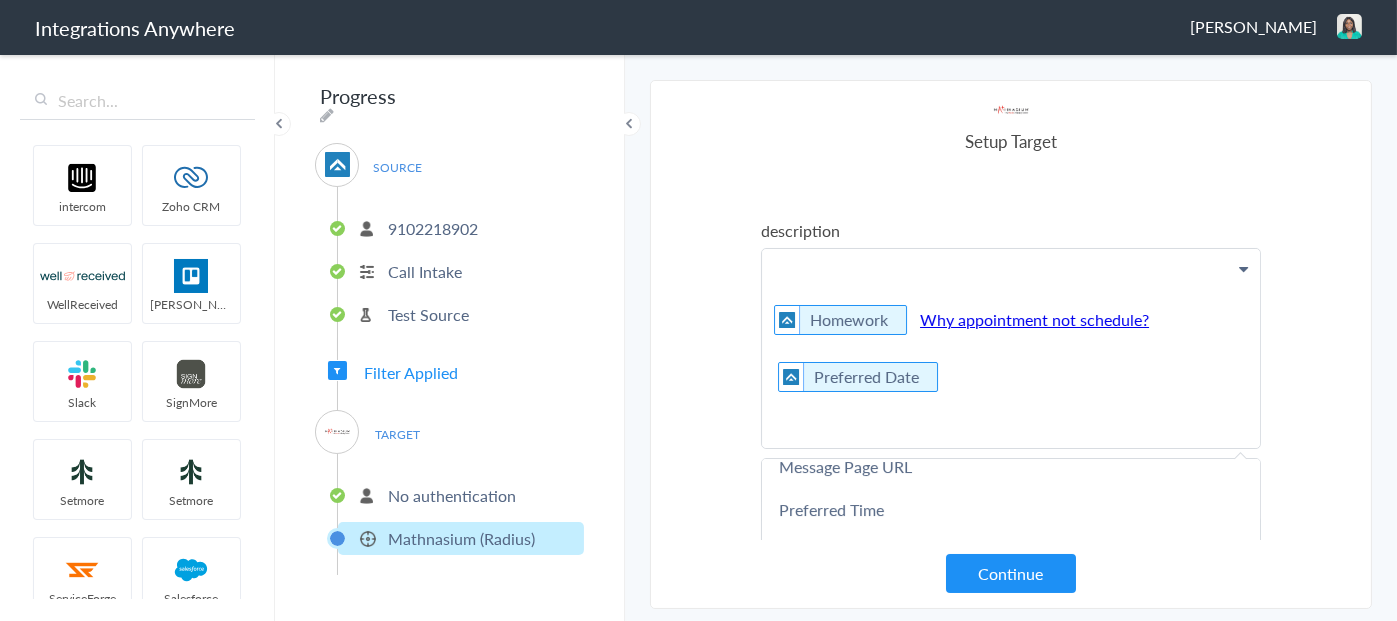 drag, startPoint x: 814, startPoint y: 333, endPoint x: 789, endPoint y: 334, distance: 25.019993 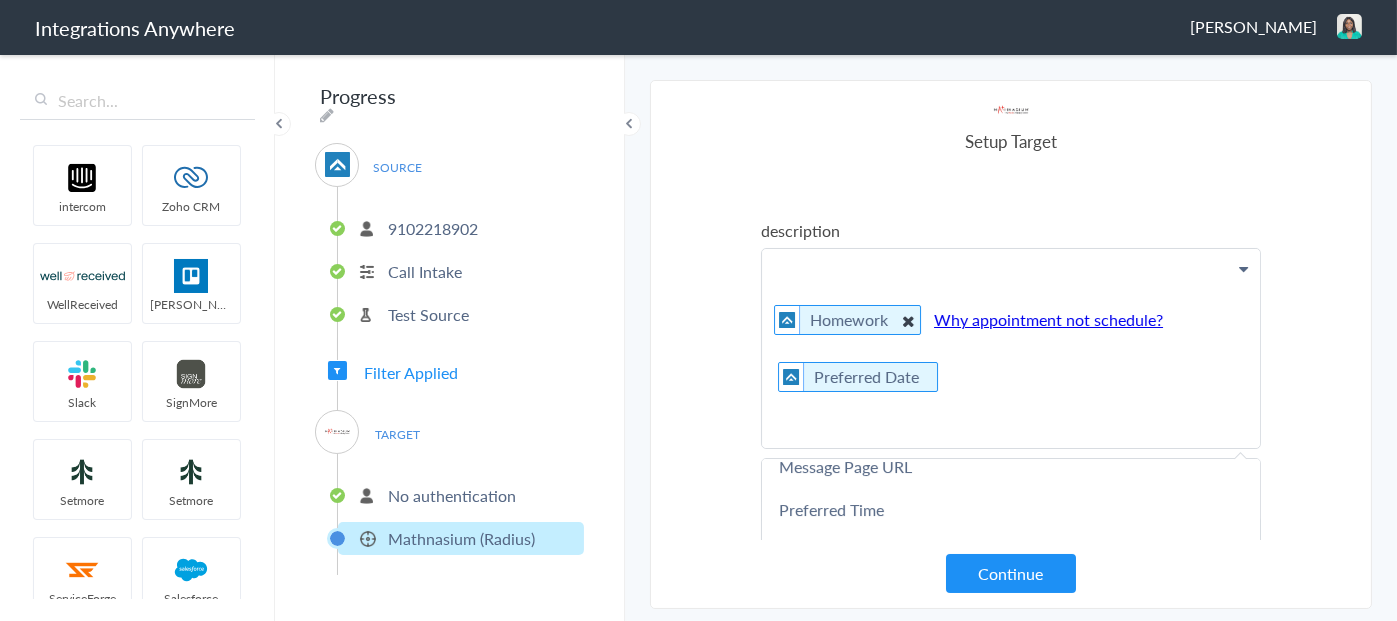 click at bounding box center (908, 321) 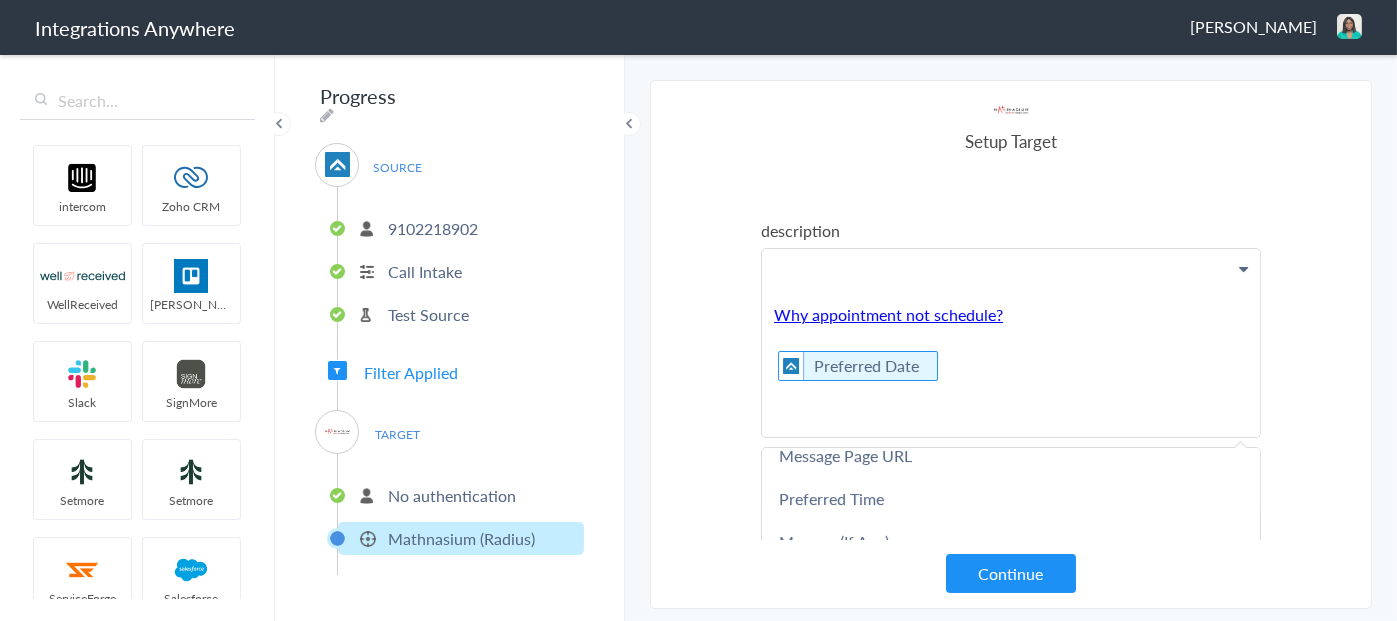 click on "Why appointment not schedule?     Preferred Date" at bounding box center [1011, 343] 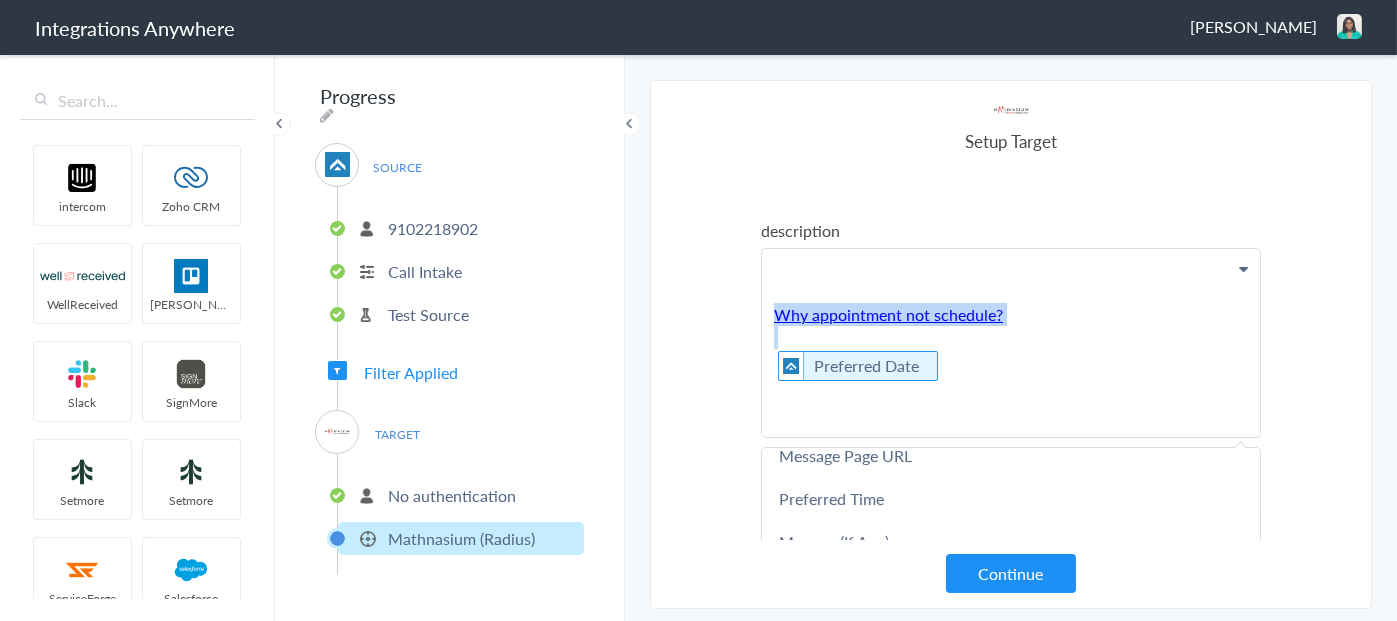 click on "Why appointment not schedule?     Preferred Date" at bounding box center (1011, 343) 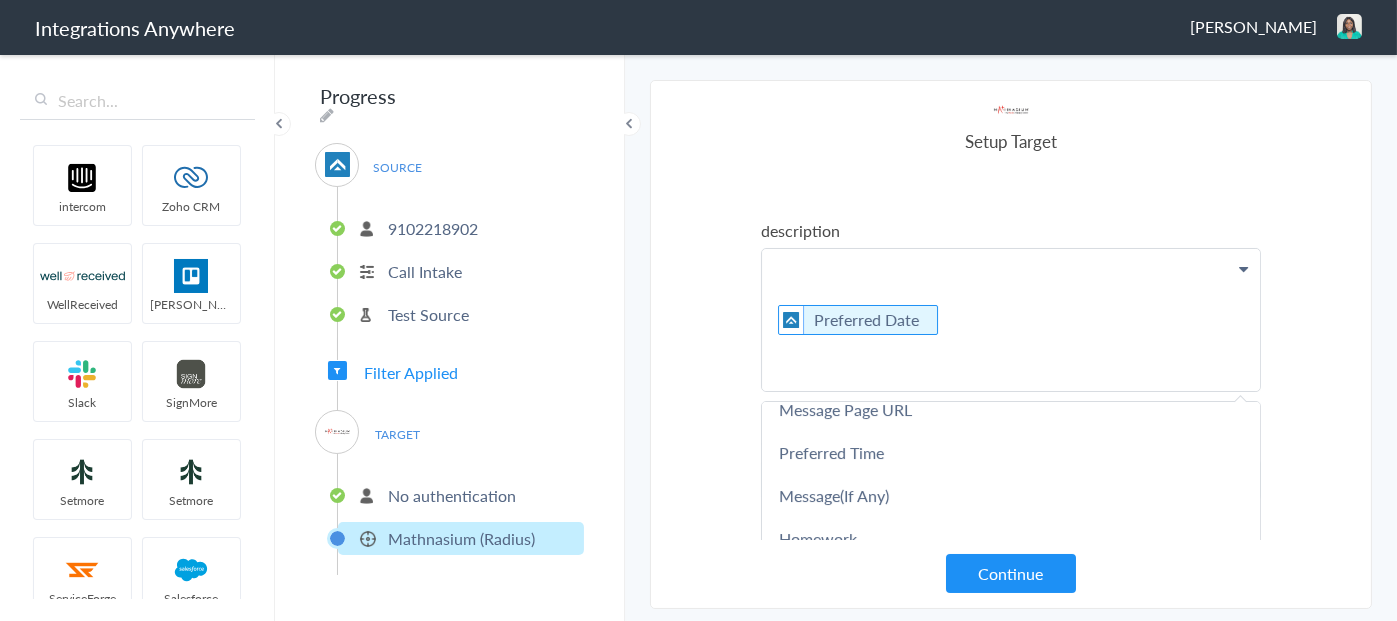 click on "Preferred Date" at bounding box center [1011, 320] 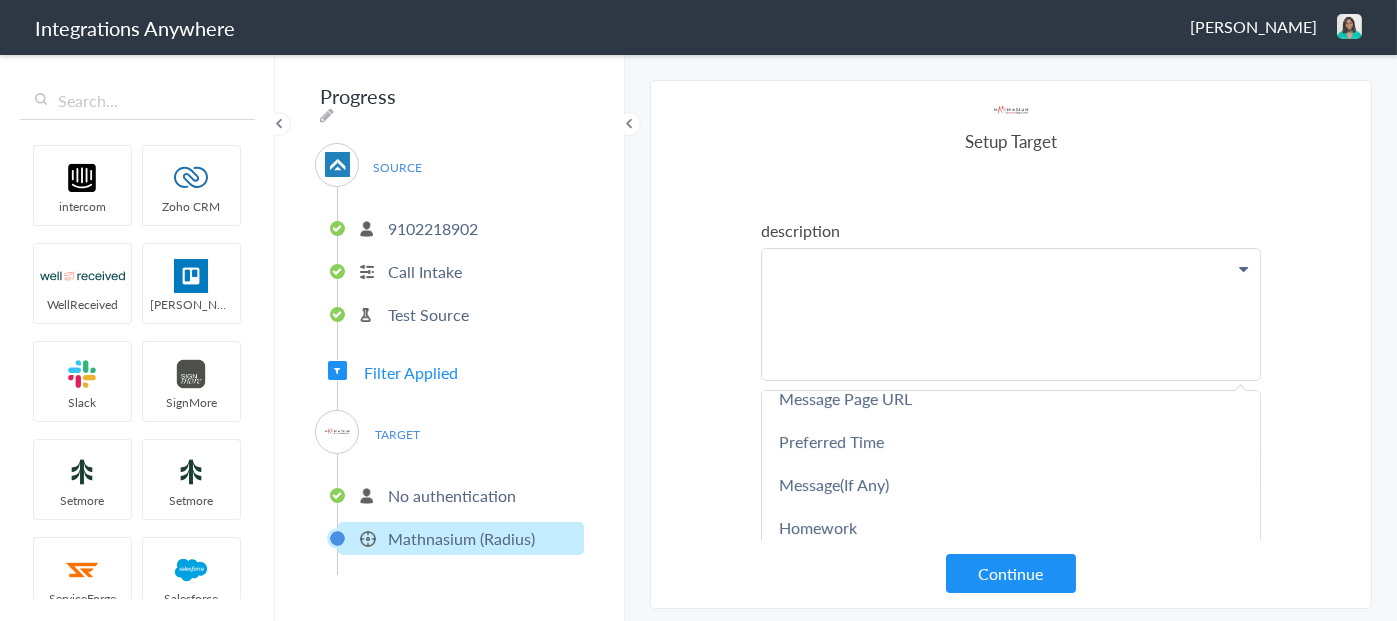 click at bounding box center [1011, 314] 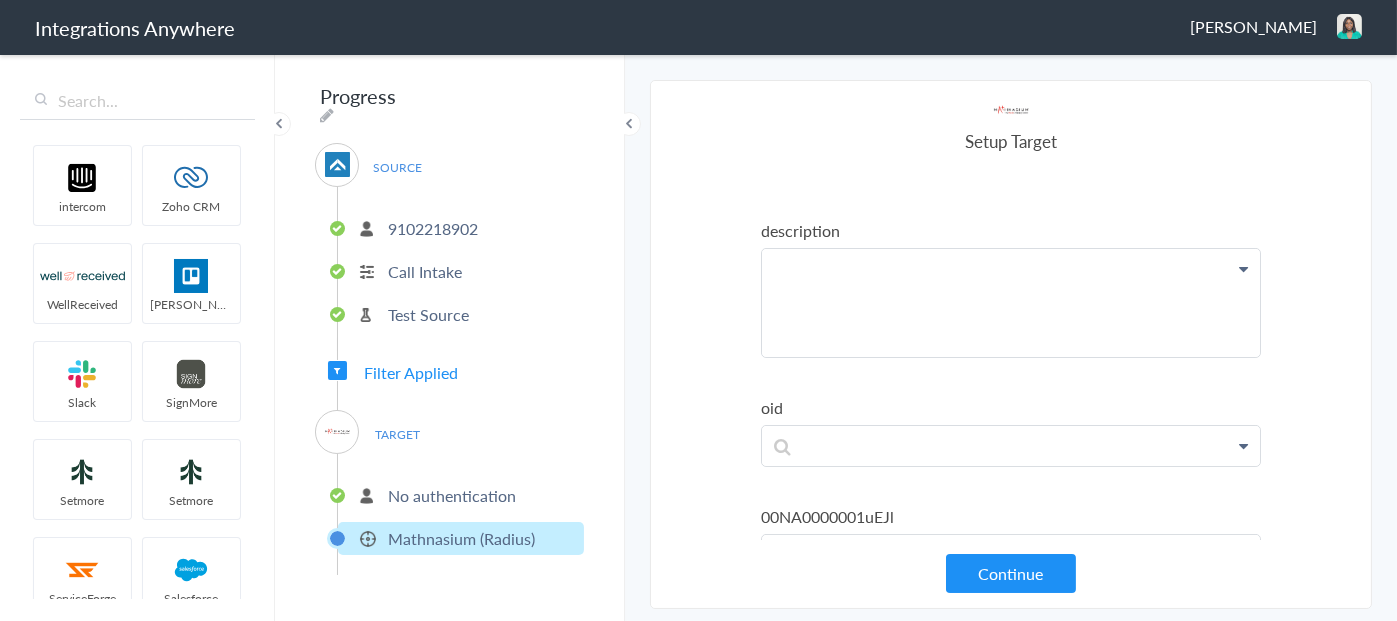 click at bounding box center (1011, -202) 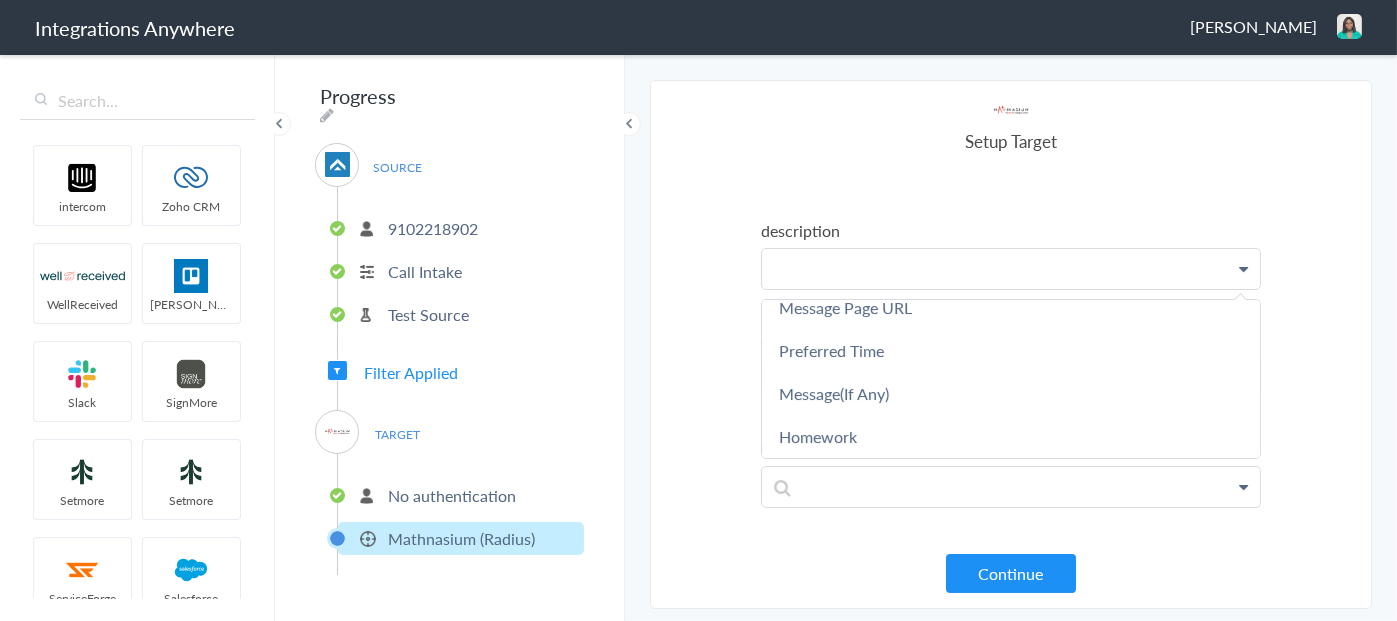click at bounding box center (1011, 269) 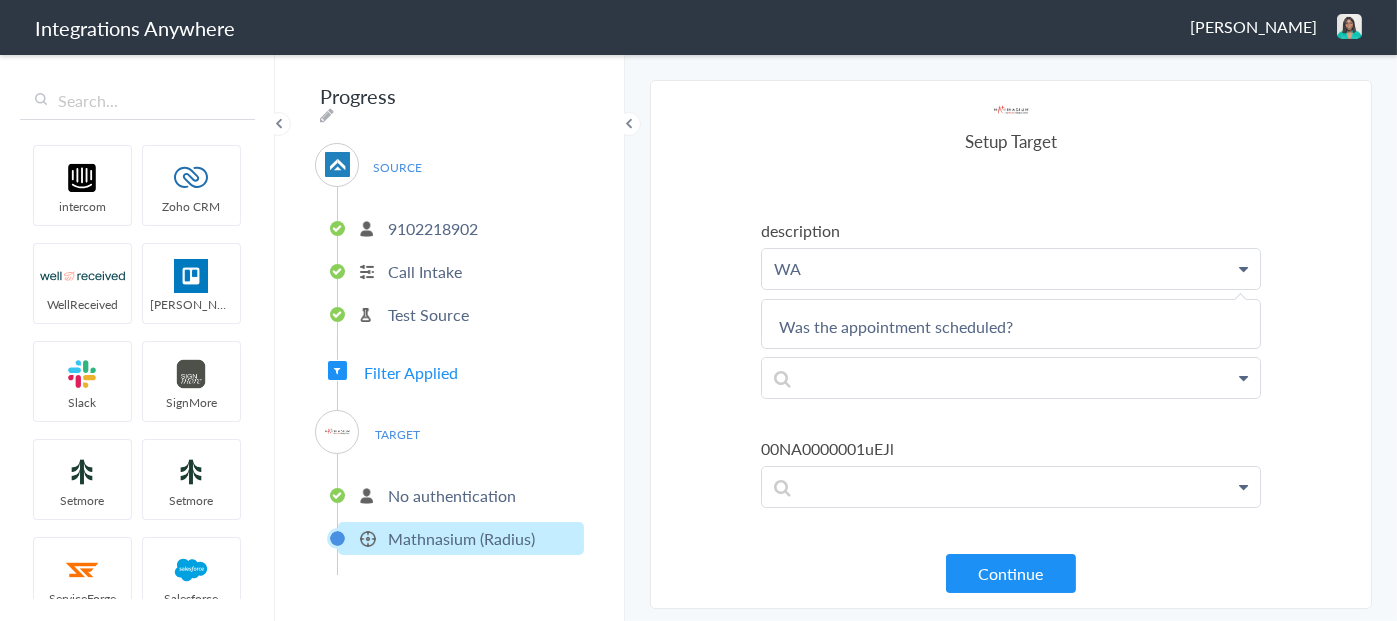 scroll, scrollTop: 0, scrollLeft: 0, axis: both 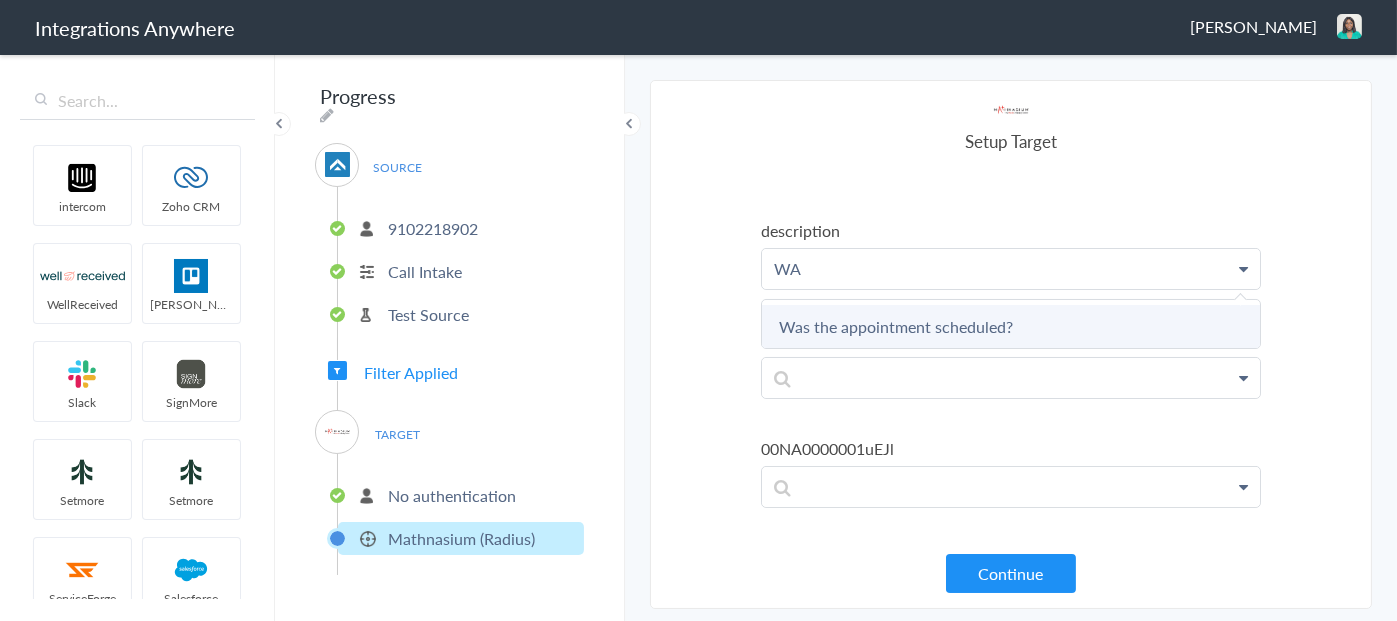 click on "Was the appointment scheduled?" at bounding box center [0, 0] 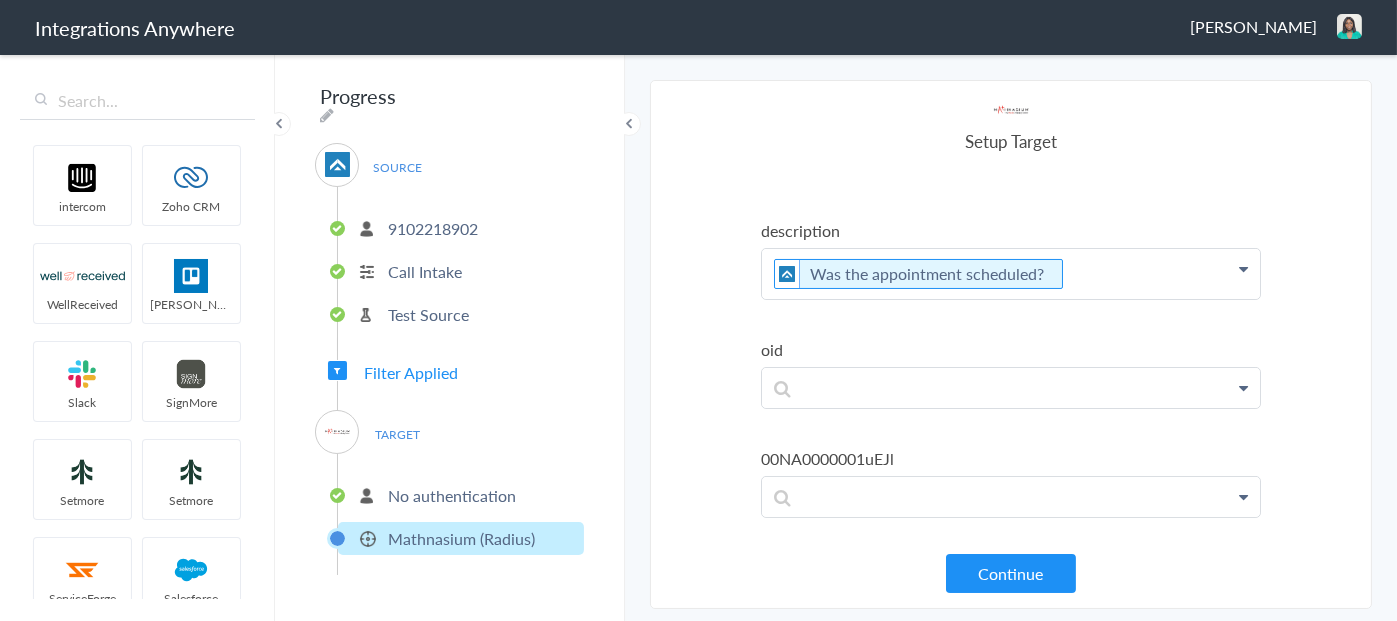 click on "Was the appointment scheduled?" at bounding box center (1011, -202) 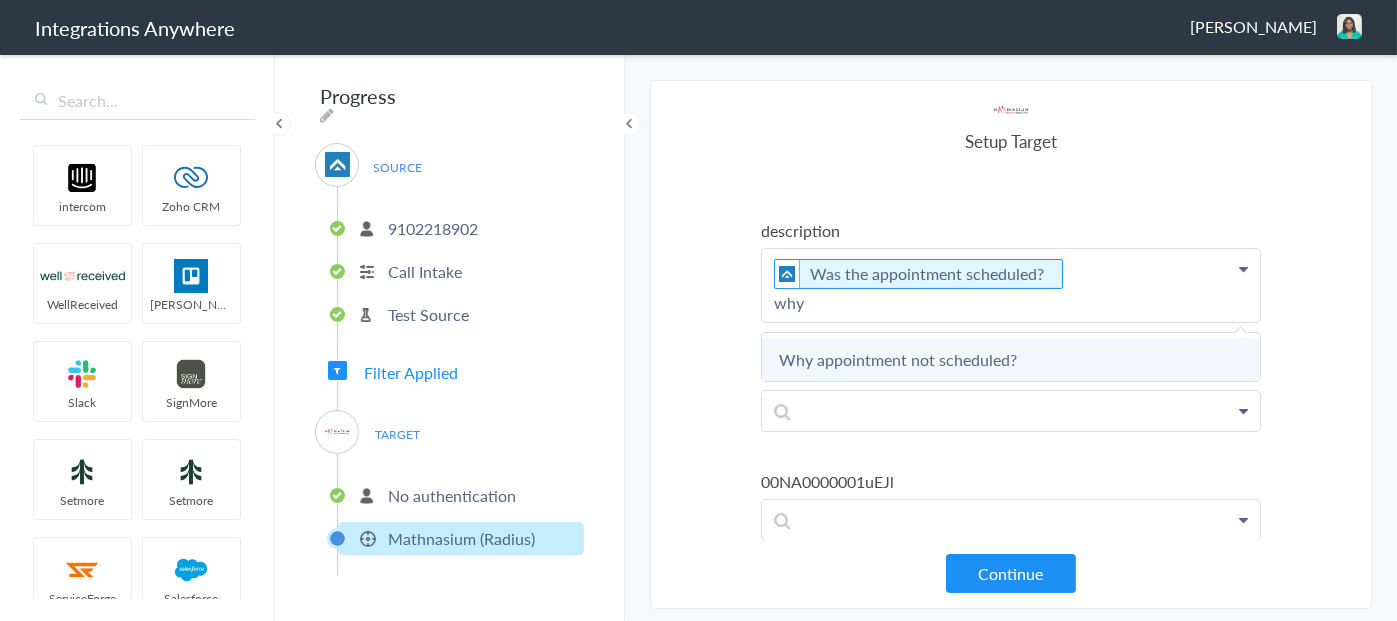 click on "Why appointment not scheduled?" at bounding box center (0, 0) 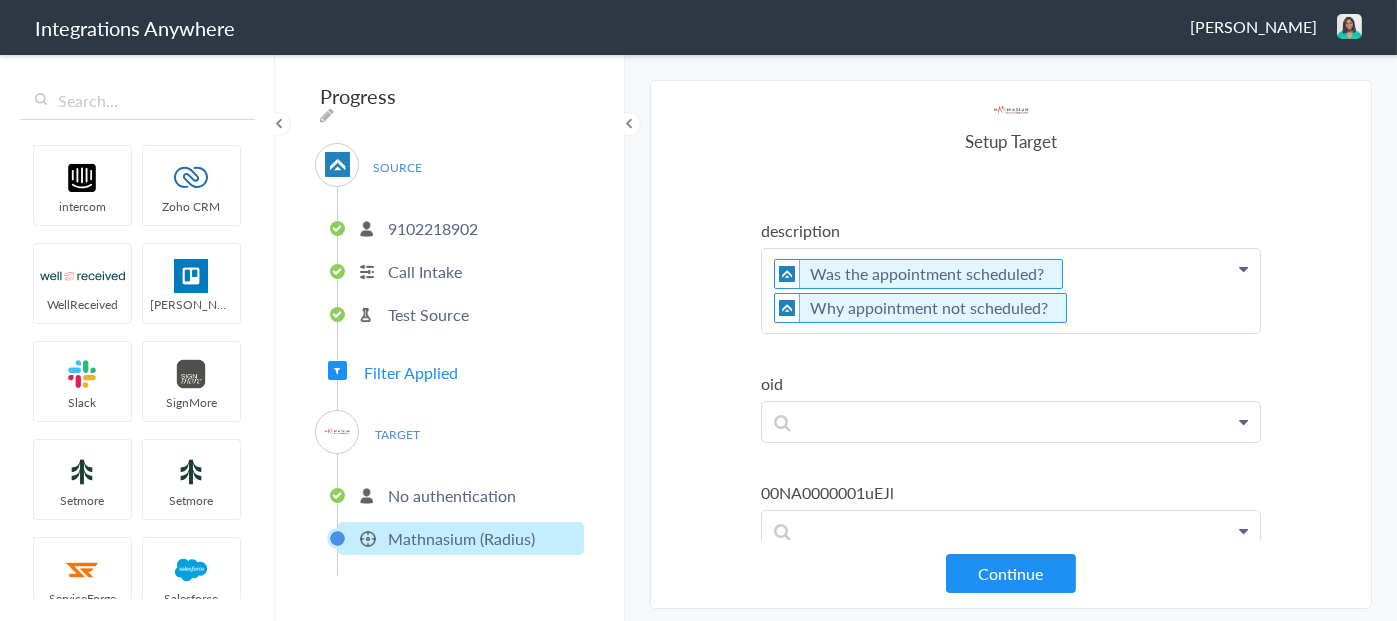 click on "Was the appointment scheduled?     Why appointment not scheduled?" at bounding box center [1011, -202] 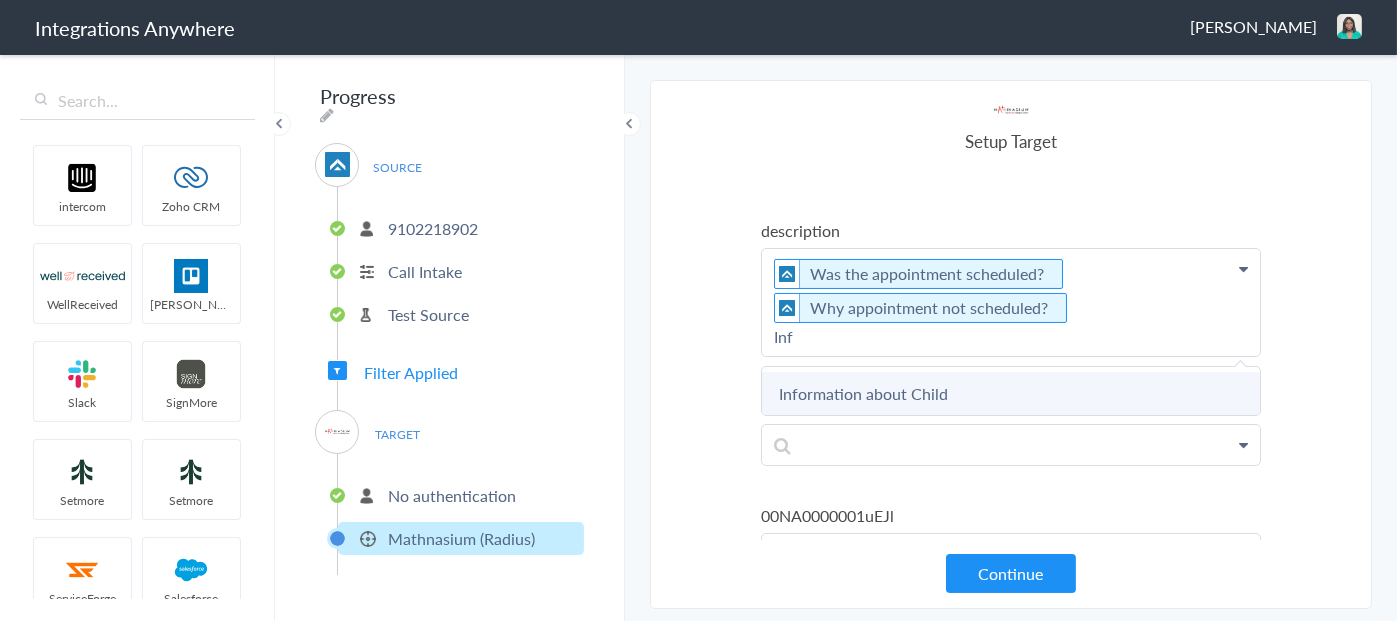 click on "Information about Child" at bounding box center [0, 0] 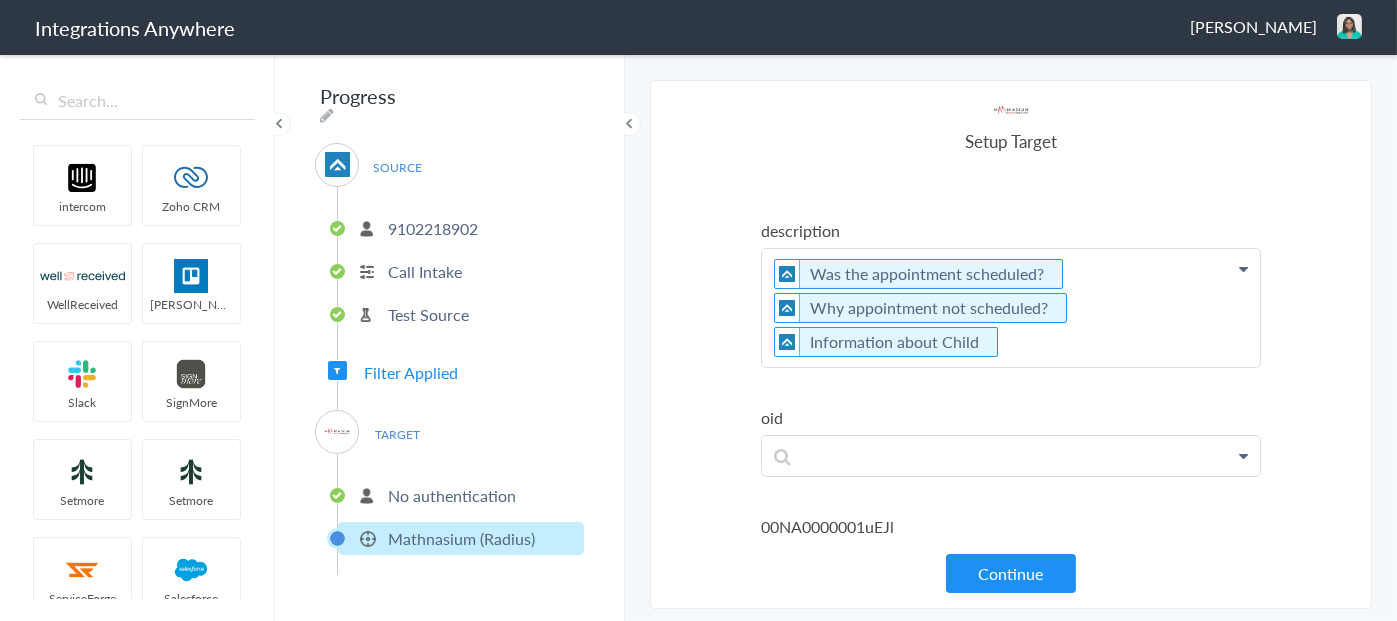 click on "Was the appointment scheduled?     Why appointment not scheduled?     Information about Child" at bounding box center [1011, -202] 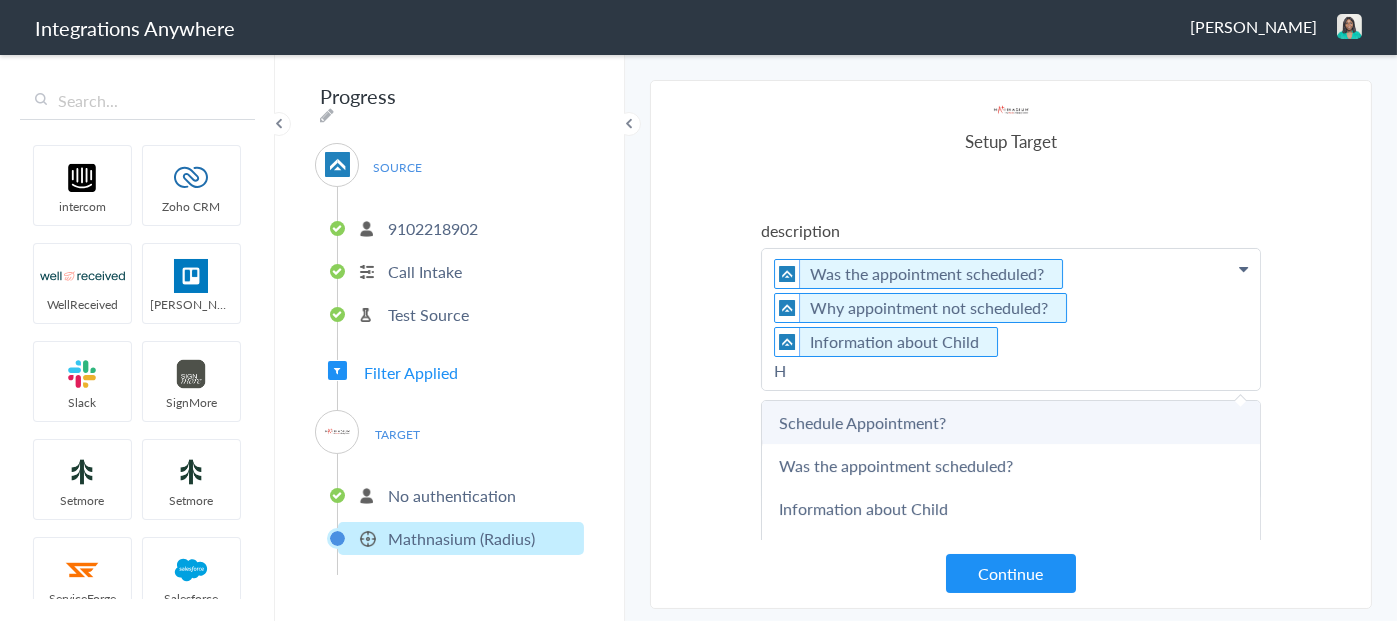 scroll, scrollTop: 192, scrollLeft: 0, axis: vertical 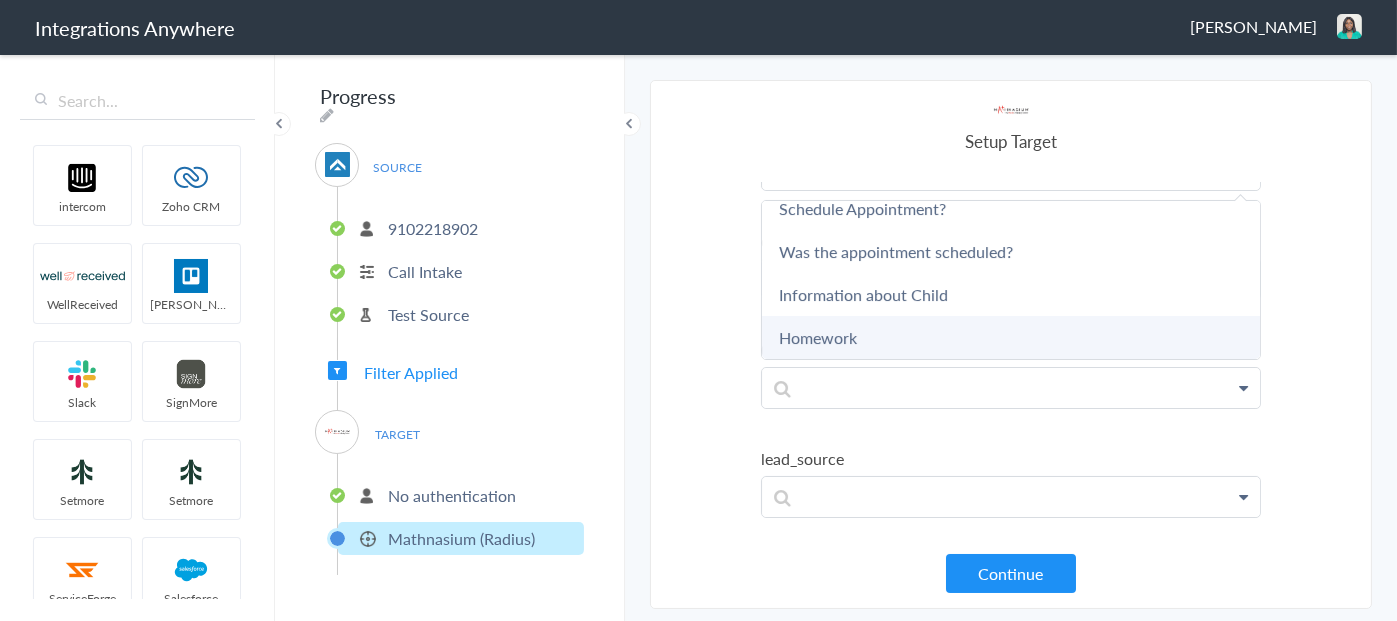 click on "Homework" at bounding box center [0, 0] 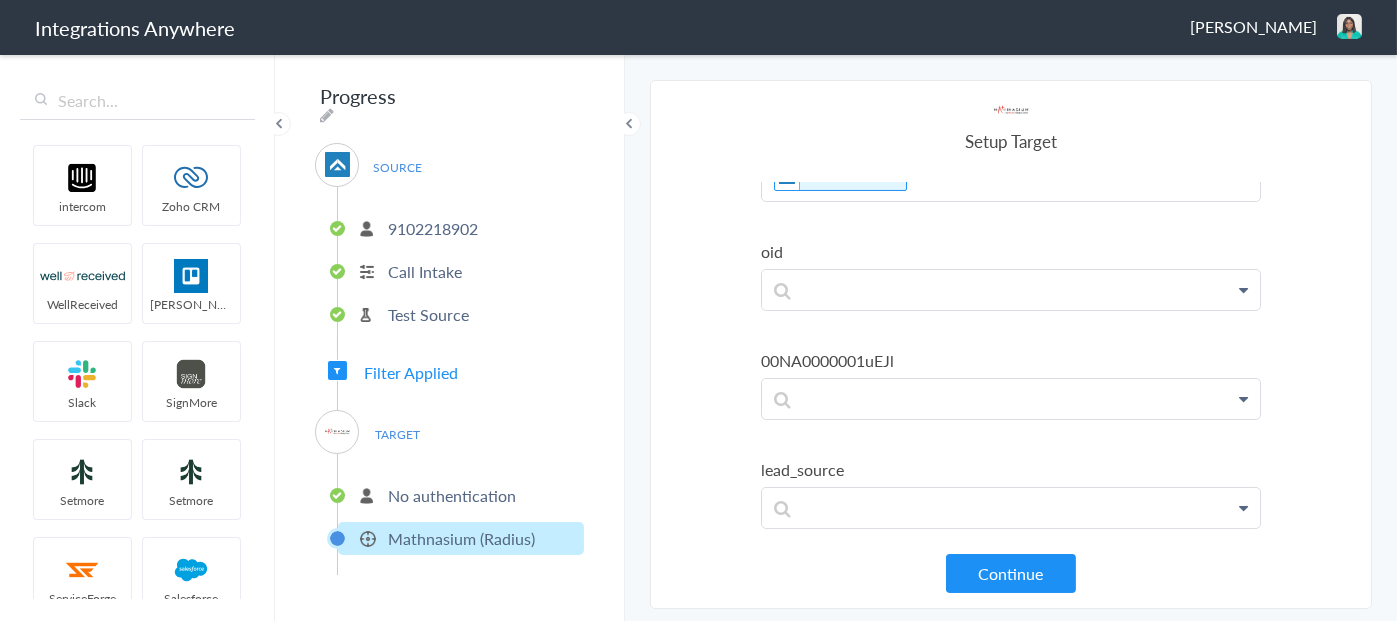 scroll, scrollTop: 440, scrollLeft: 0, axis: vertical 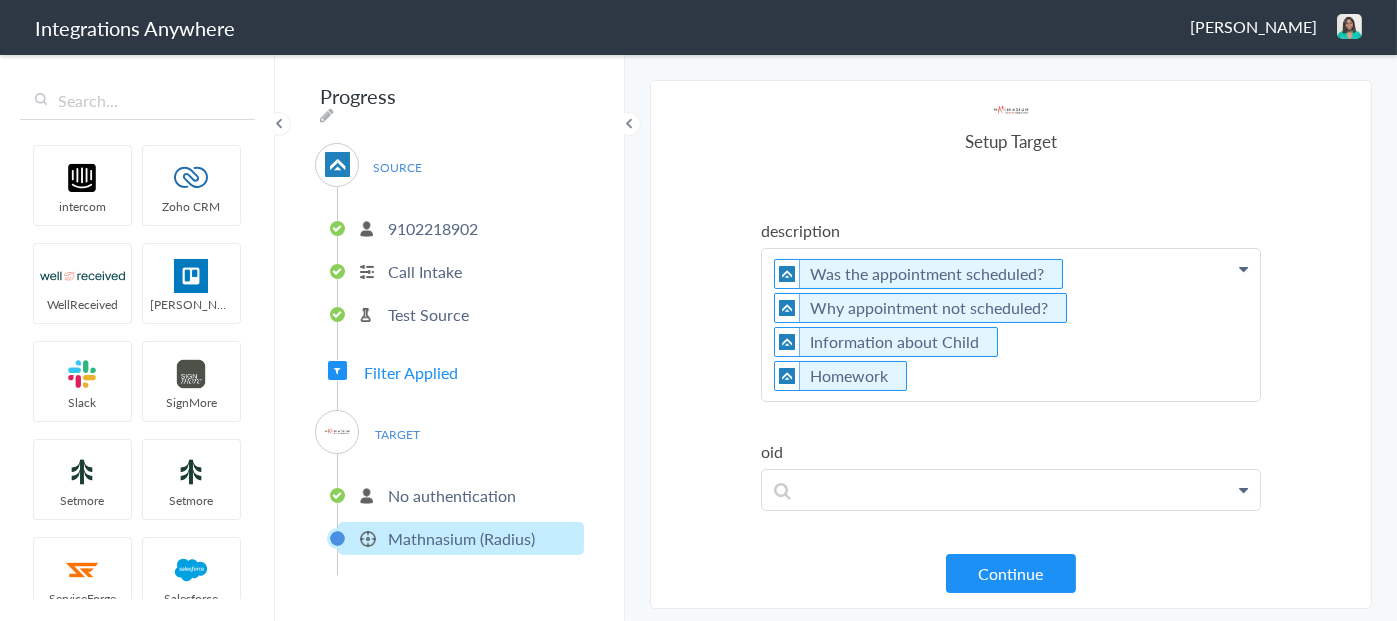 click on "Was the appointment scheduled?     Why appointment not scheduled?     Information about Child     Homework" at bounding box center (1011, -202) 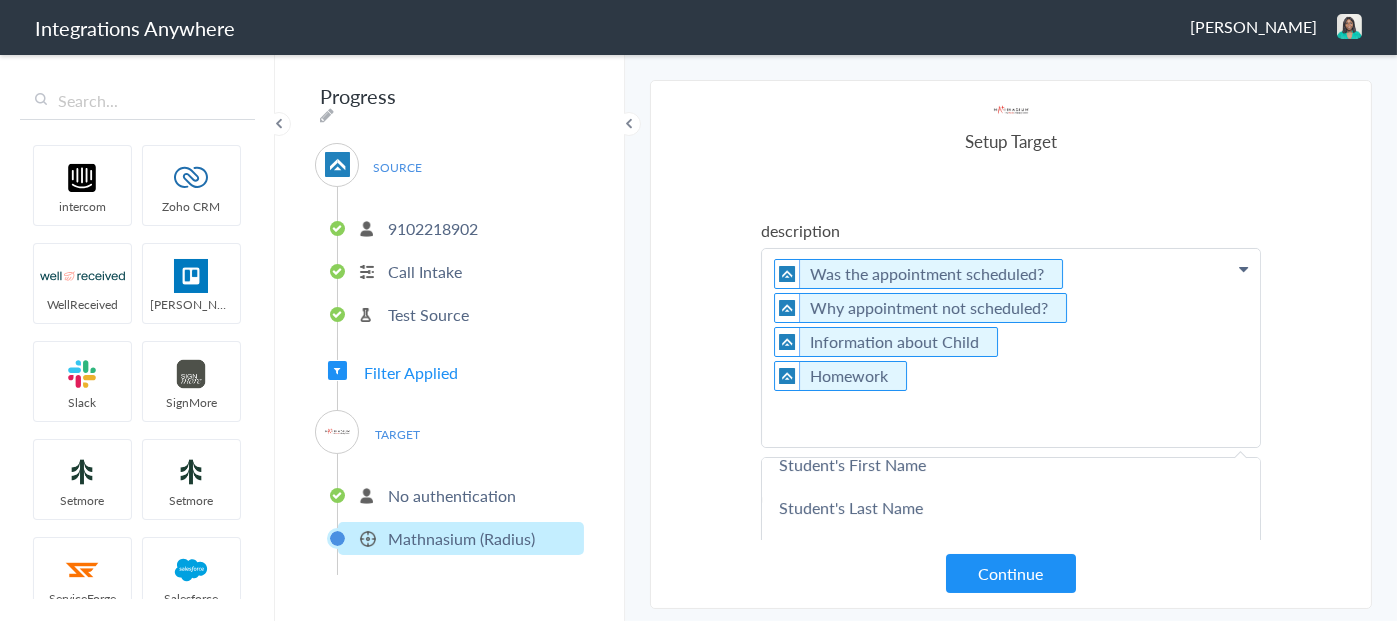 scroll, scrollTop: 0, scrollLeft: 0, axis: both 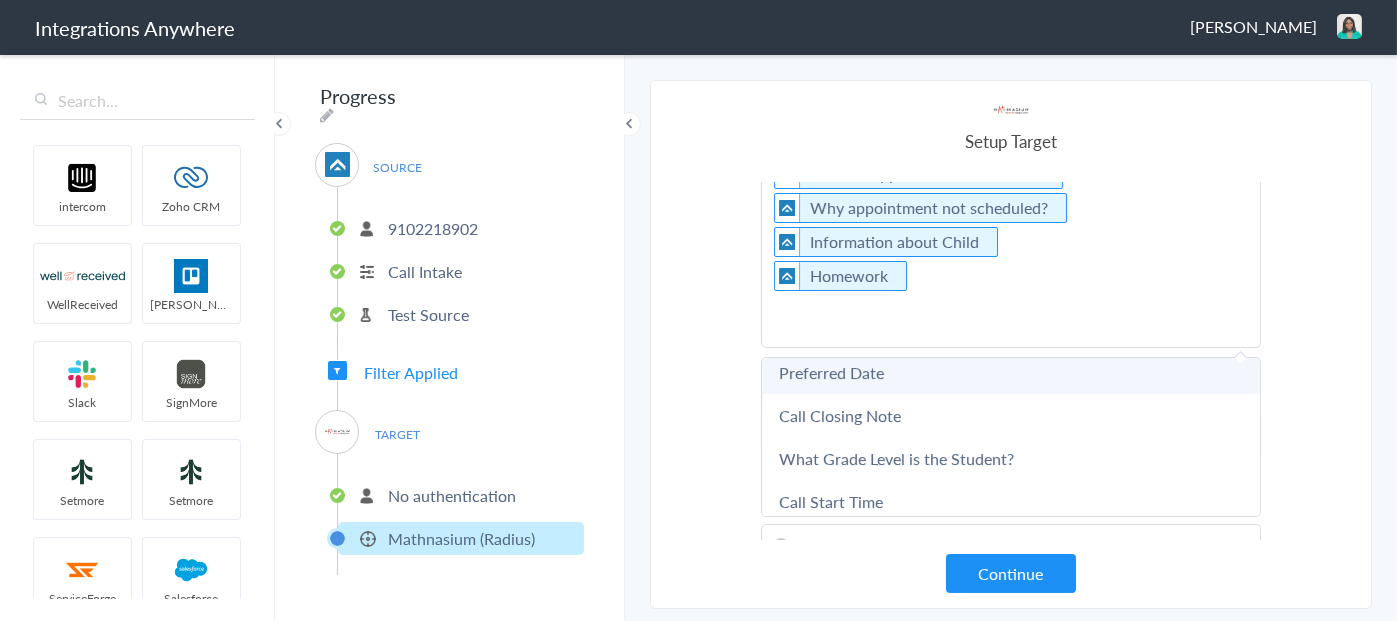 click on "Preferred Date" at bounding box center (0, 0) 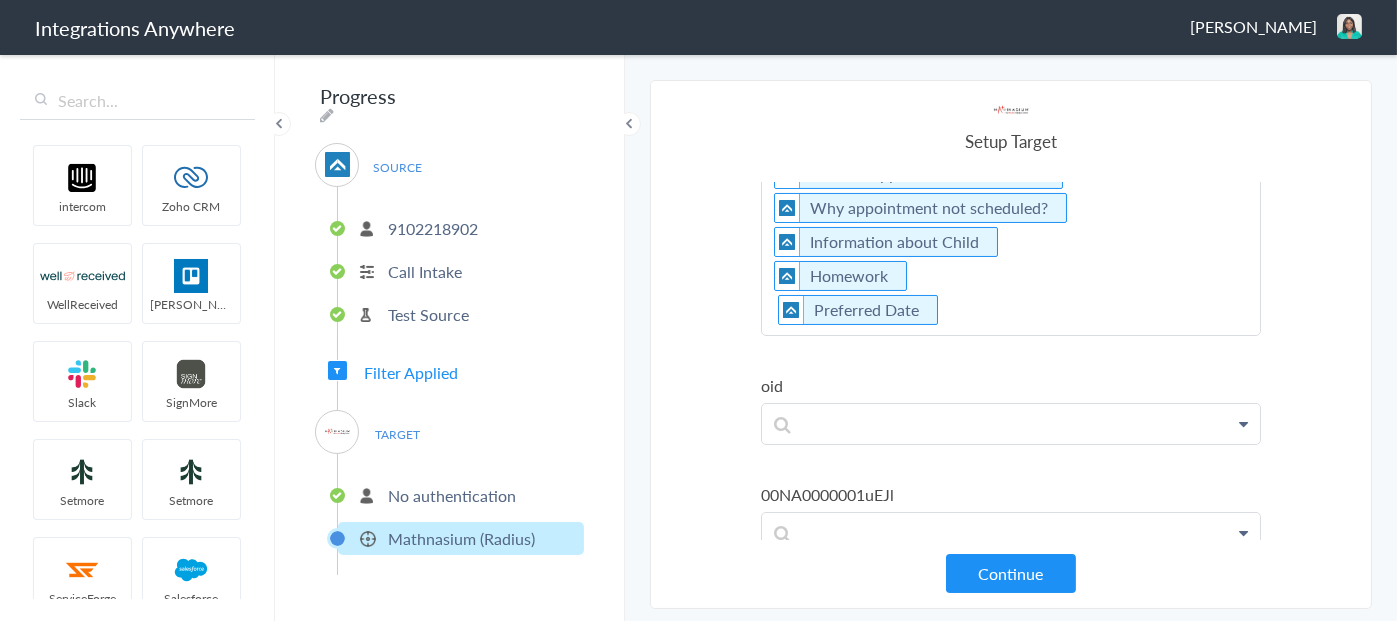 click on "Was the appointment scheduled?     Why appointment not scheduled?     Information about Child     Homework      Preferred Date" at bounding box center (1011, -302) 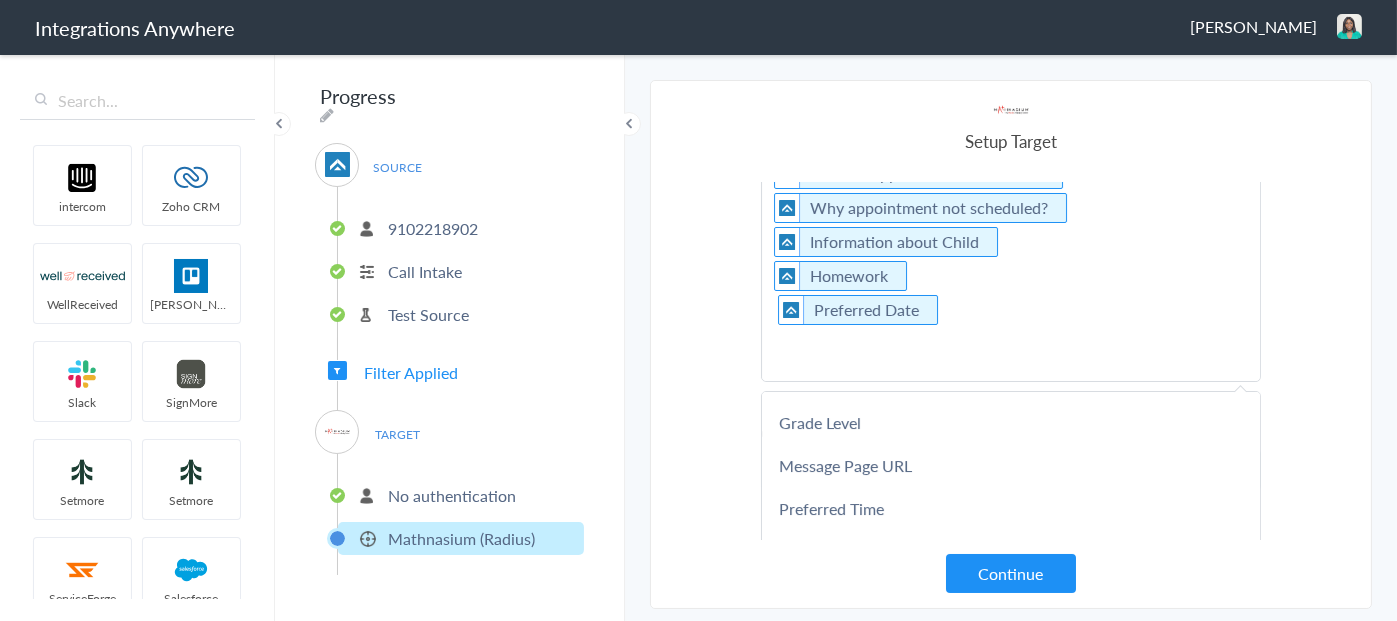 scroll, scrollTop: 1274, scrollLeft: 0, axis: vertical 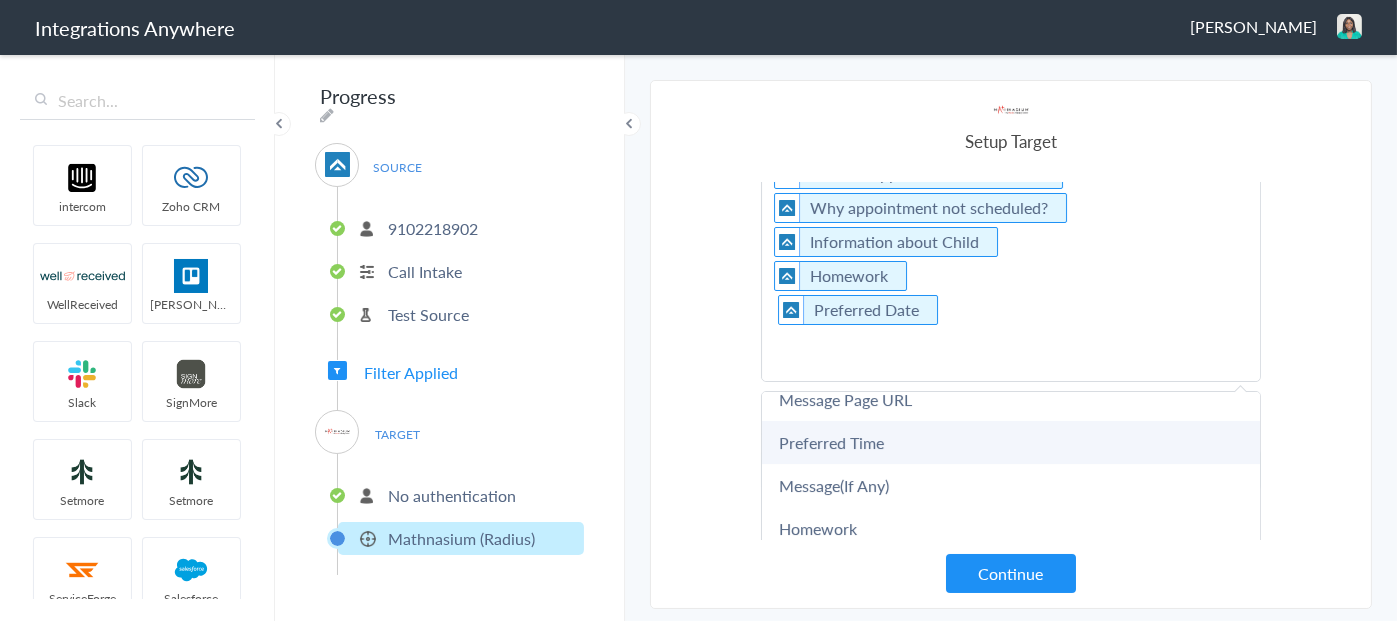 click on "Preferred Time" at bounding box center [0, 0] 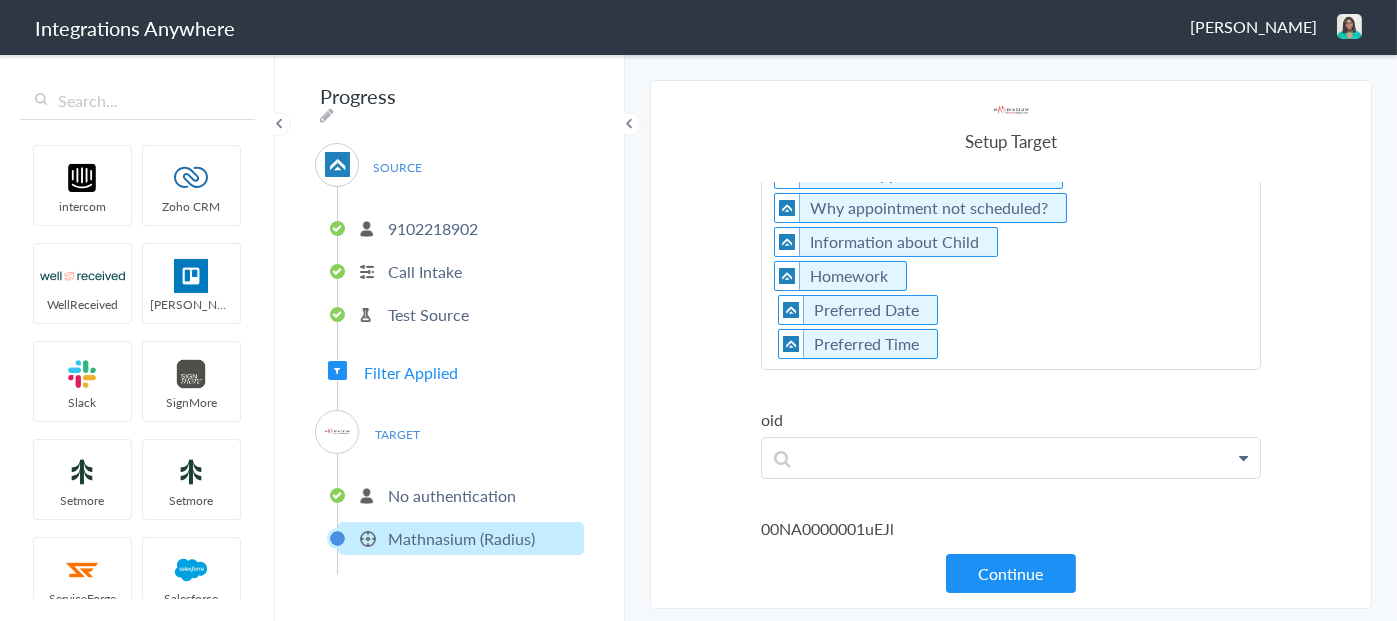 click on "Was the appointment scheduled?     Why appointment not scheduled?     Information about Child     Homework      Preferred Date      Preferred Time" at bounding box center (1011, -302) 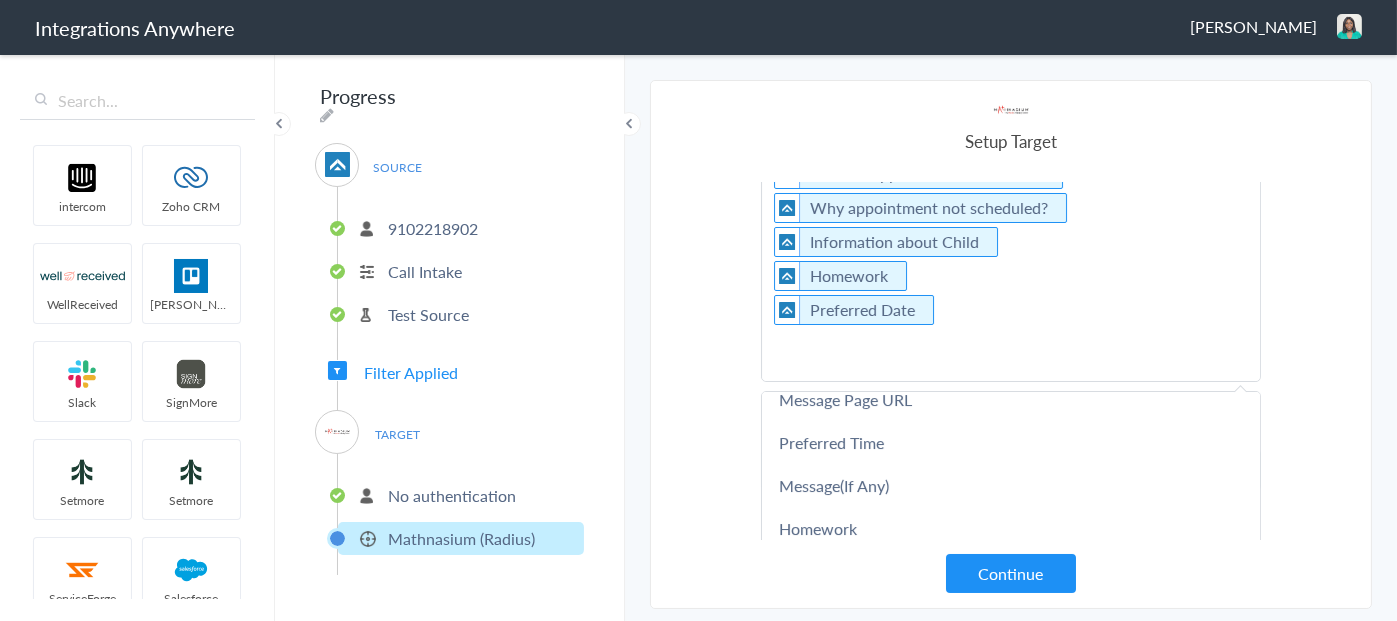 click on "Was the appointment scheduled?     Why appointment not scheduled?     Information about Child     Homework    Preferred Date" at bounding box center (1011, 265) 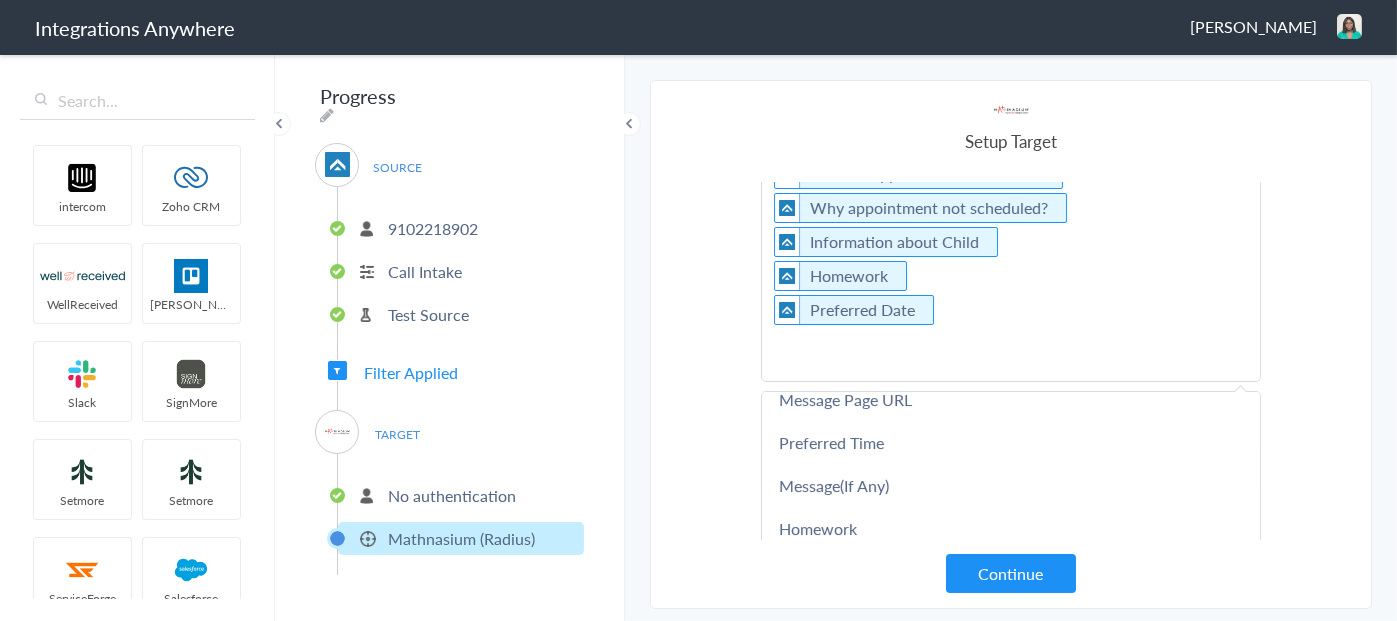 click on "Was the appointment scheduled?     Why appointment not scheduled?     Information about Child     Homework    Preferred Date" at bounding box center [1011, 265] 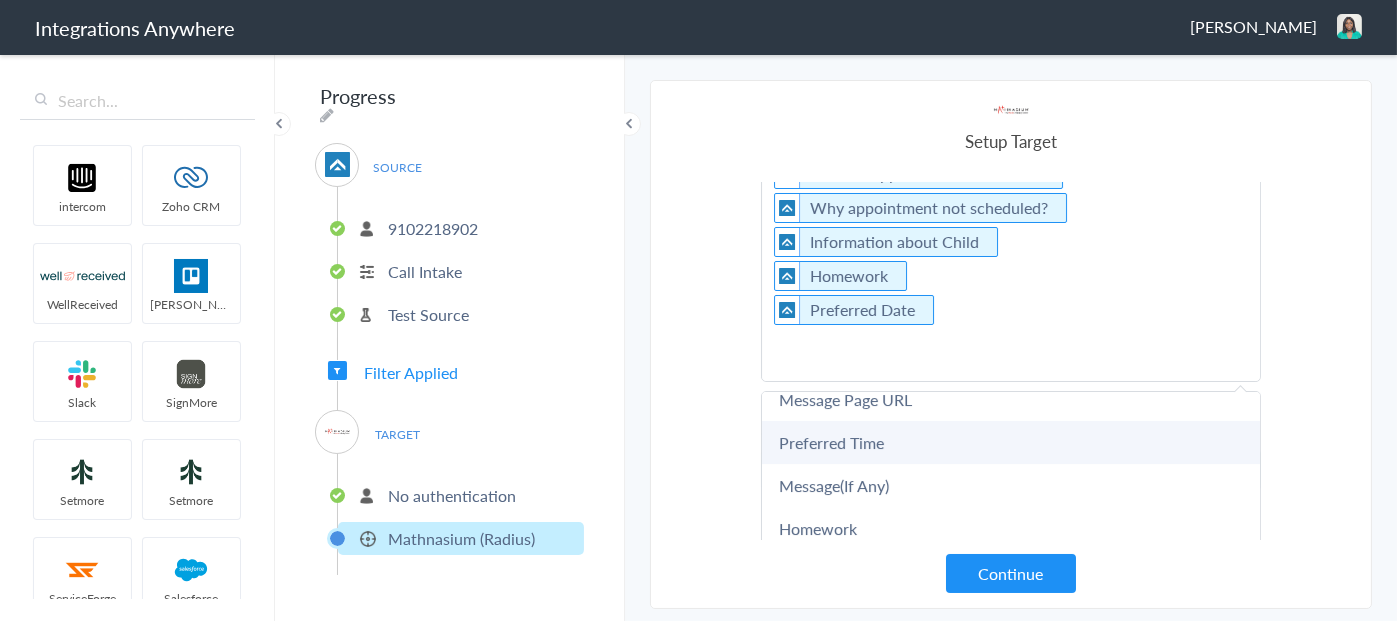 click on "Preferred Time" at bounding box center [0, 0] 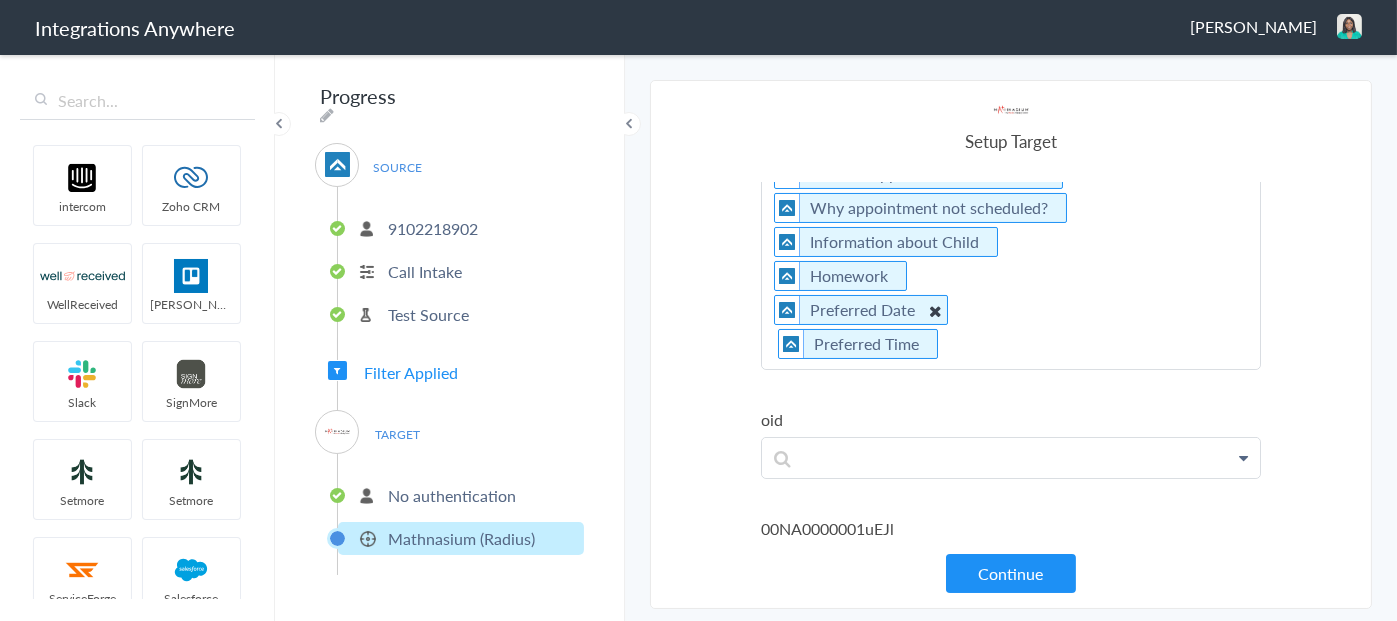 scroll, scrollTop: 440, scrollLeft: 0, axis: vertical 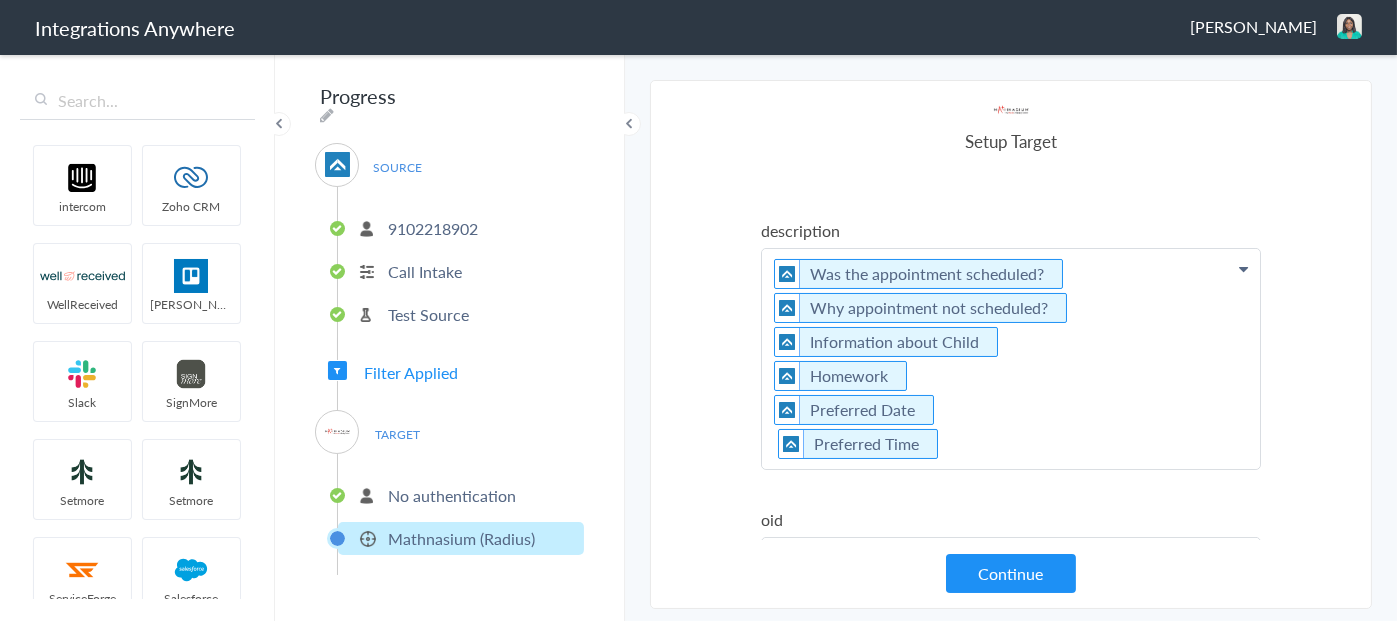 click on "Was the appointment scheduled?     Why appointment not scheduled?     Information about Child     Homework    Preferred Date      Preferred Time" at bounding box center (1011, -202) 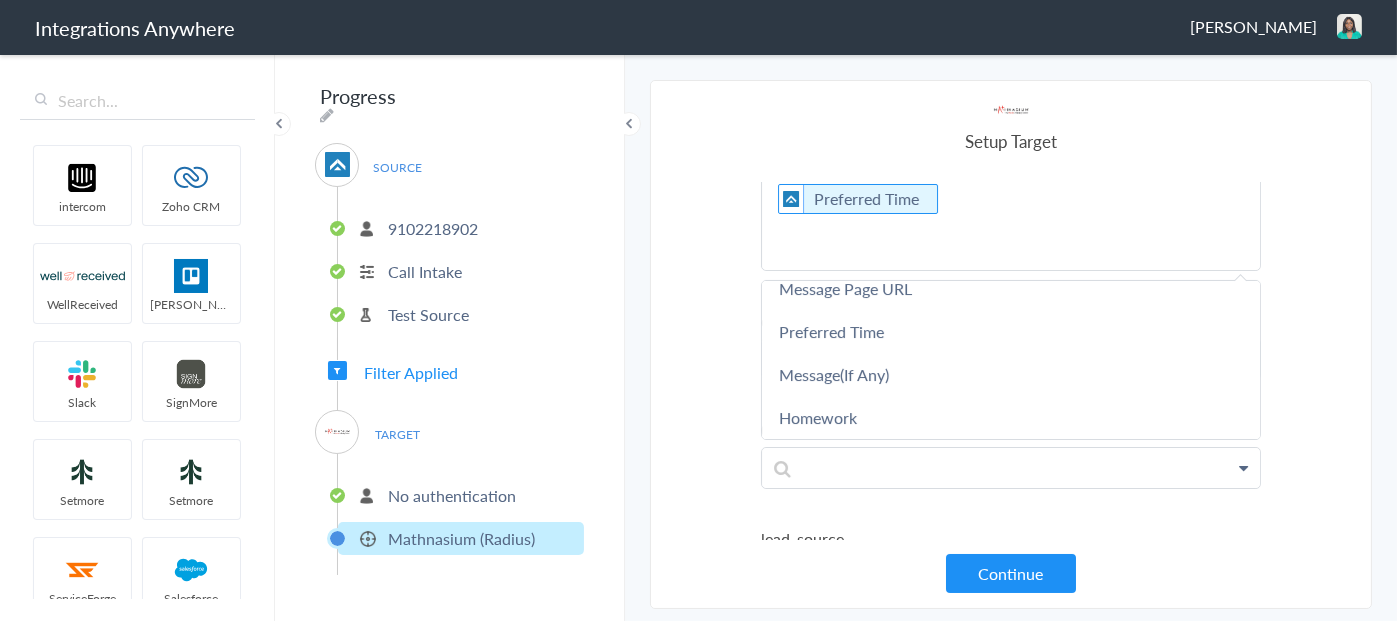 scroll, scrollTop: 740, scrollLeft: 0, axis: vertical 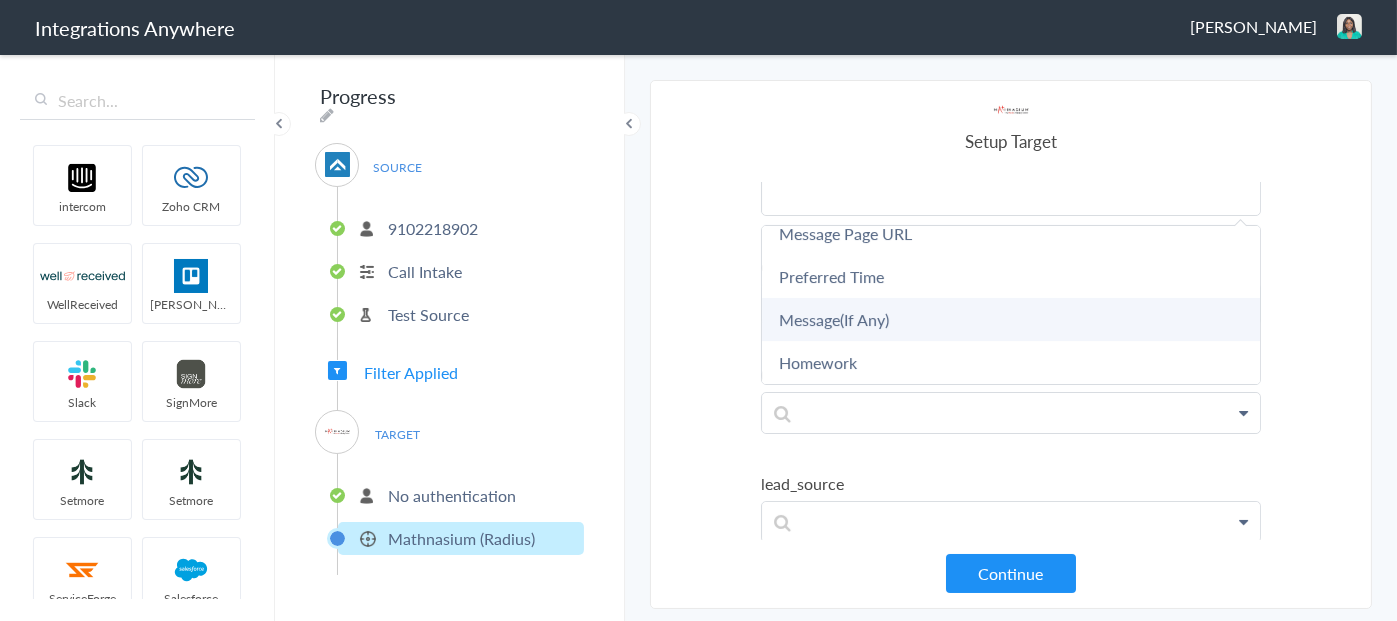 click on "Message(If Any)" at bounding box center (0, 0) 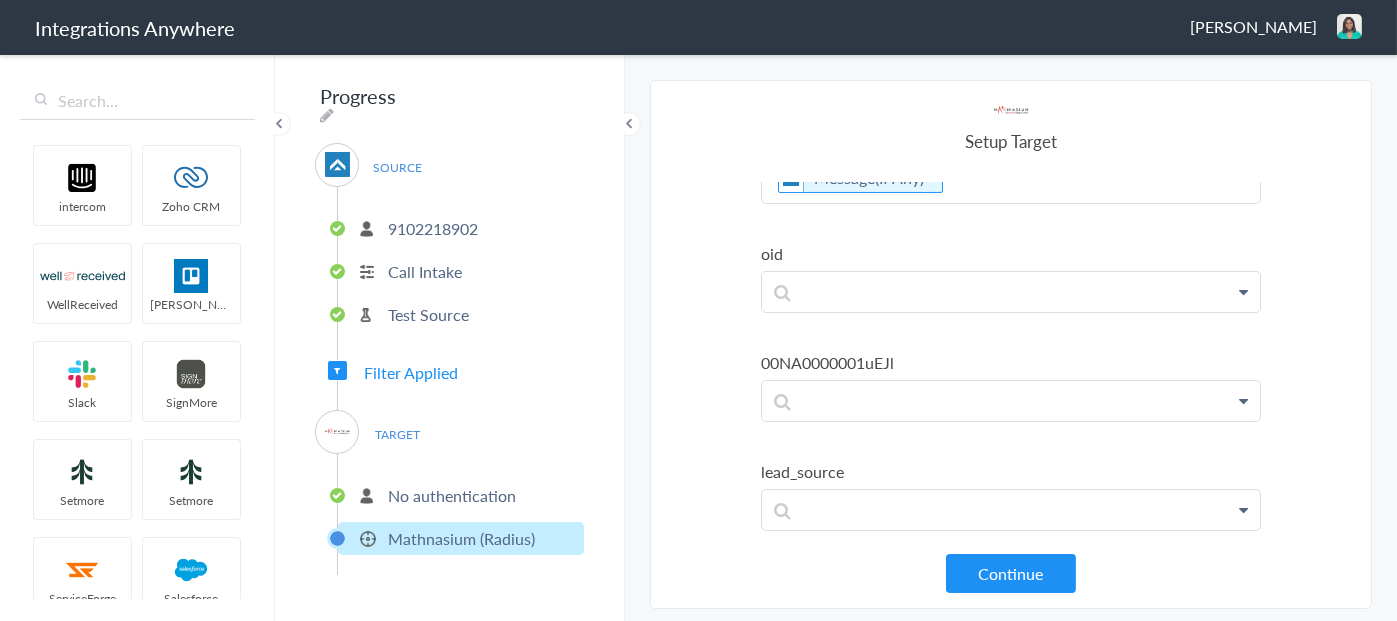scroll, scrollTop: 640, scrollLeft: 0, axis: vertical 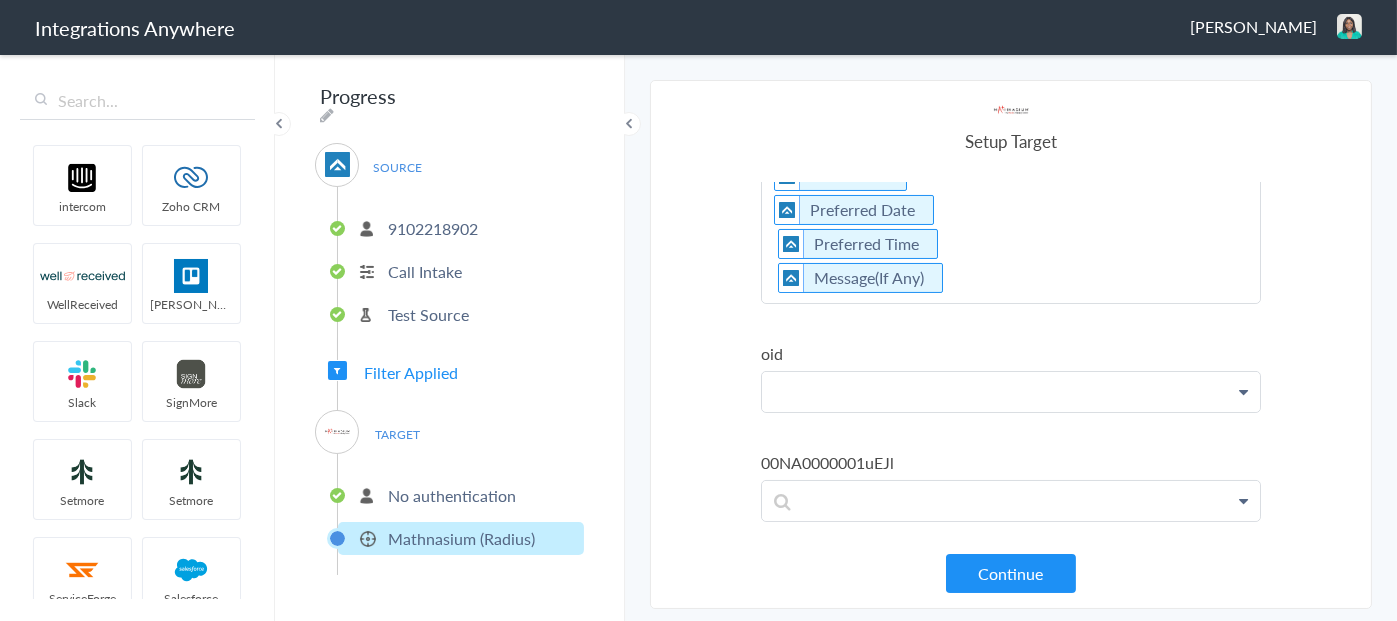 click at bounding box center [1011, -402] 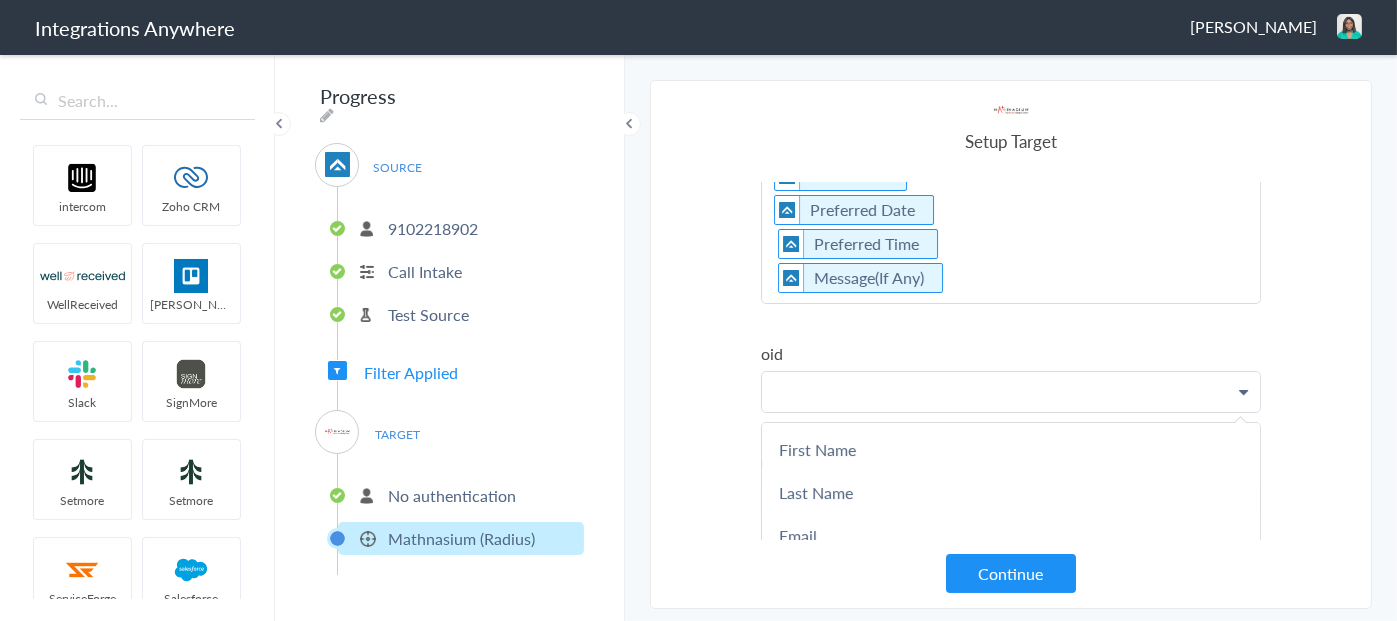 paste 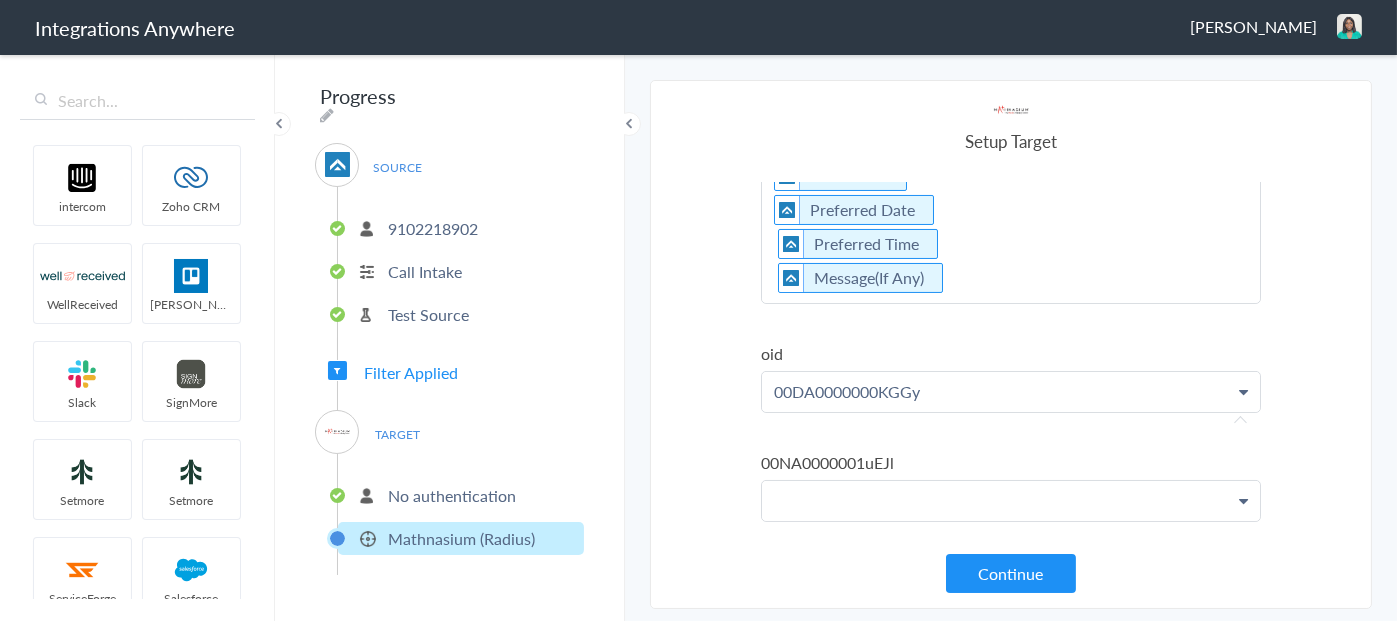 click at bounding box center (1011, -402) 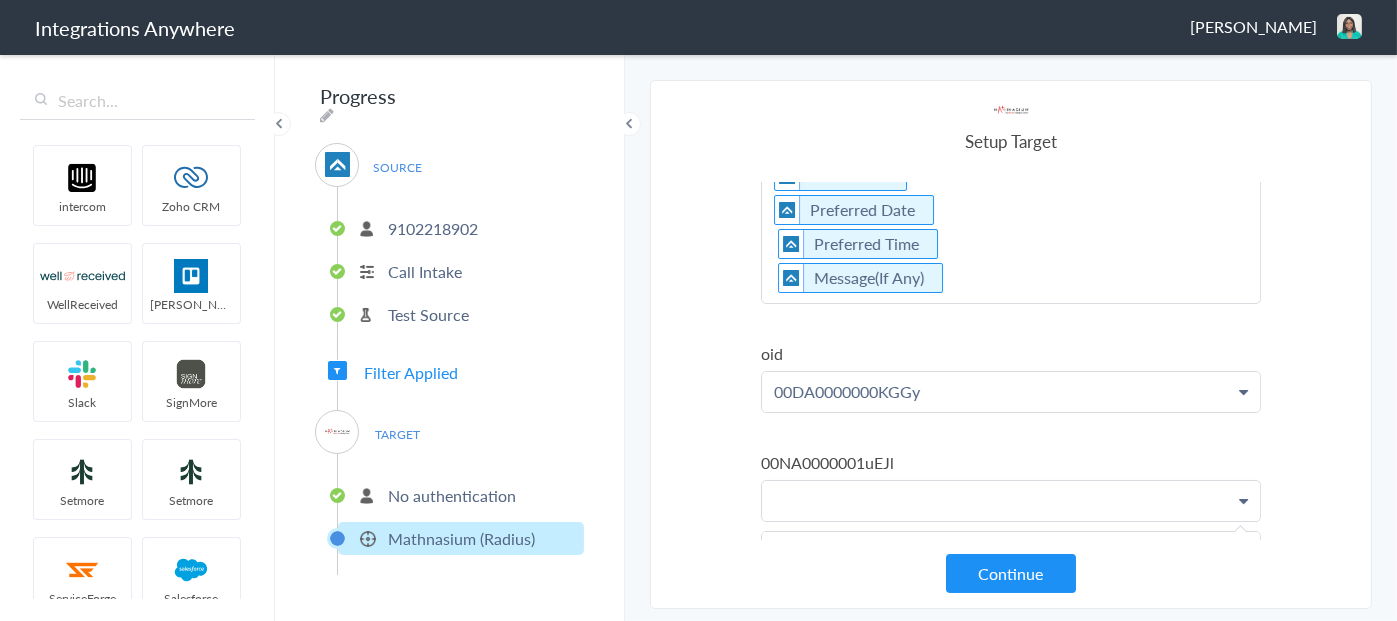 type 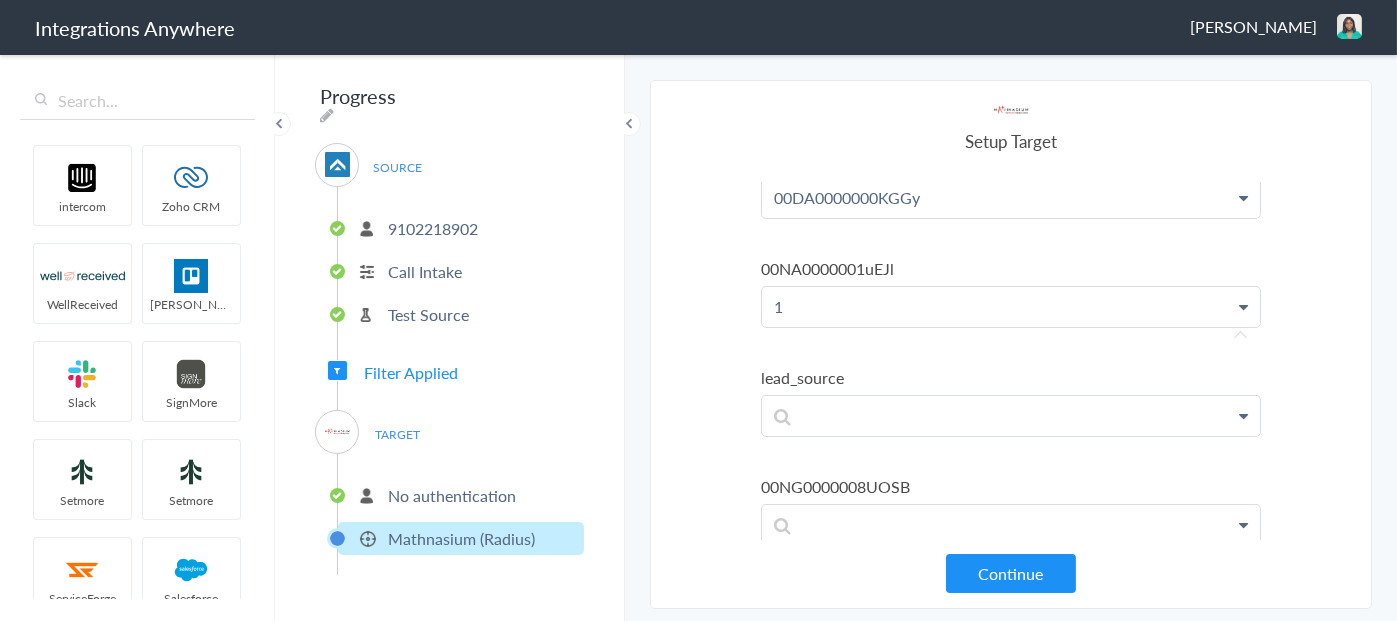 scroll, scrollTop: 840, scrollLeft: 0, axis: vertical 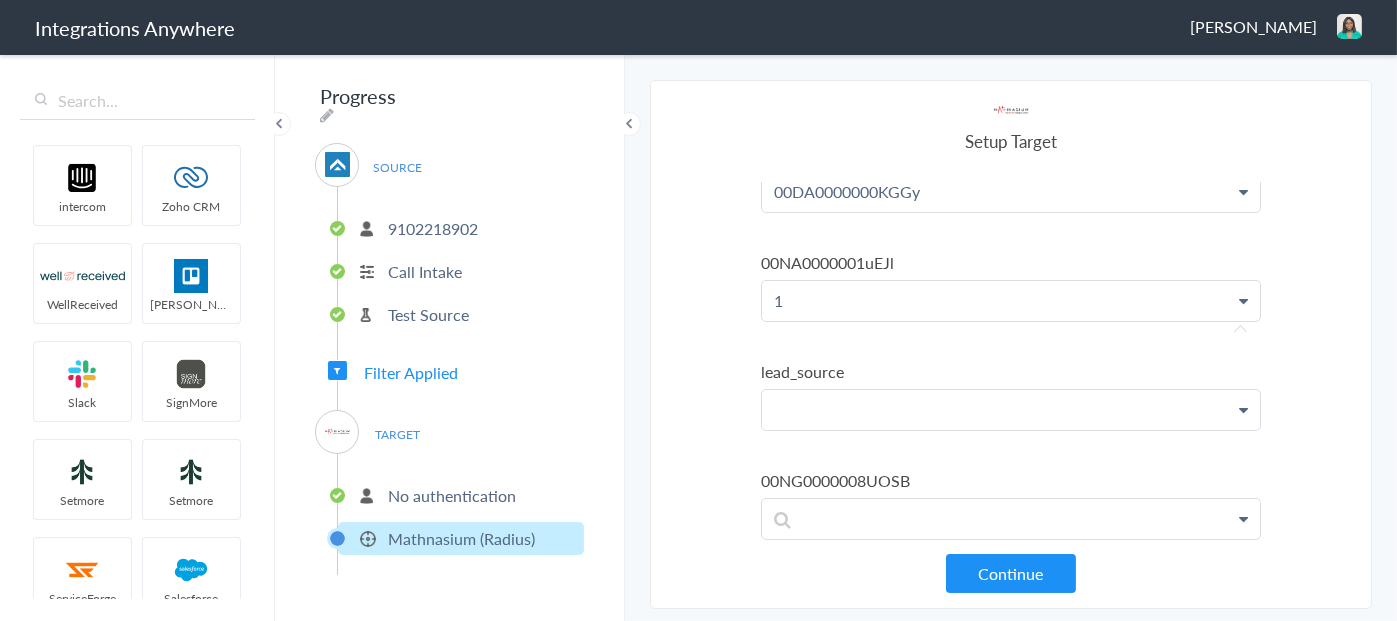 click at bounding box center [1011, -602] 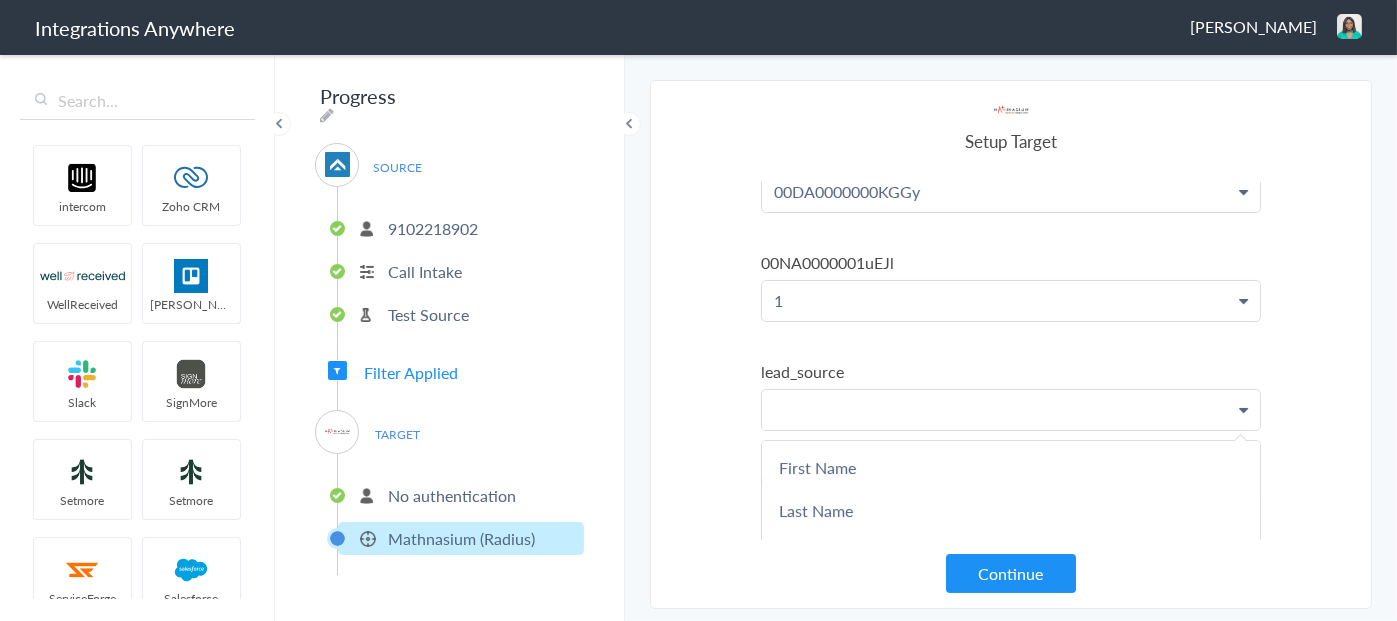 paste 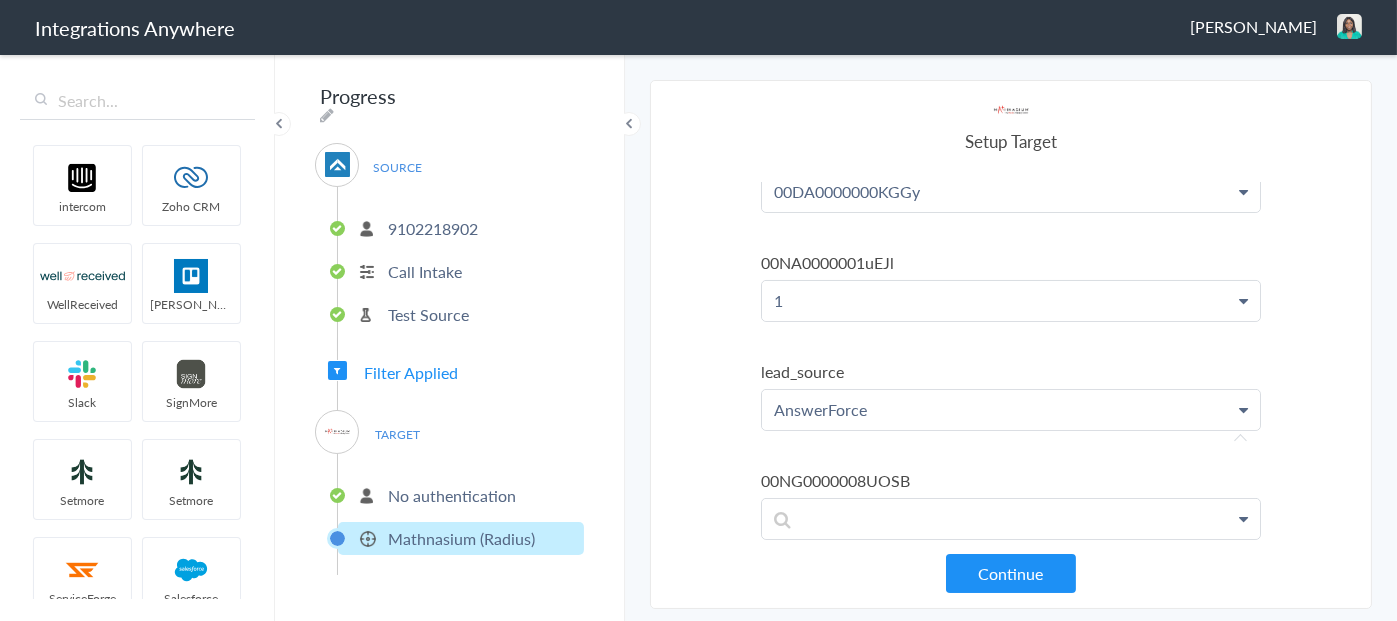 click on "AnswerForce" at bounding box center [1011, 410] 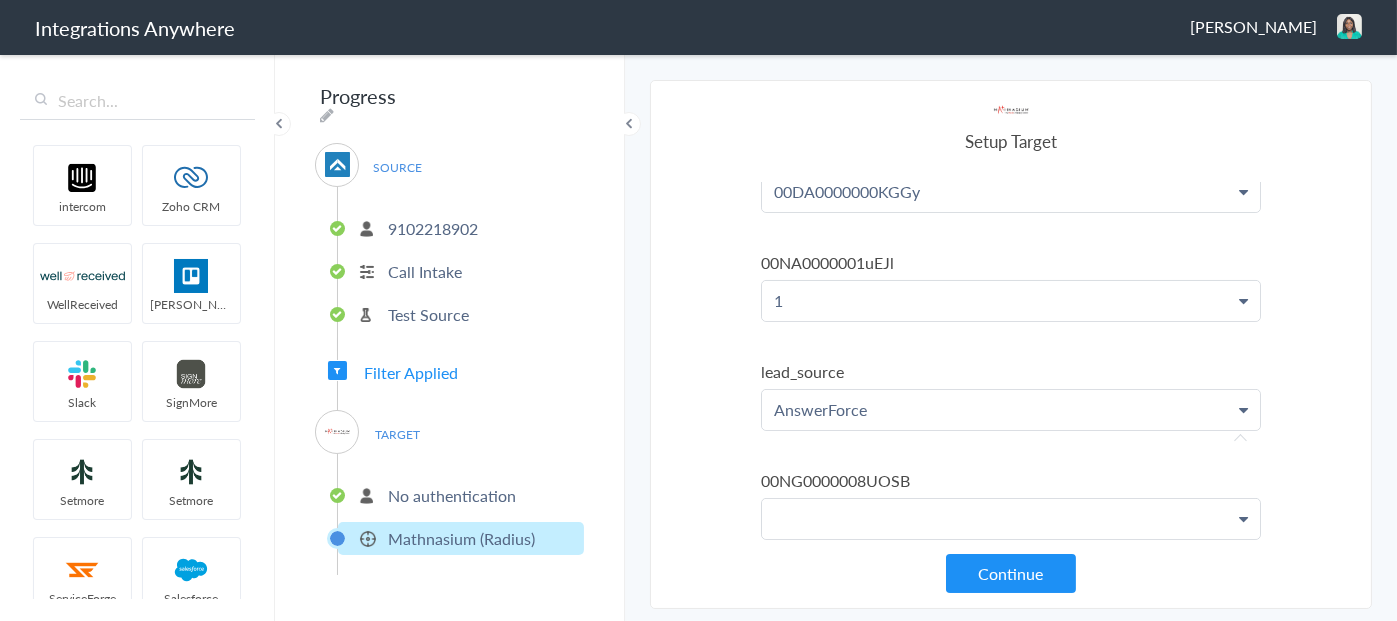 click at bounding box center [1011, -602] 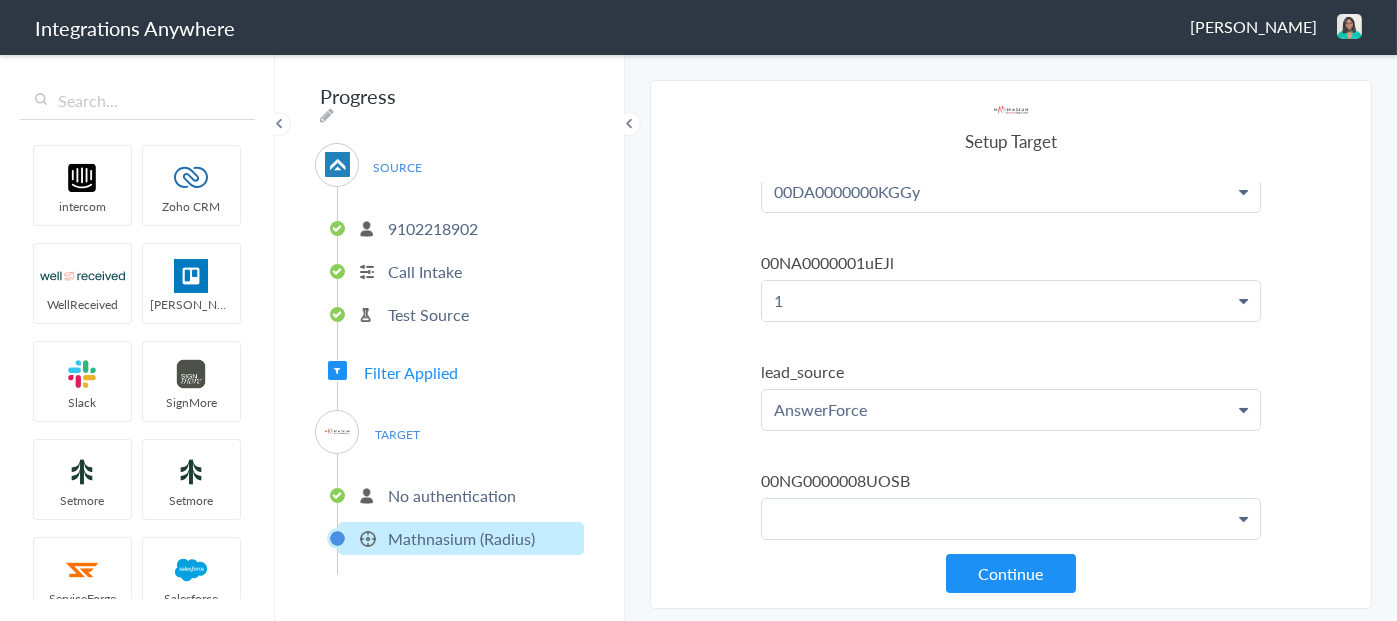paste 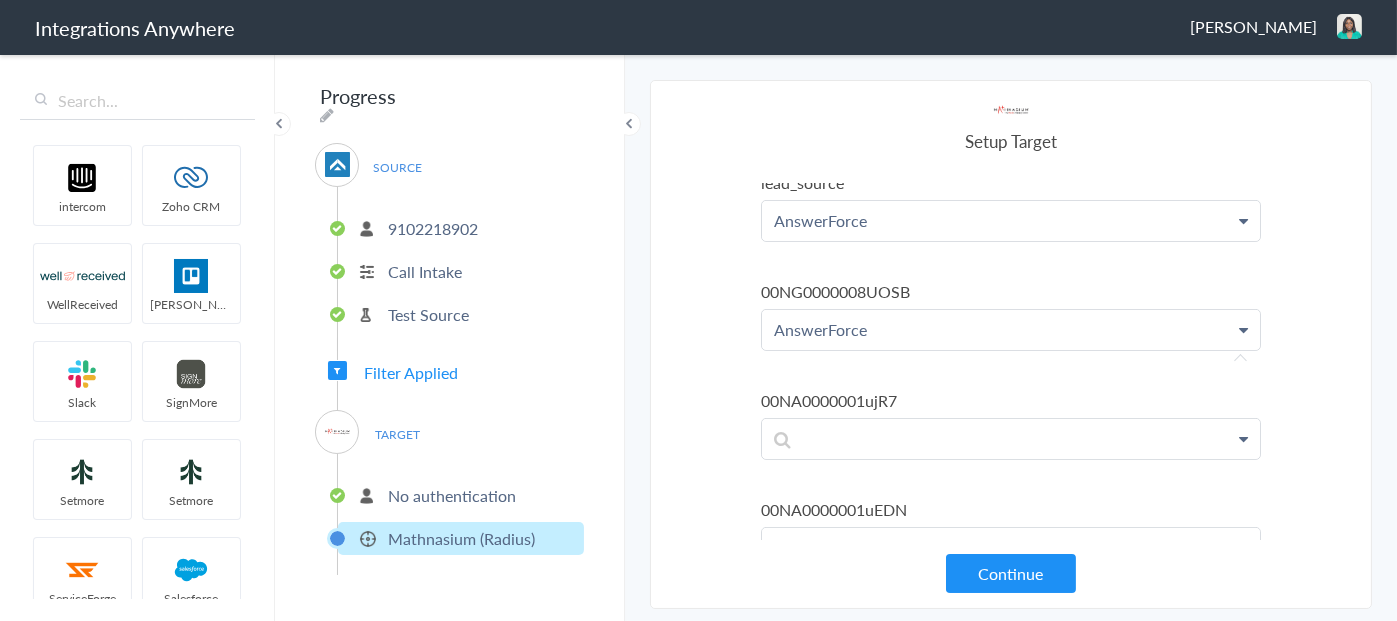 scroll, scrollTop: 1040, scrollLeft: 0, axis: vertical 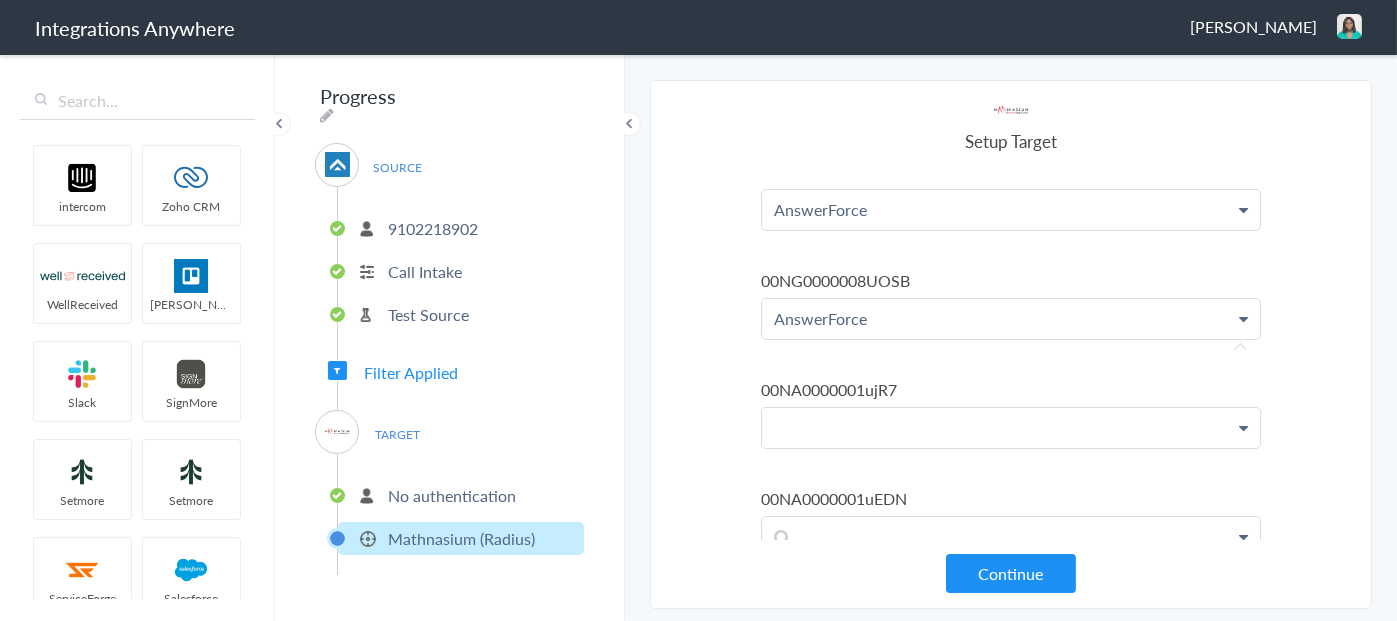 click at bounding box center (1011, -802) 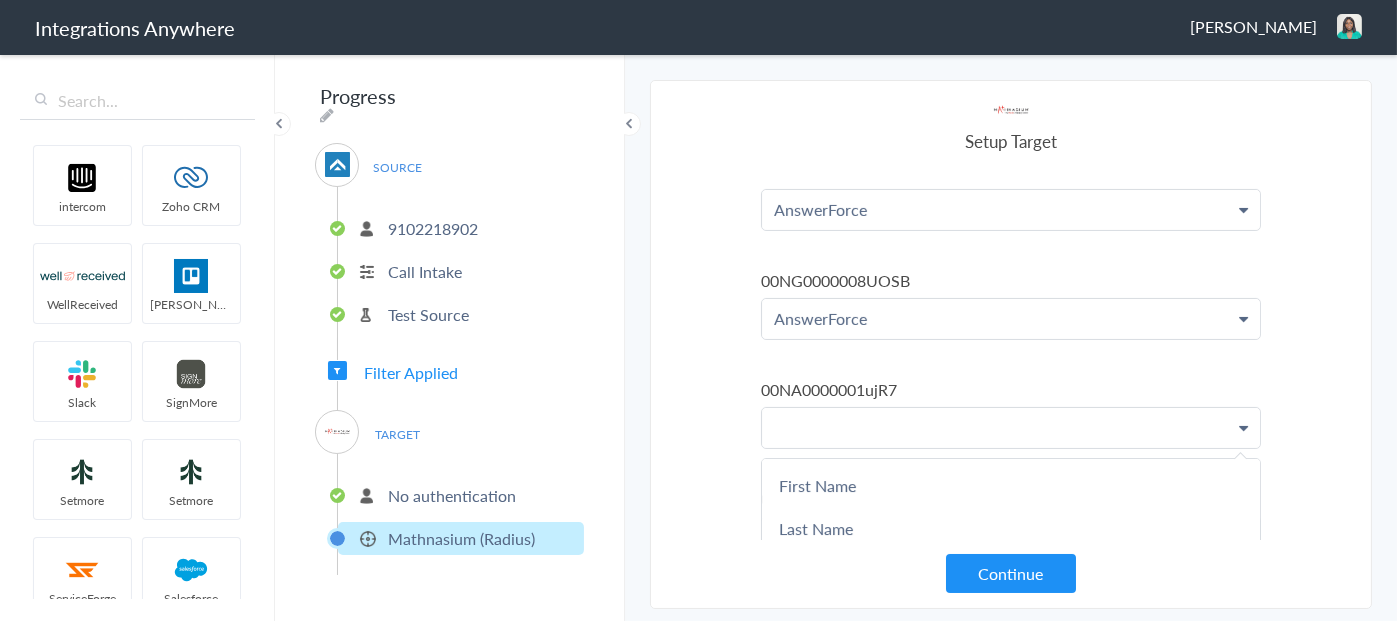 type 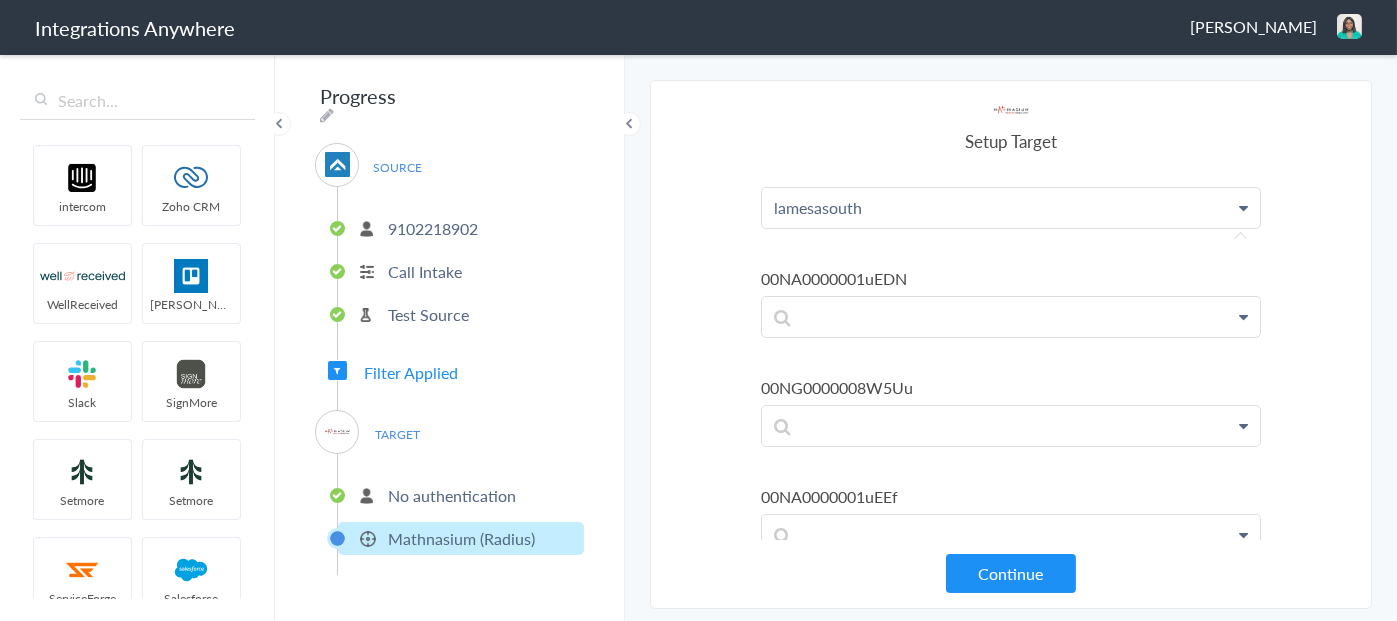 scroll, scrollTop: 1306, scrollLeft: 0, axis: vertical 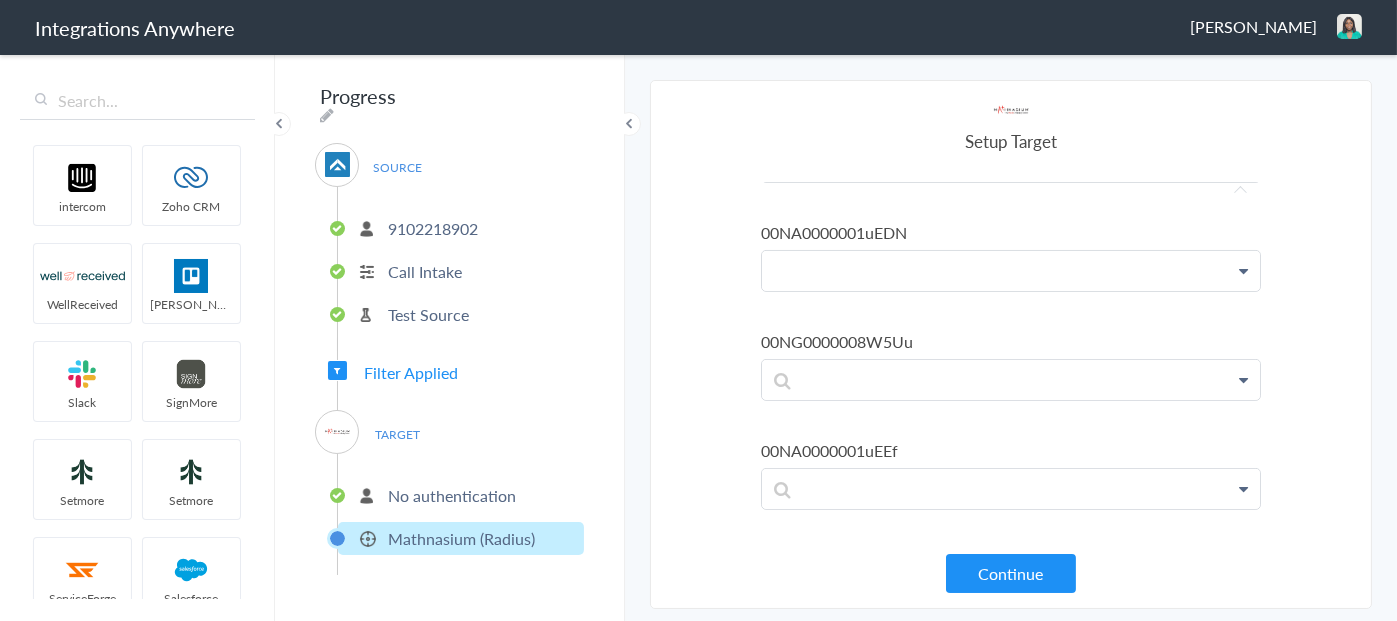 click at bounding box center [1011, -1068] 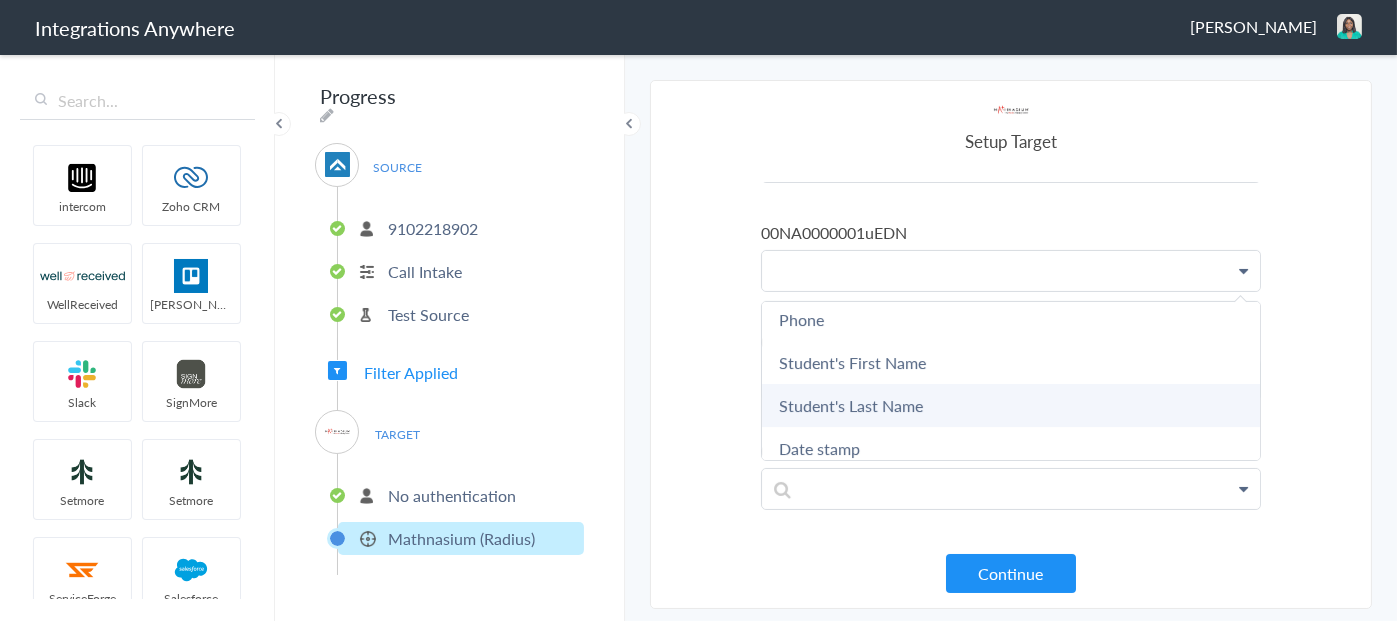 scroll, scrollTop: 200, scrollLeft: 0, axis: vertical 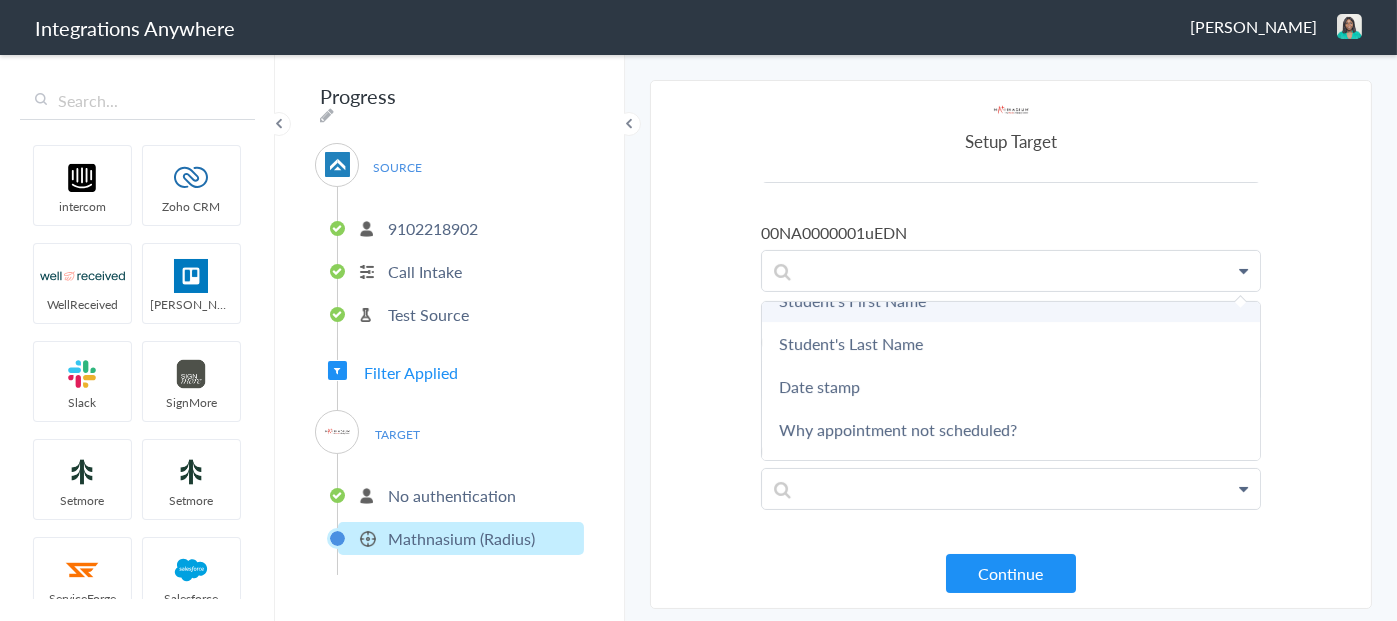 click on "Student's First Name" at bounding box center [0, 0] 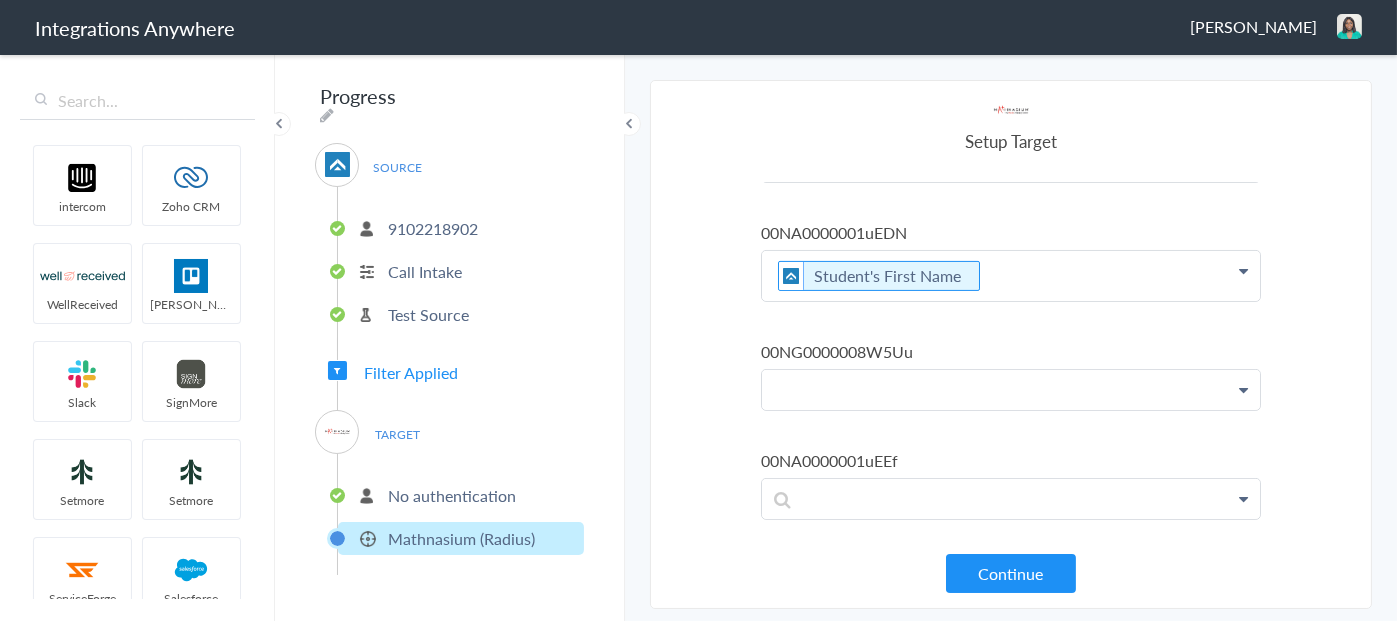 click at bounding box center (1011, -1068) 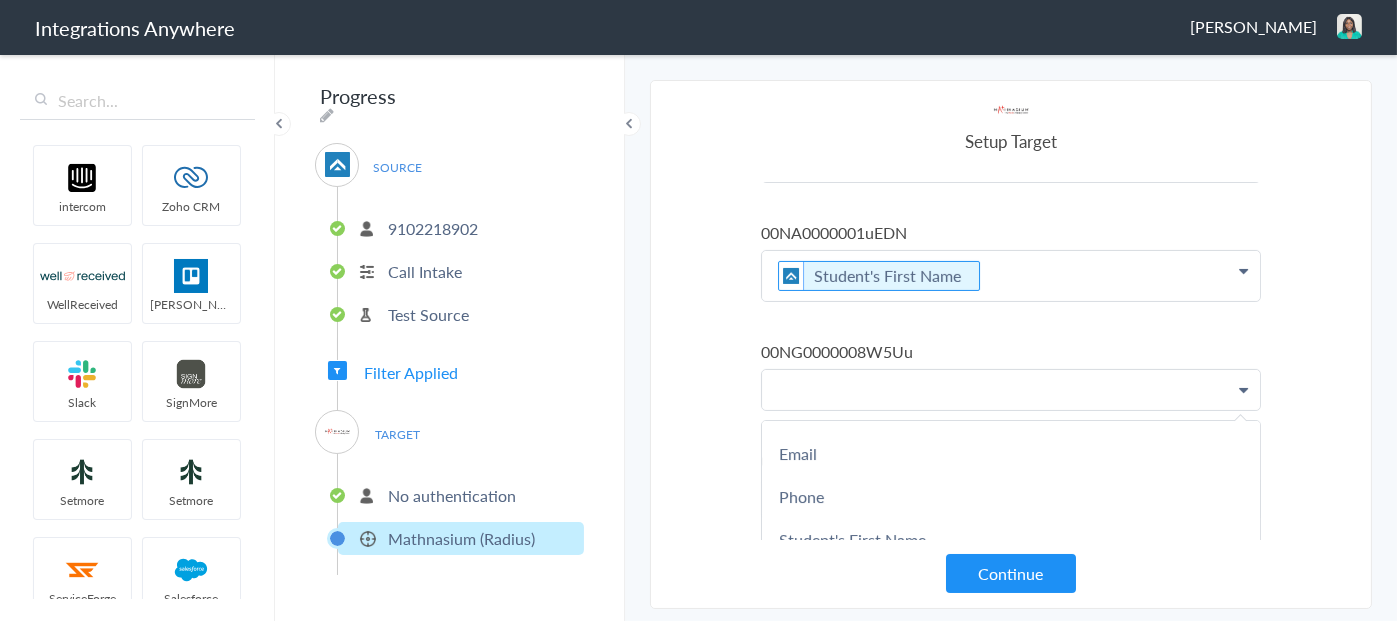scroll, scrollTop: 200, scrollLeft: 0, axis: vertical 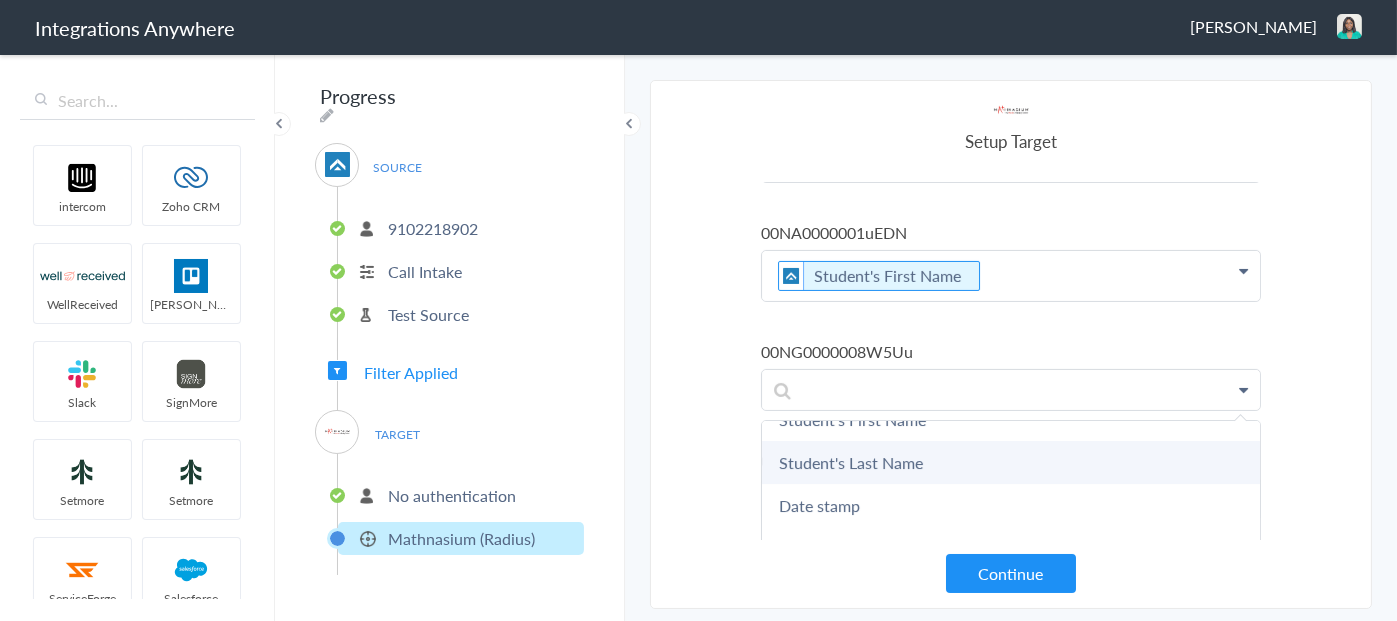 click on "Student's Last Name" at bounding box center [0, 0] 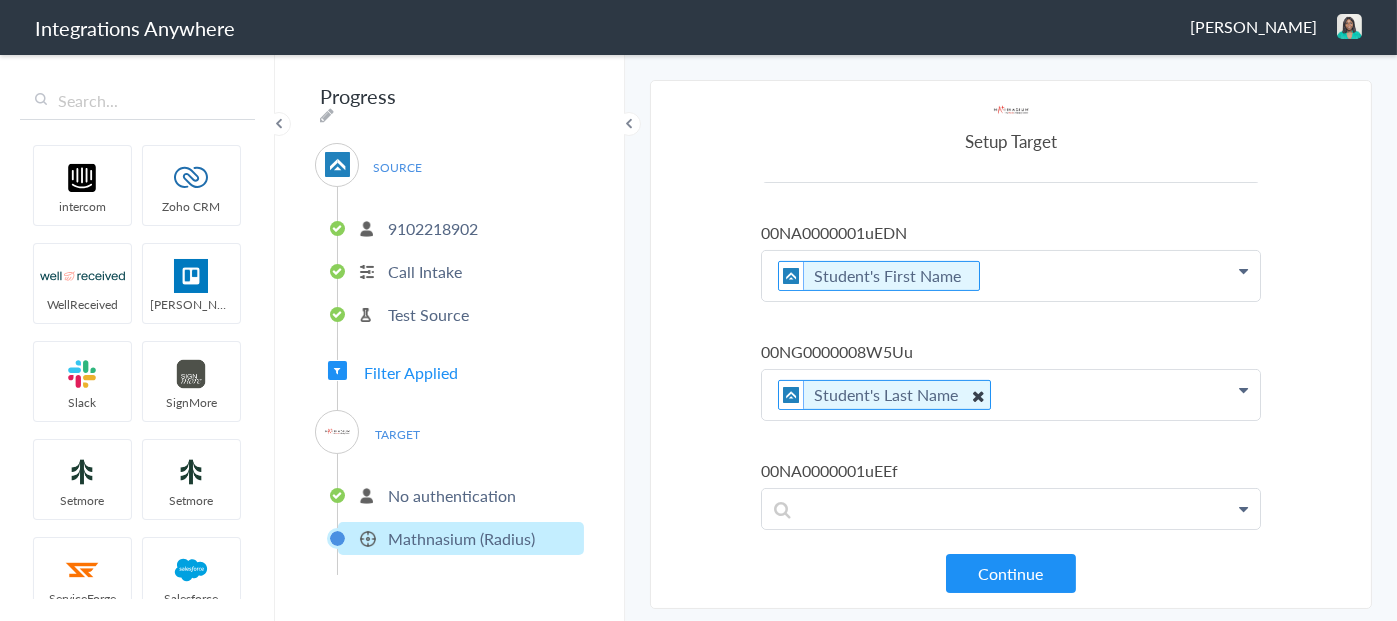 scroll, scrollTop: 1326, scrollLeft: 0, axis: vertical 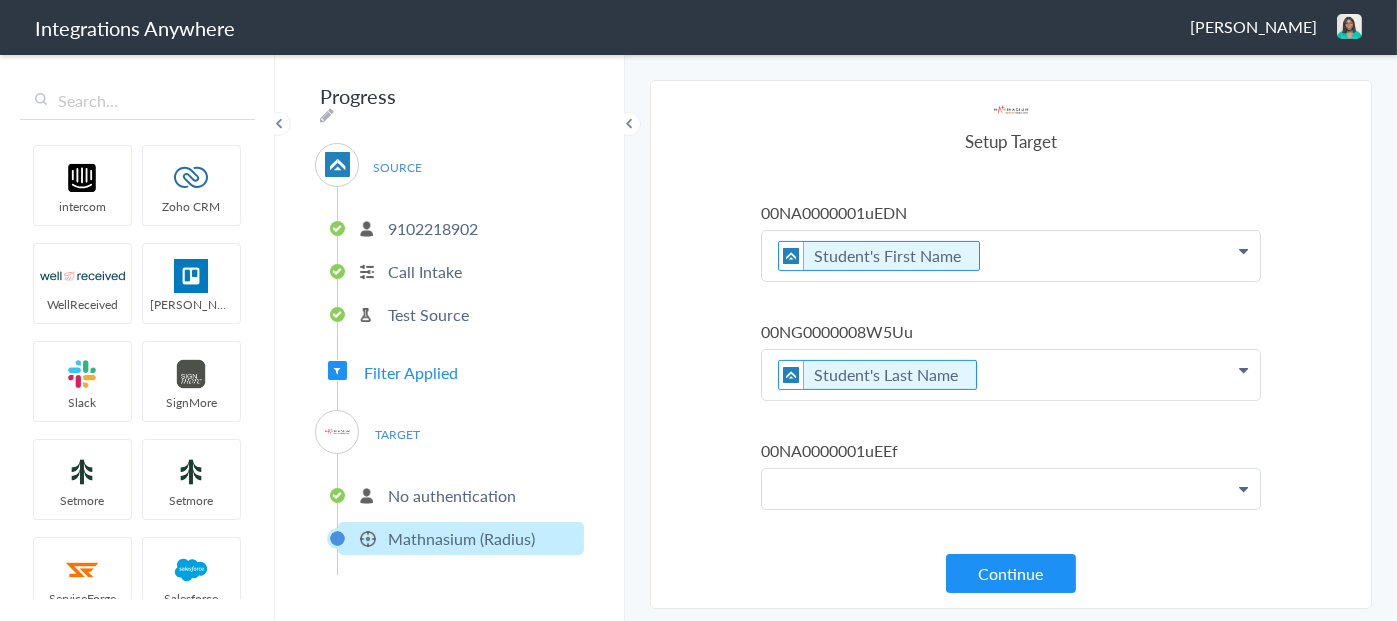 click at bounding box center (1011, -1088) 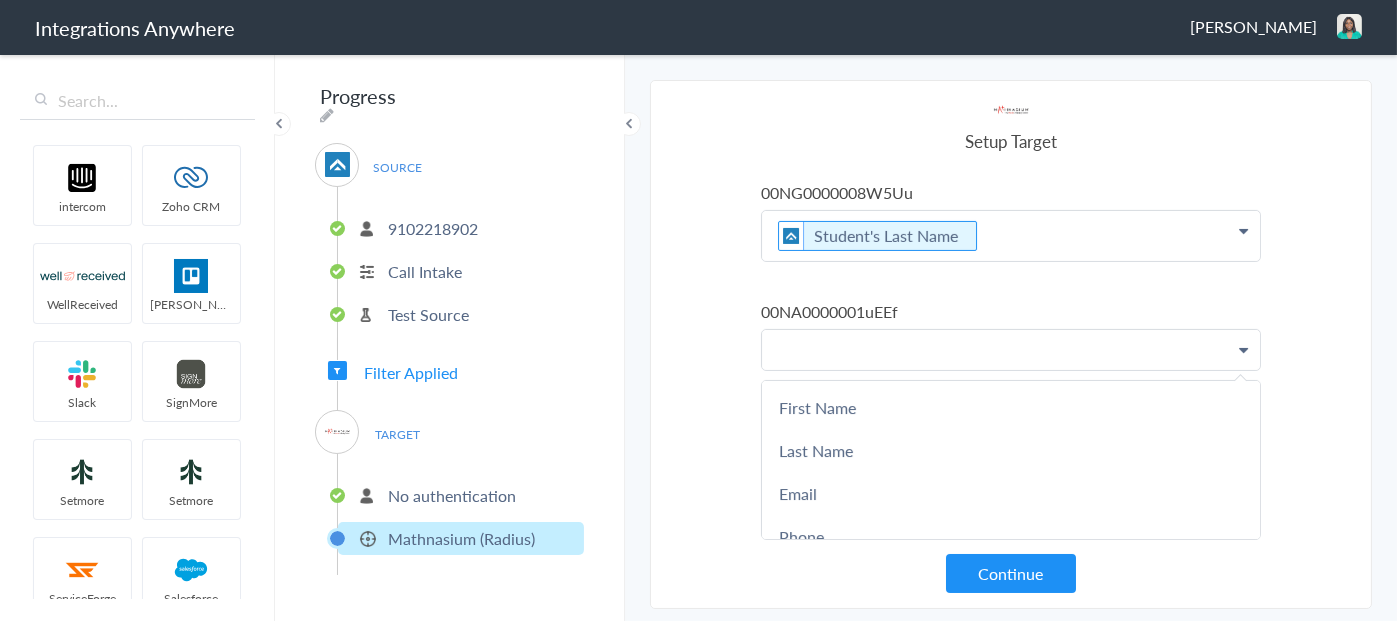 scroll, scrollTop: 1473, scrollLeft: 0, axis: vertical 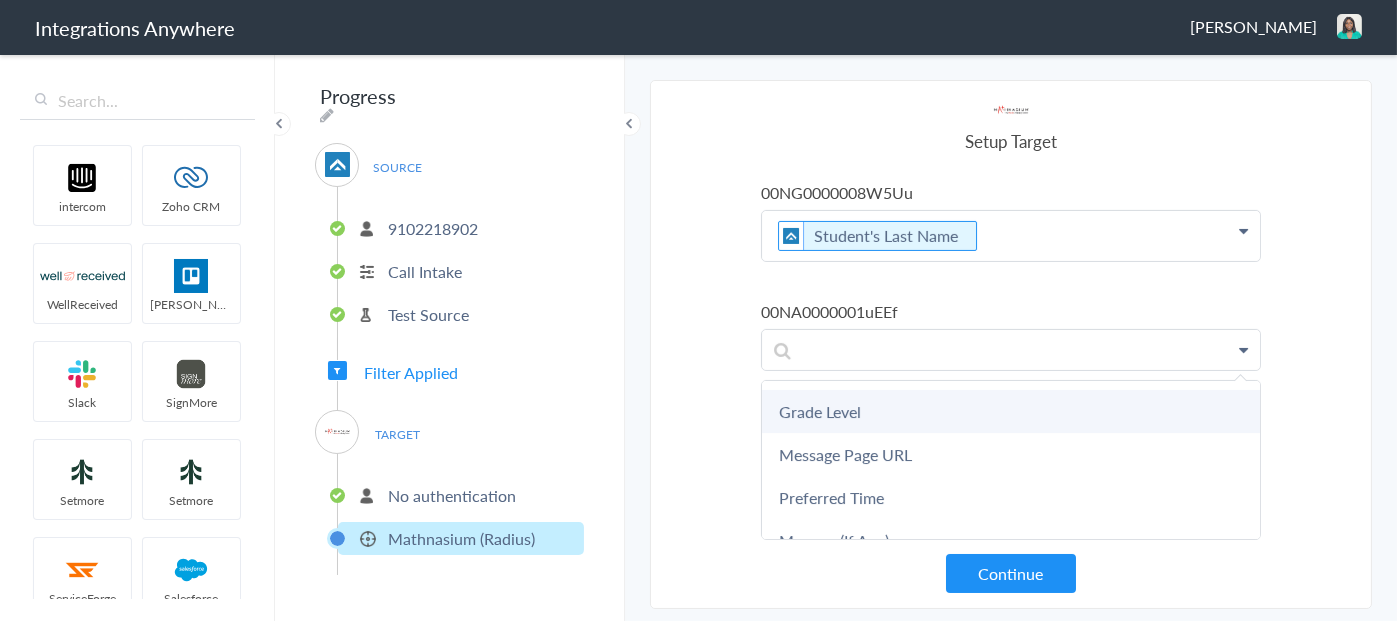 click on "Grade Level" at bounding box center (0, 0) 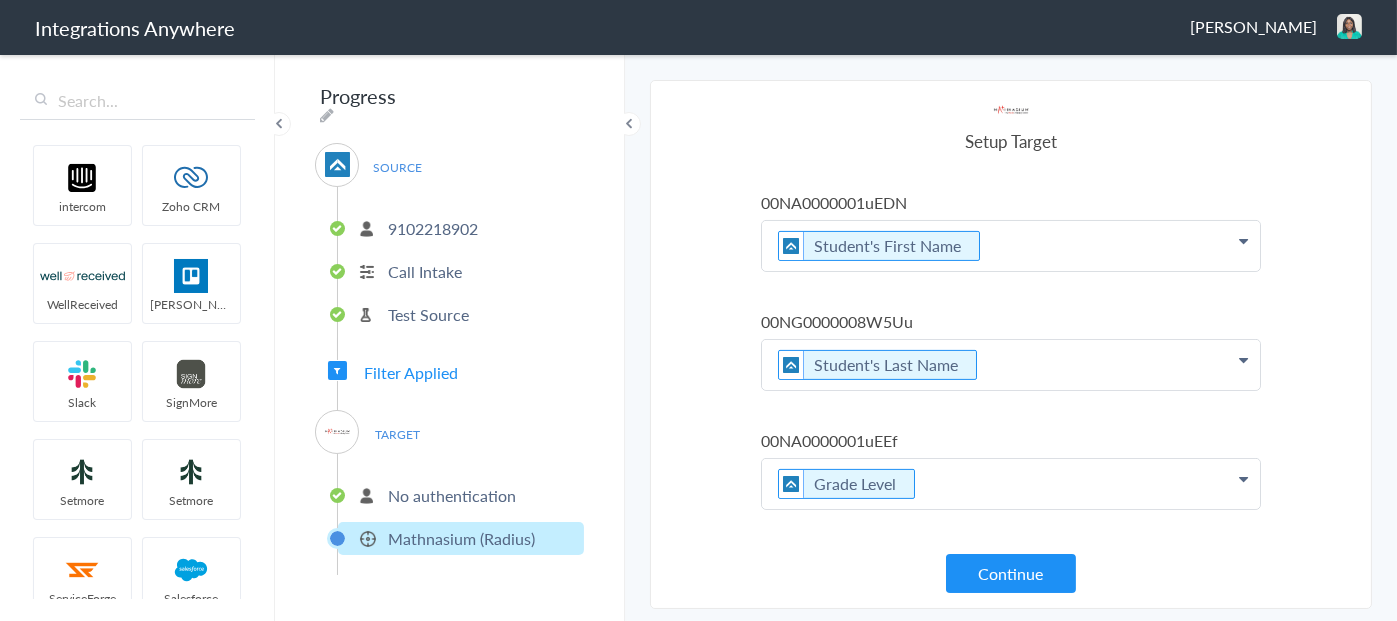 scroll, scrollTop: 1336, scrollLeft: 0, axis: vertical 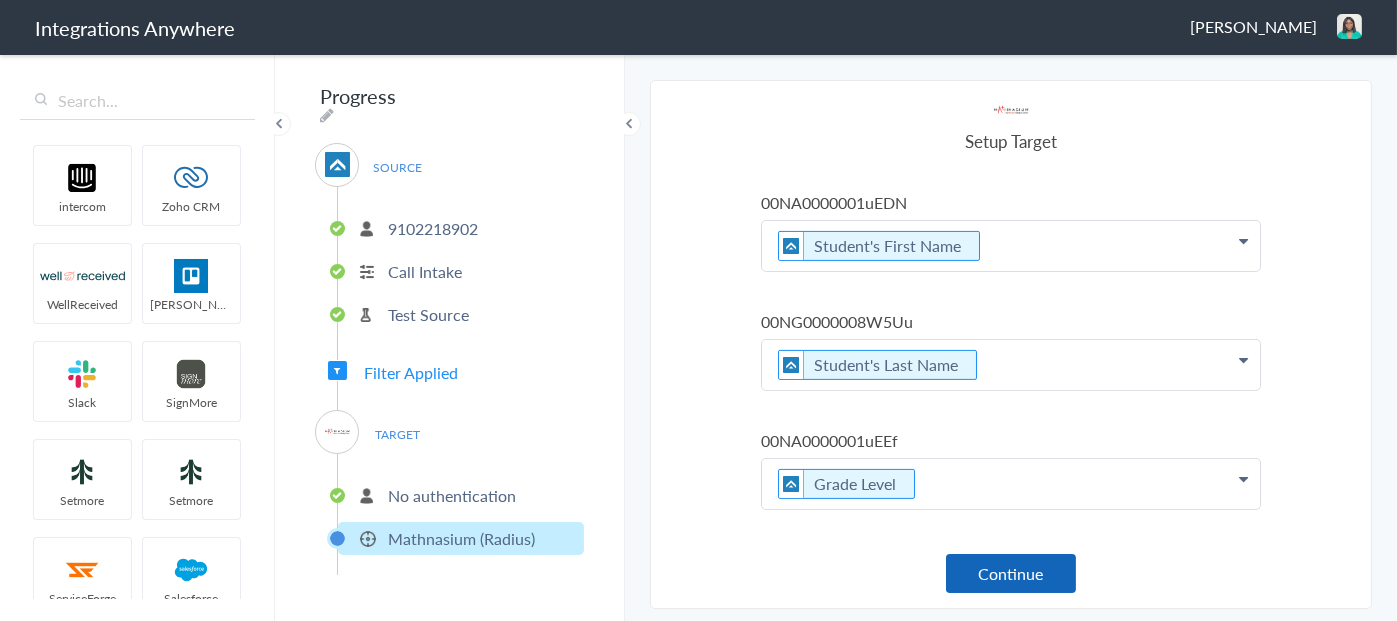 click on "Continue" at bounding box center (1011, 573) 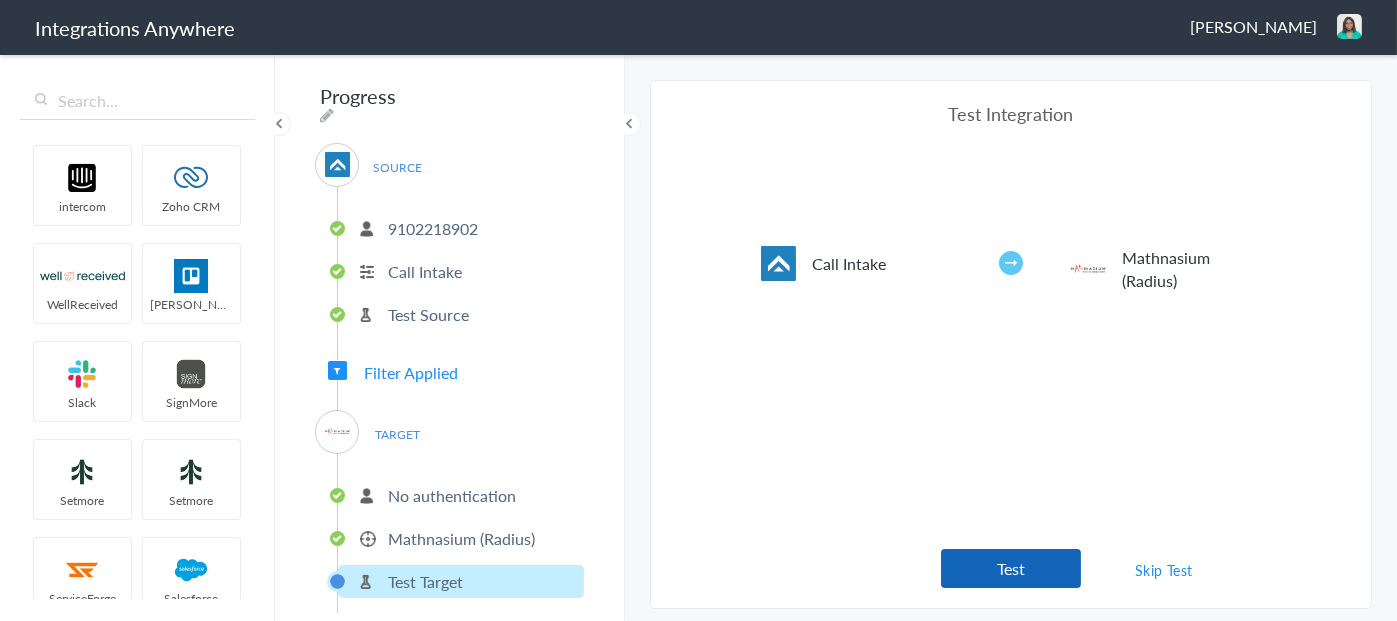 click on "Test" at bounding box center (1011, 568) 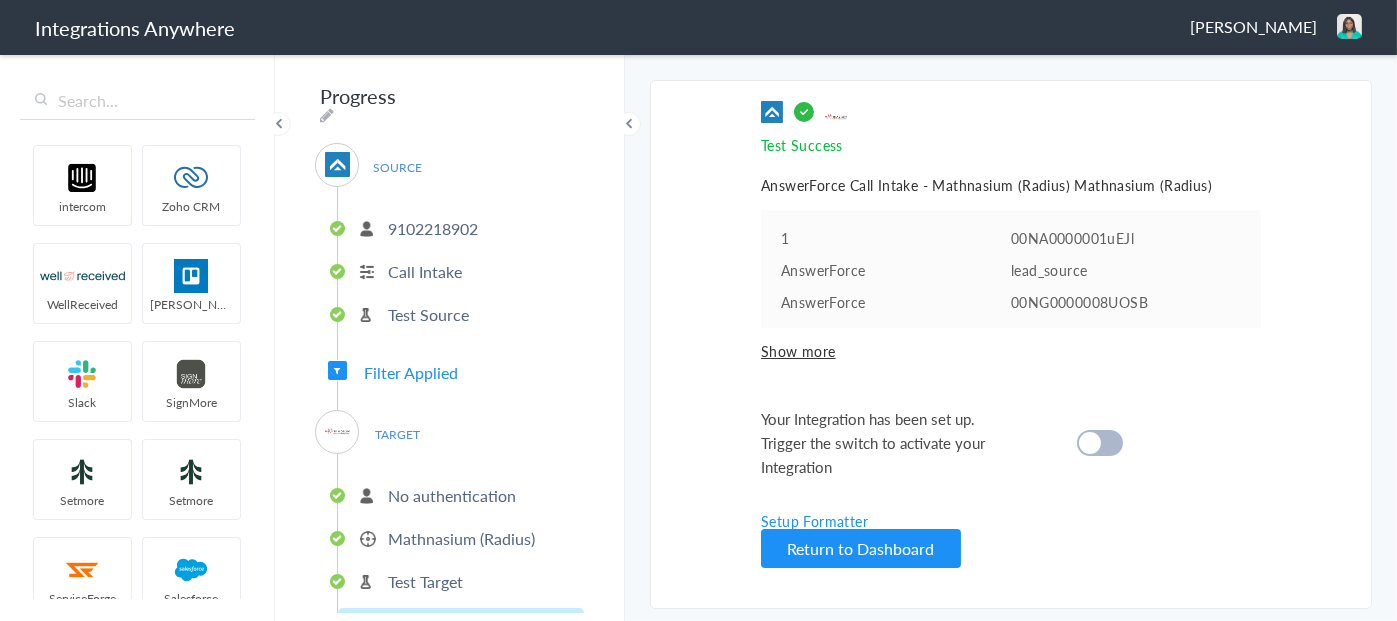 click on "Setup Formatter" at bounding box center [814, 521] 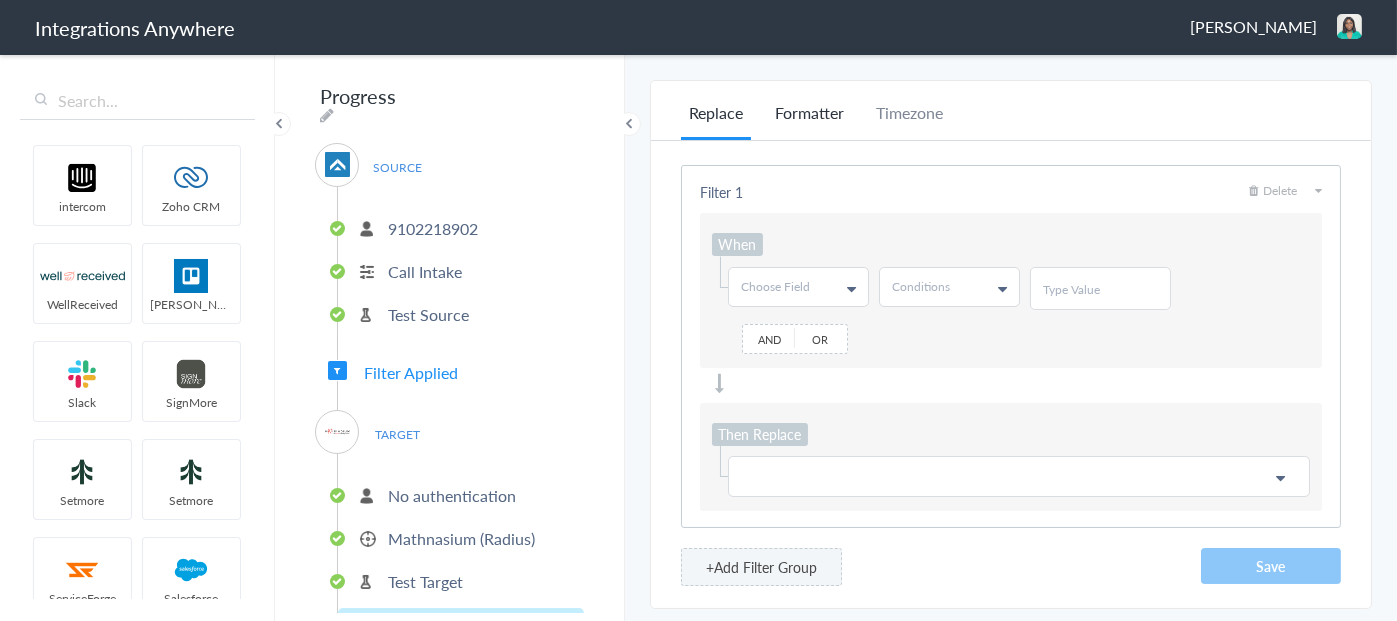 click on "Formatter" at bounding box center (809, 120) 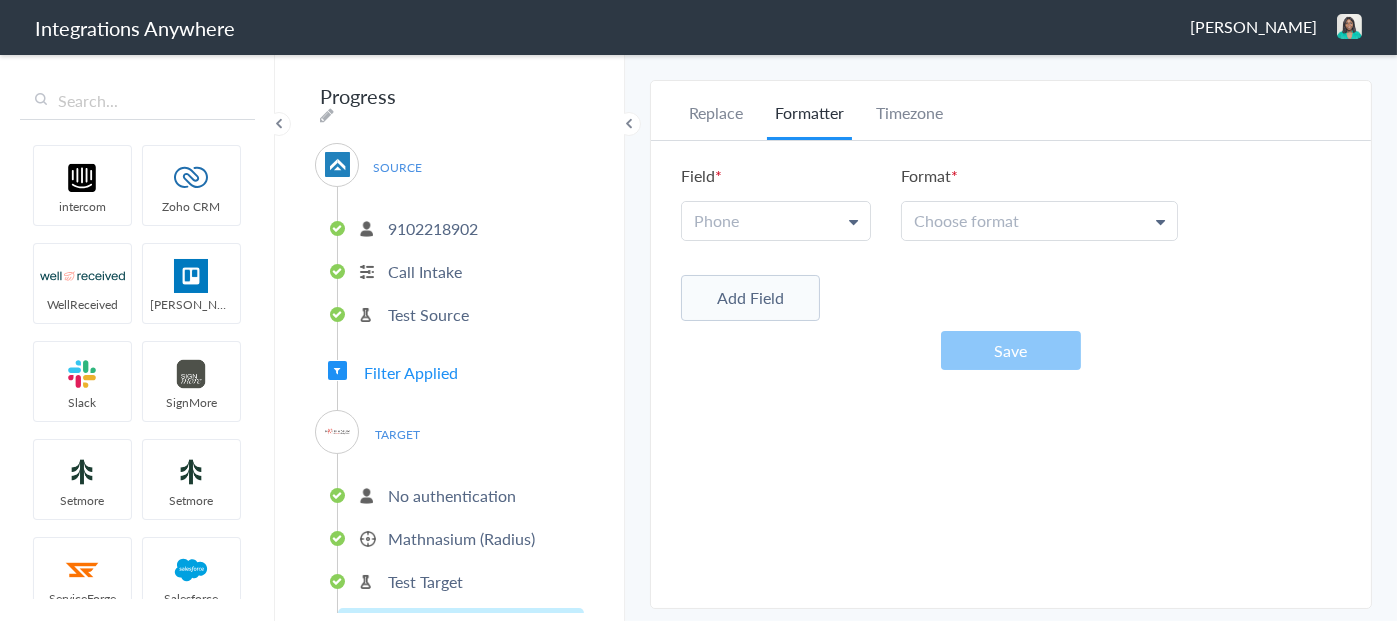 click on "Phone" at bounding box center (776, 221) 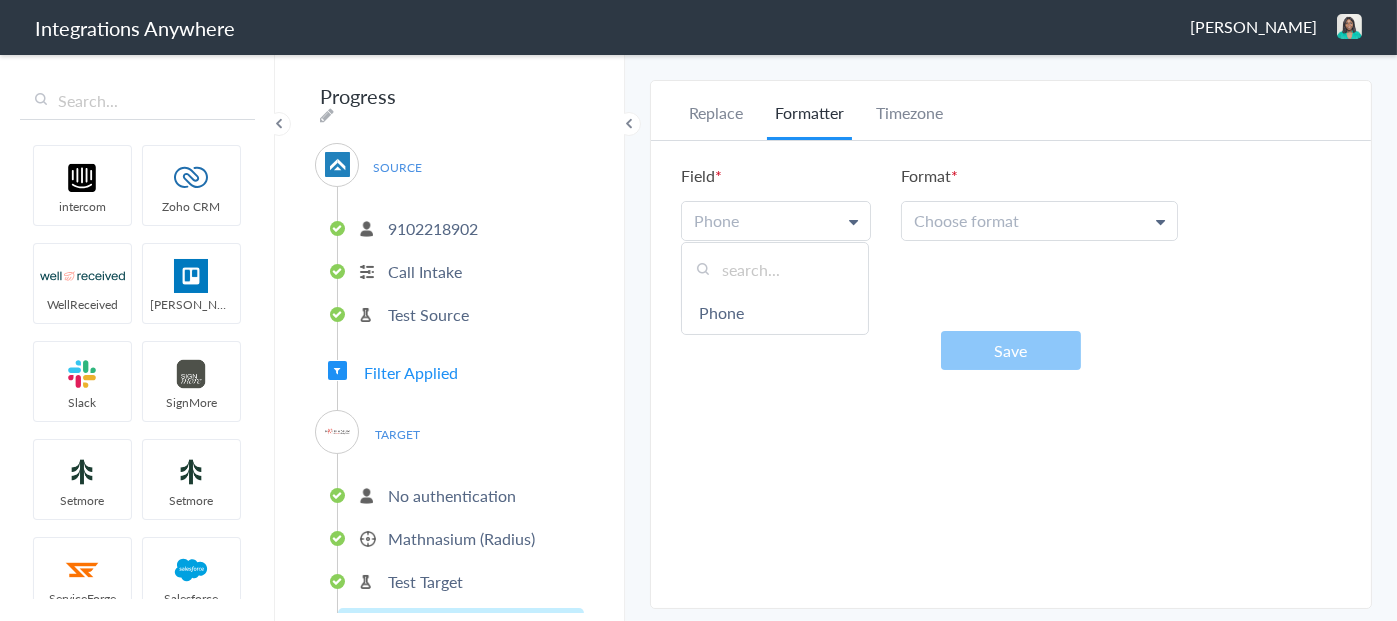click on "Phone" at bounding box center (775, 312) 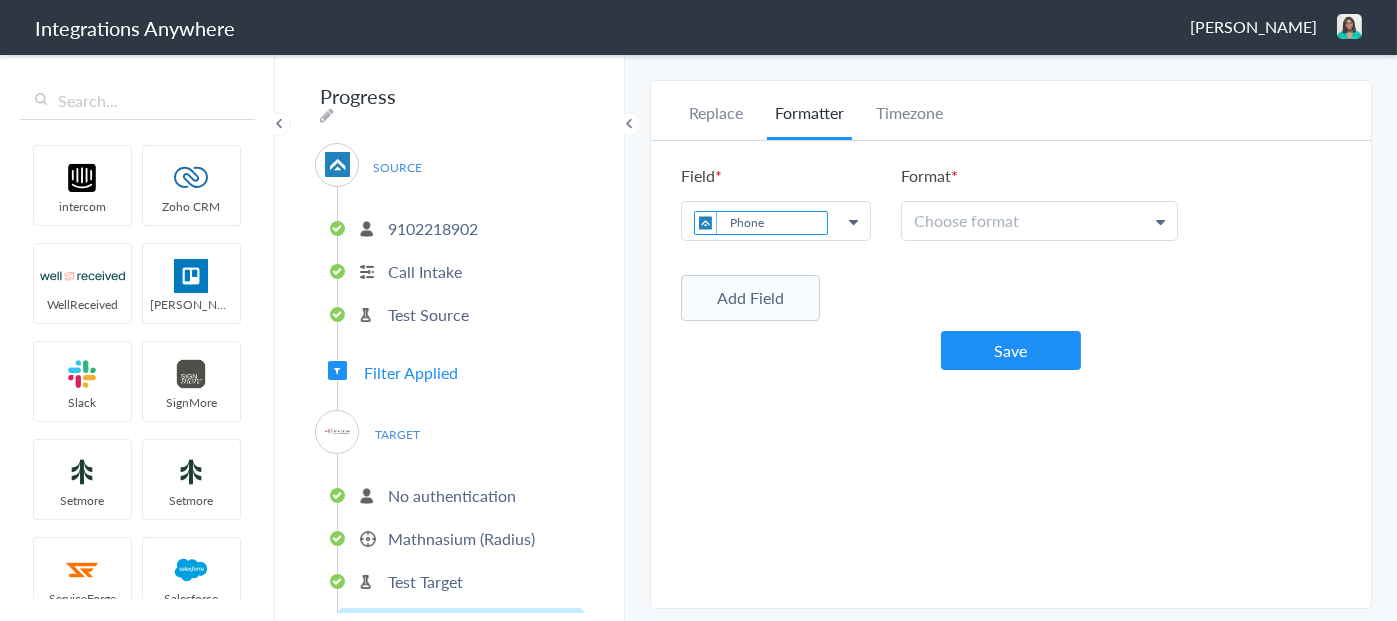 click on "Choose format" at bounding box center [966, 221] 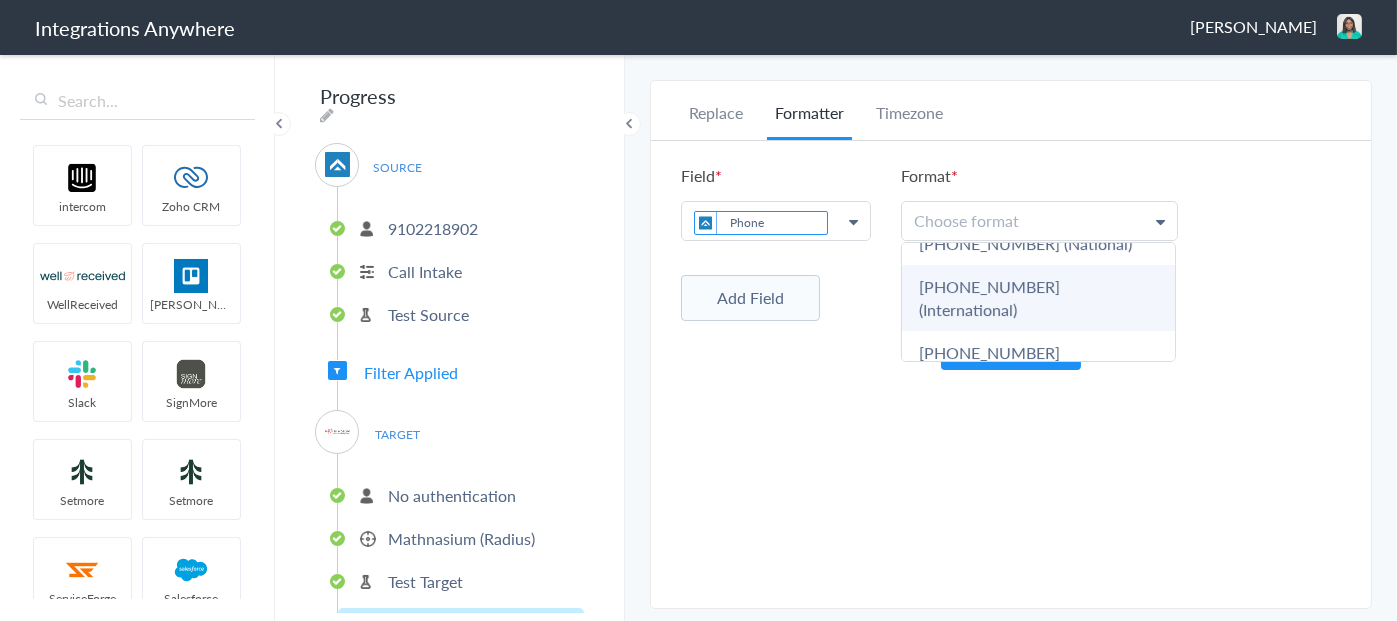 scroll, scrollTop: 146, scrollLeft: 0, axis: vertical 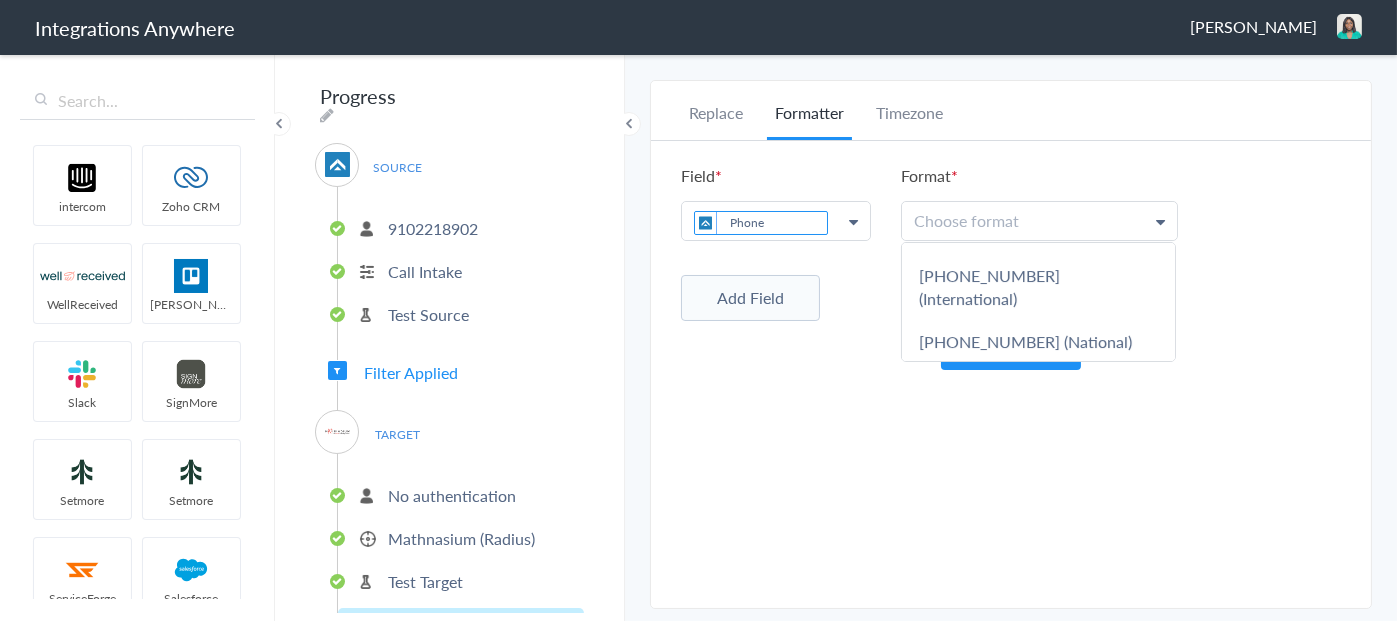 click on "5032134639" at bounding box center (1038, 384) 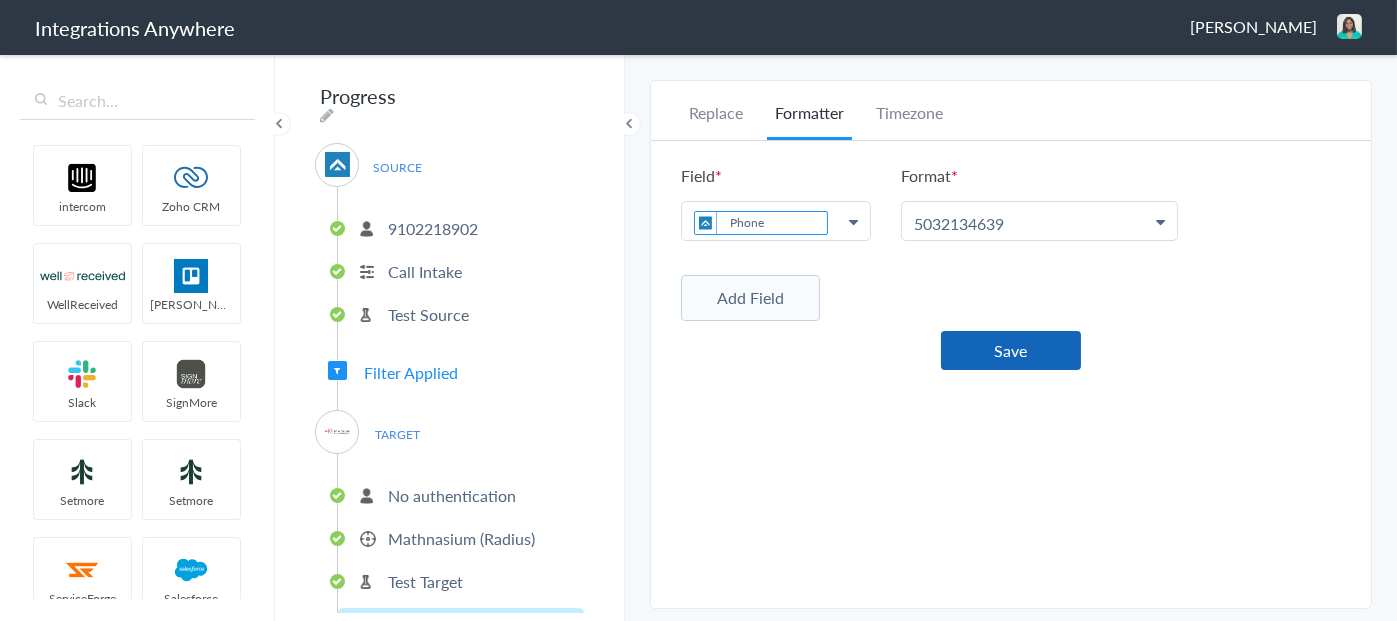 click on "Save" at bounding box center [1011, 350] 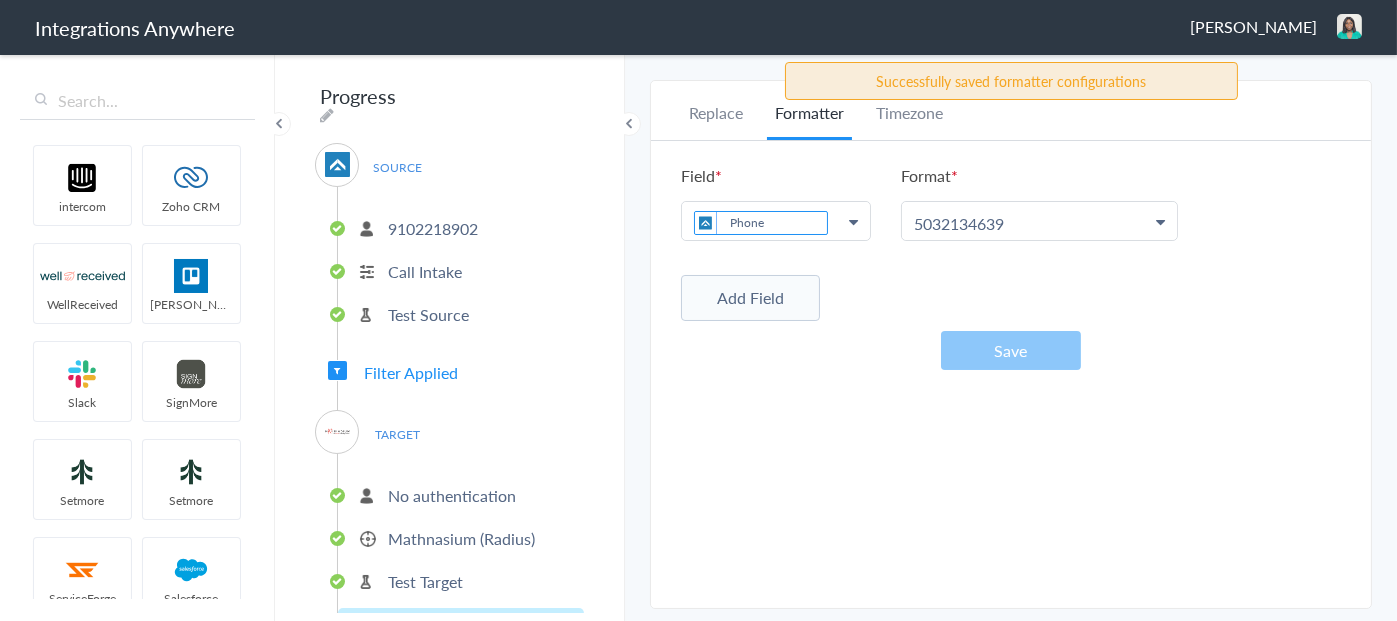 click on "Mathnasium (Radius)" at bounding box center [461, 538] 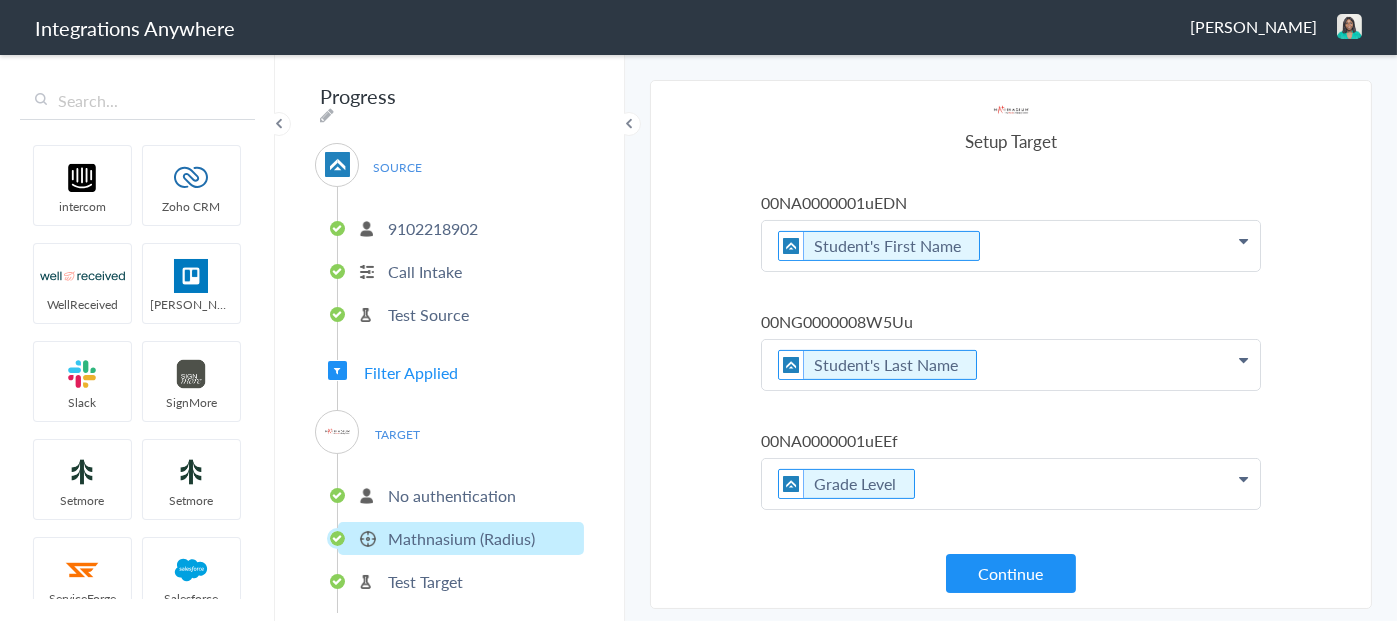 click on "Test Target" at bounding box center (425, 581) 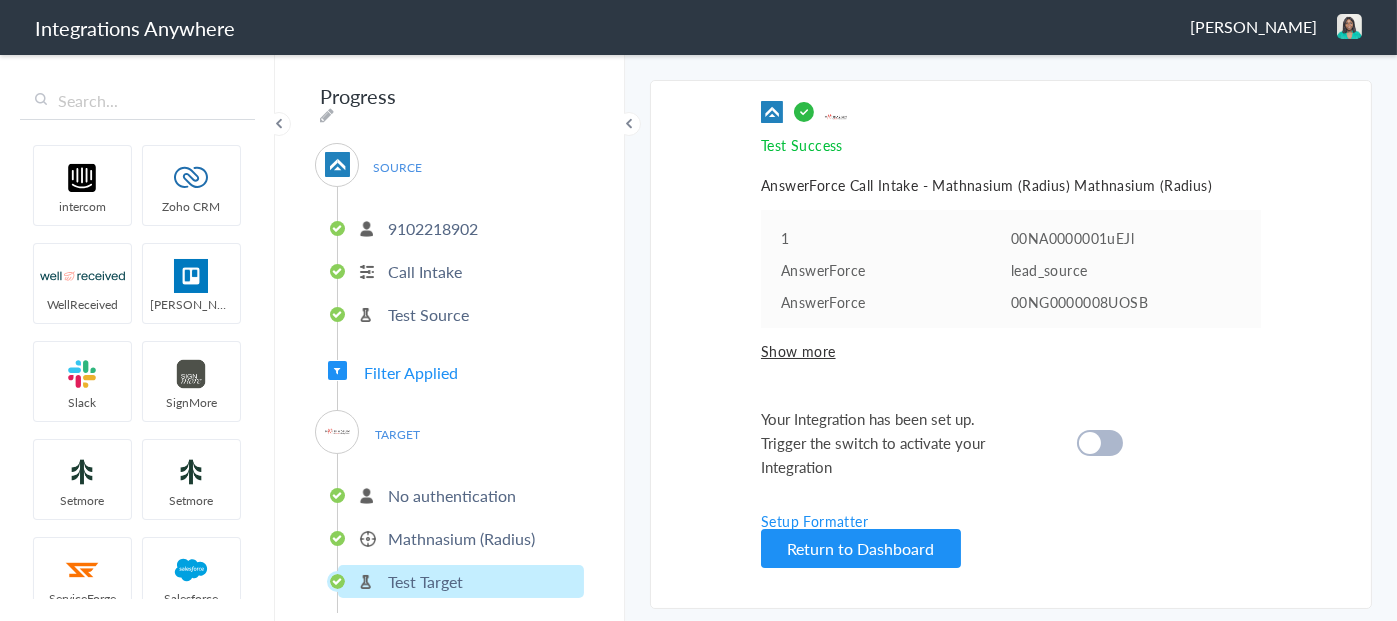 click at bounding box center (1090, 443) 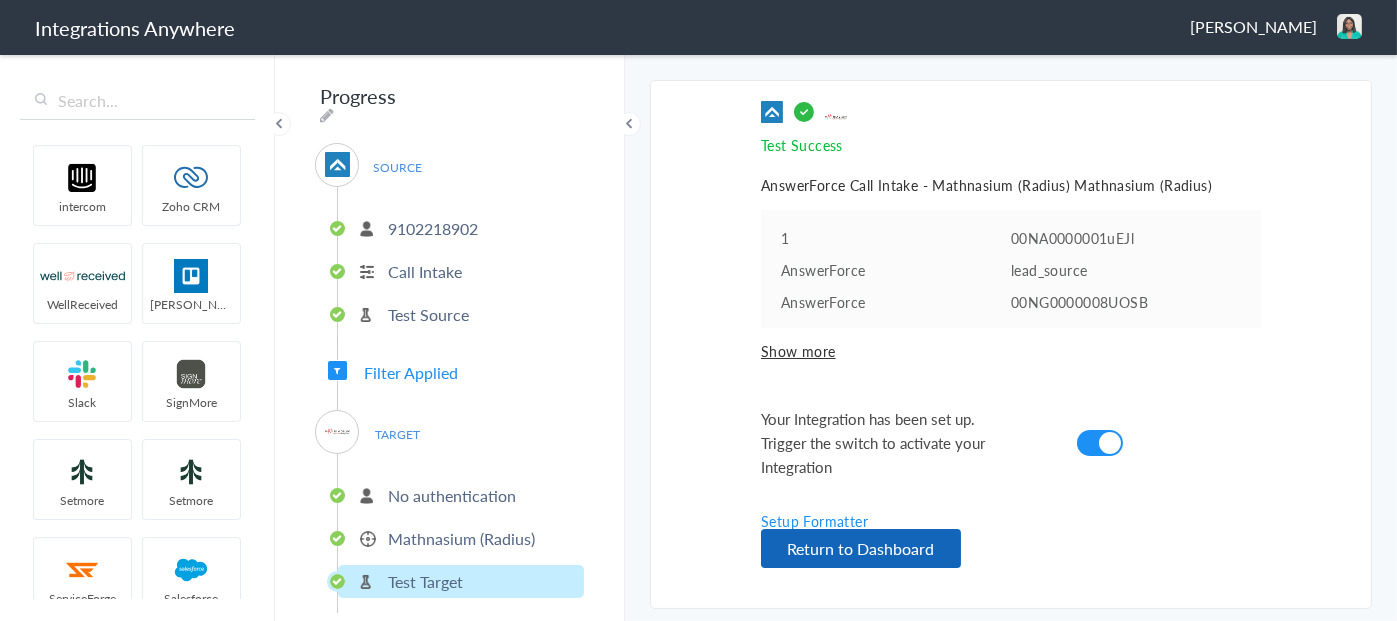 click on "Return to Dashboard" at bounding box center [861, 548] 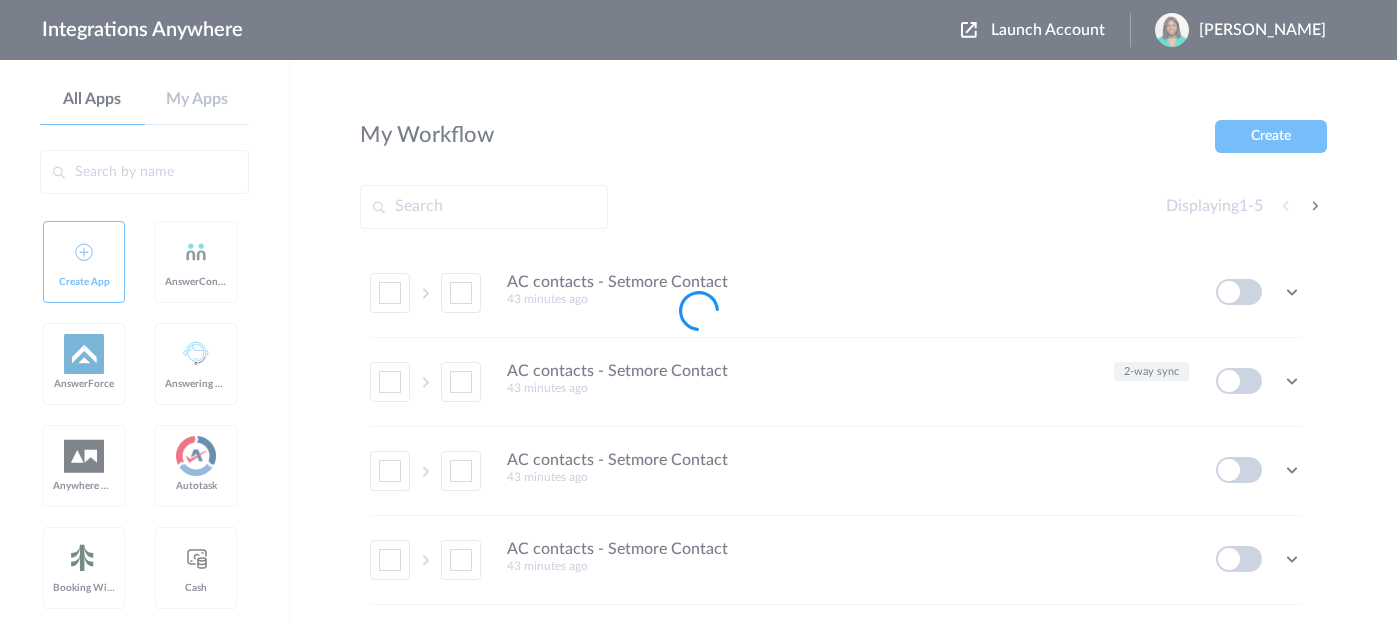 scroll, scrollTop: 0, scrollLeft: 0, axis: both 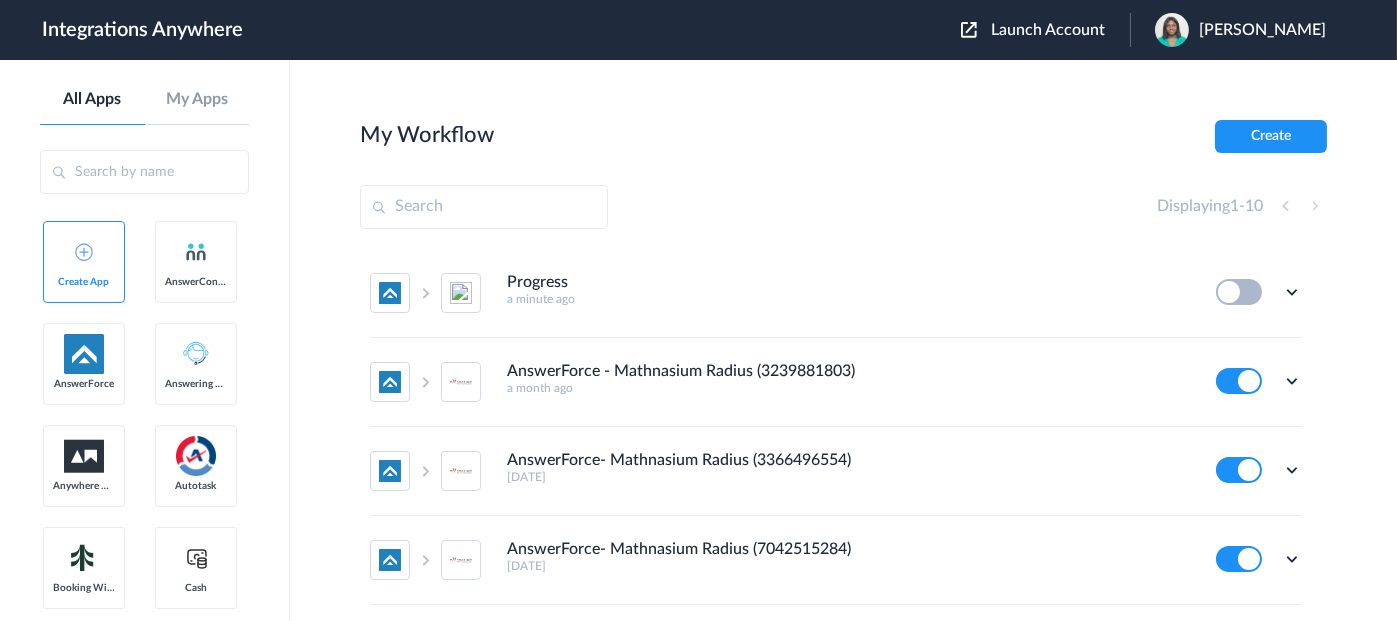 drag, startPoint x: 671, startPoint y: 374, endPoint x: 574, endPoint y: 371, distance: 97.04638 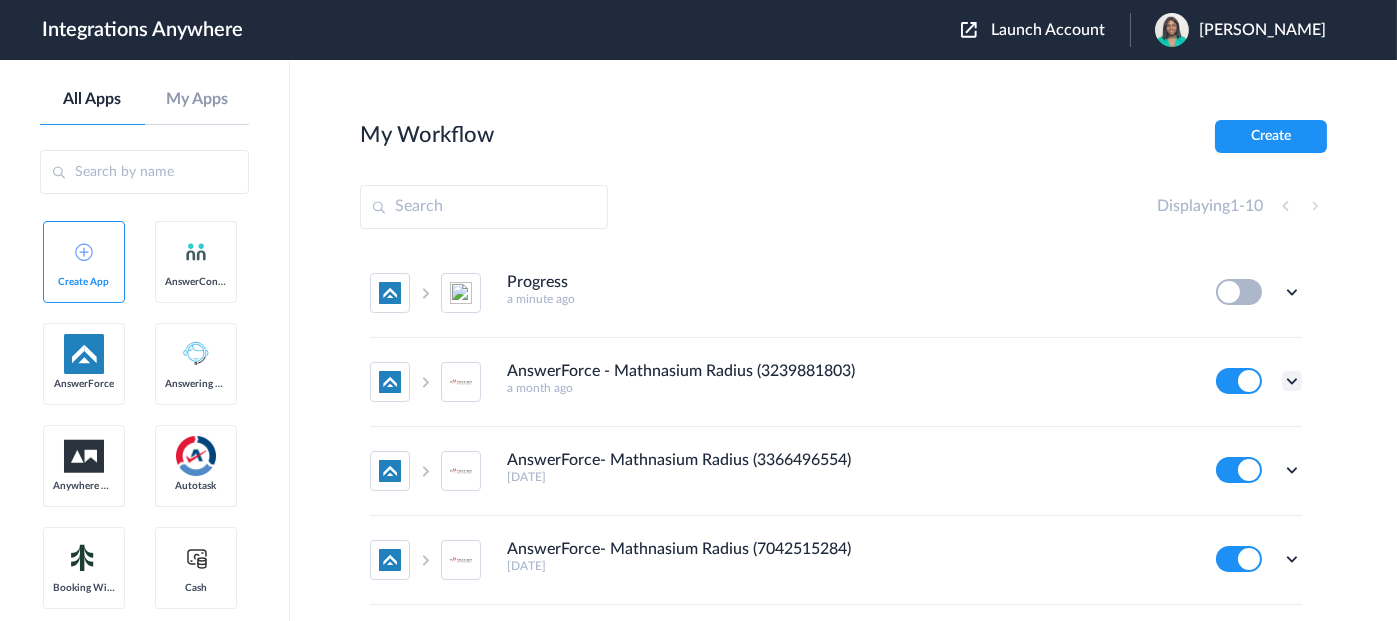click at bounding box center [1292, 381] 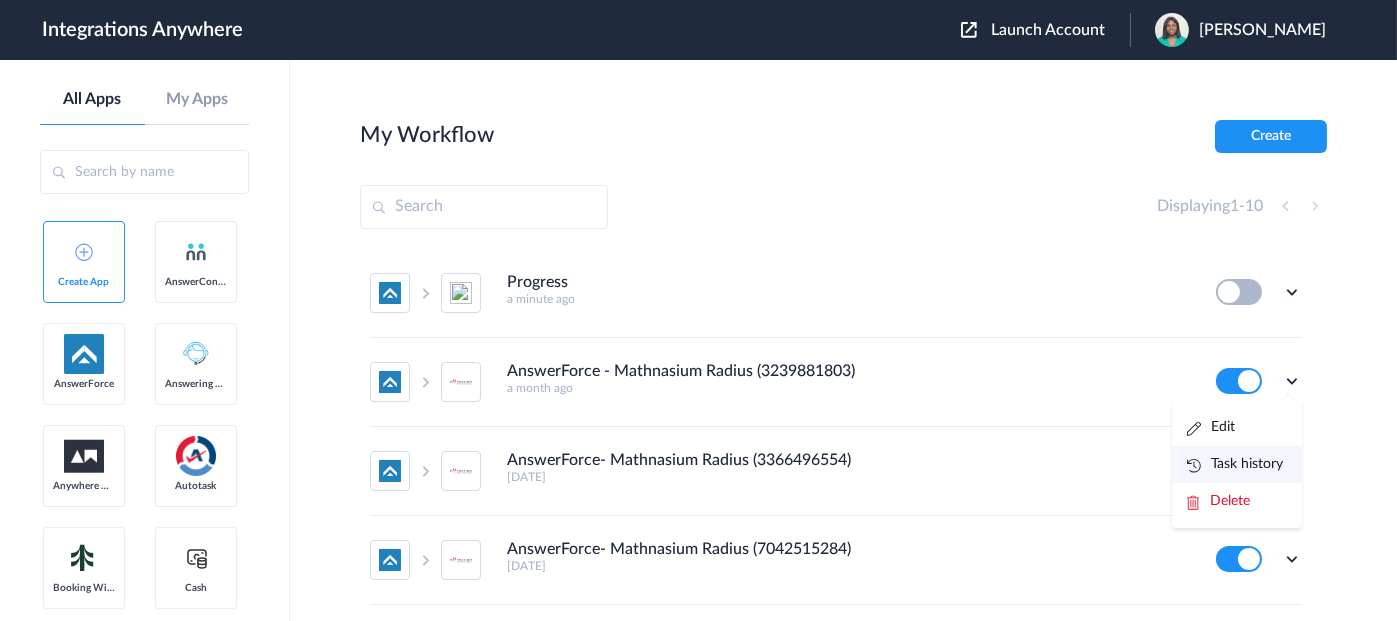 click on "Task history" at bounding box center (1235, 464) 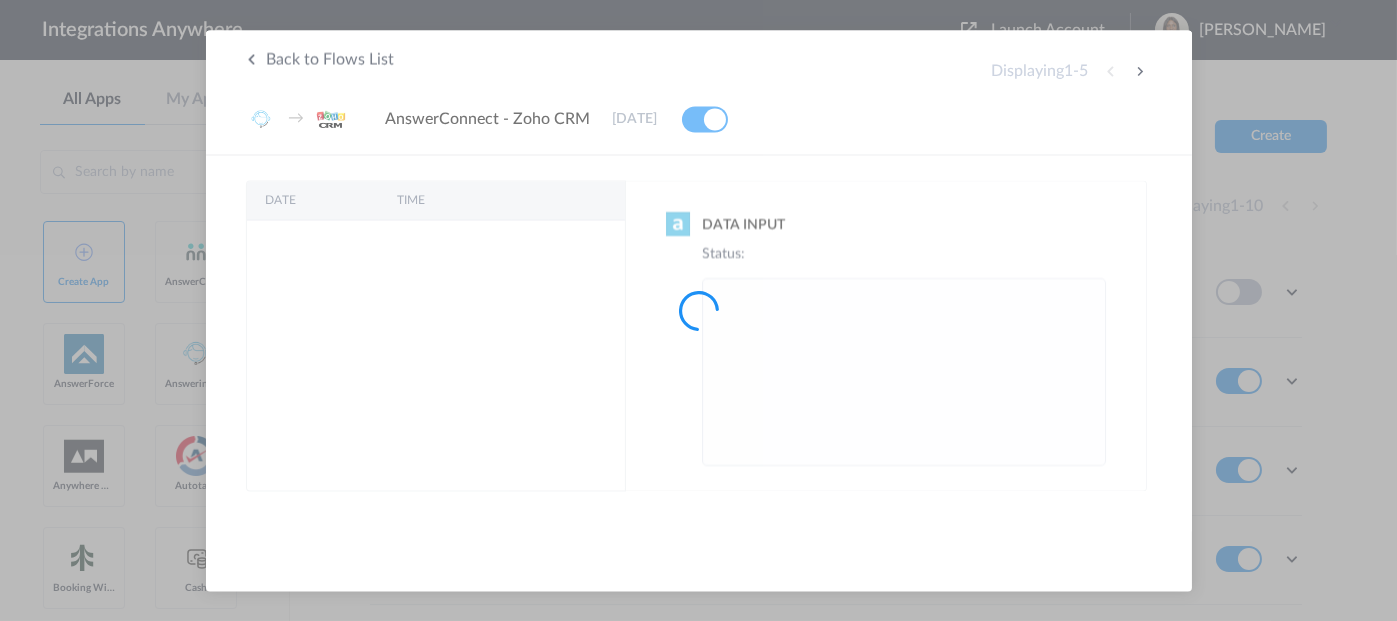 scroll, scrollTop: 0, scrollLeft: 0, axis: both 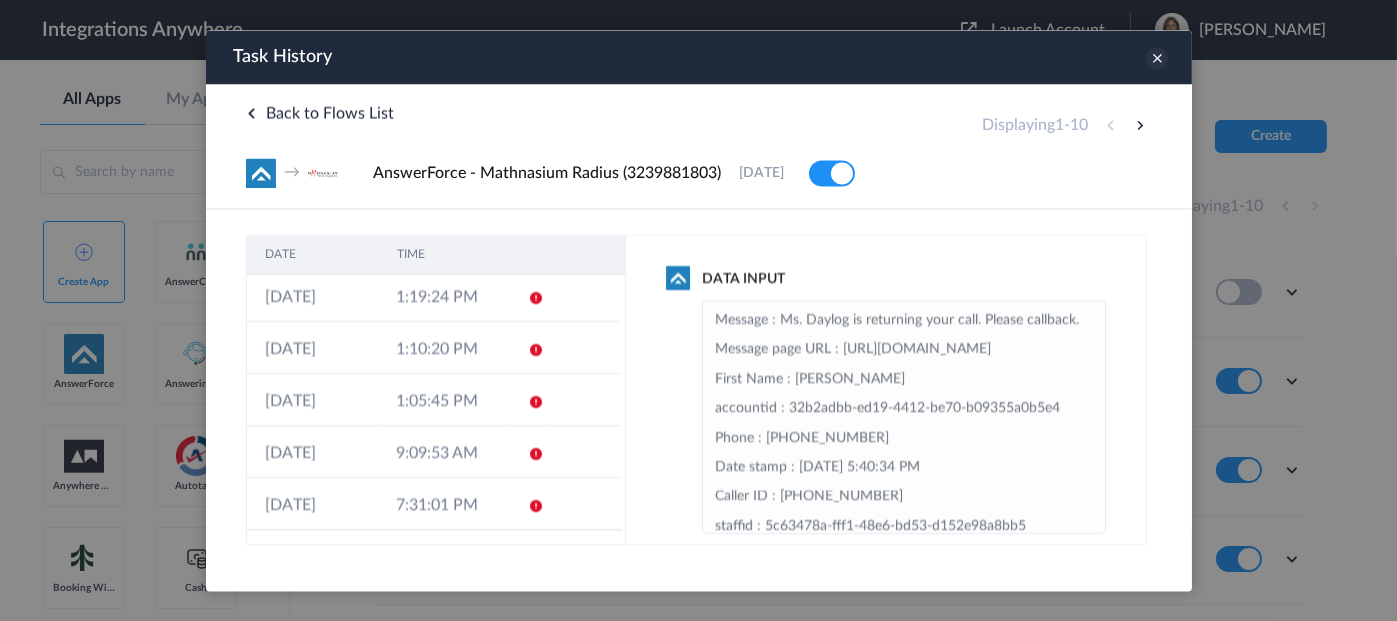 click at bounding box center [1156, 58] 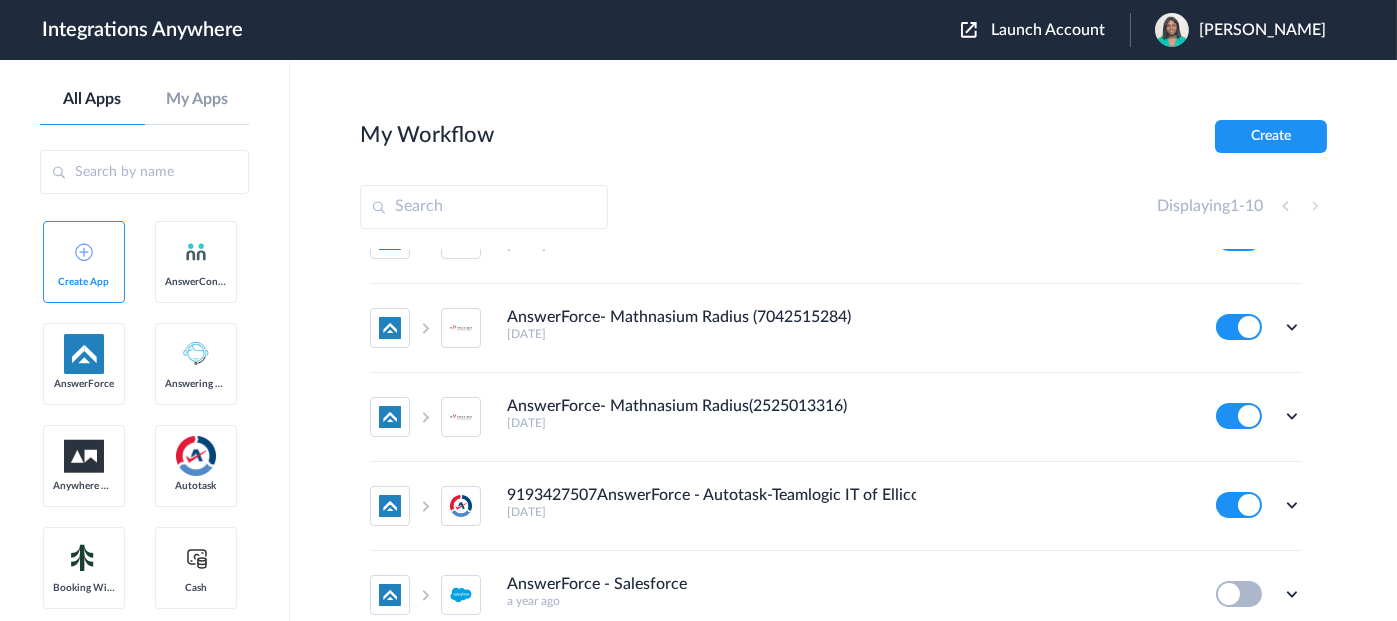 scroll, scrollTop: 200, scrollLeft: 0, axis: vertical 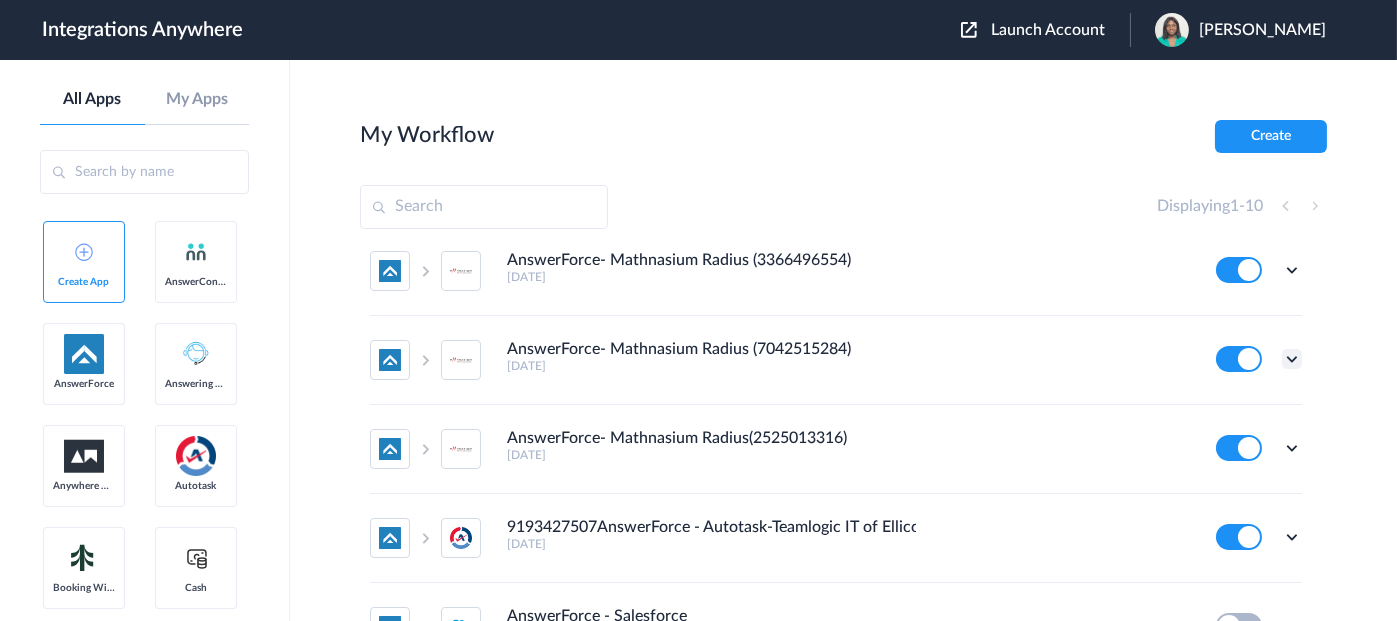 click at bounding box center [1292, 359] 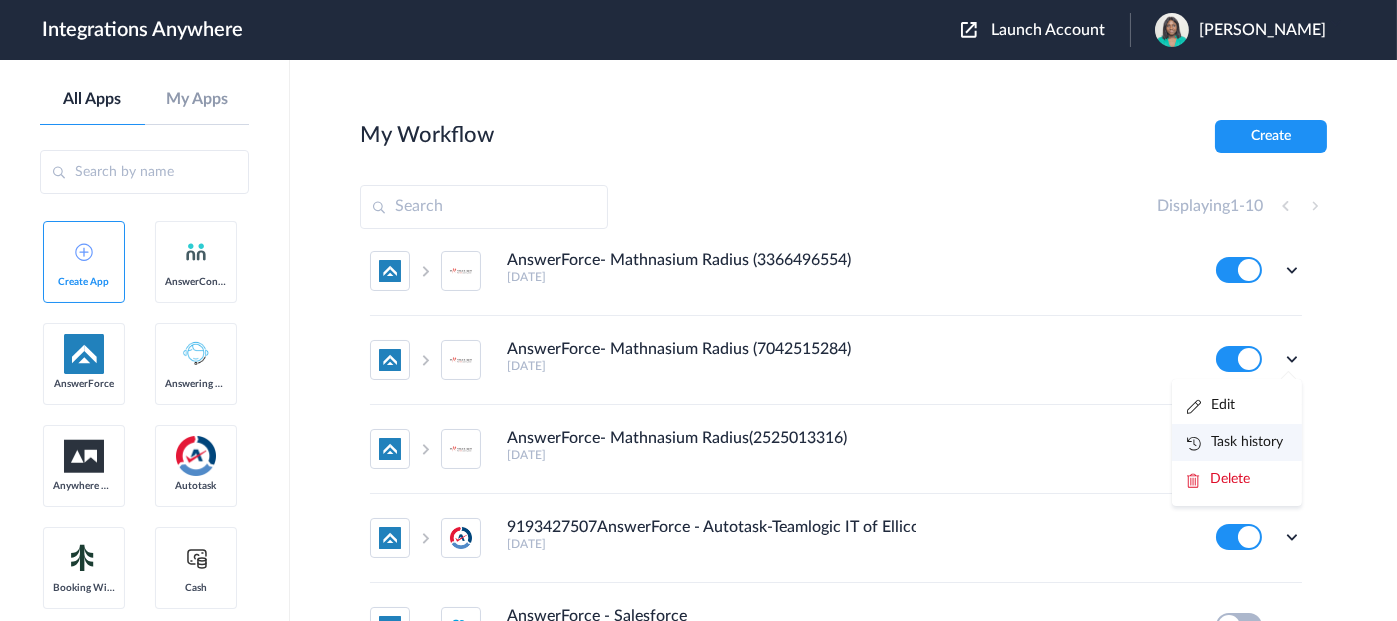 click on "Task history" at bounding box center [1235, 442] 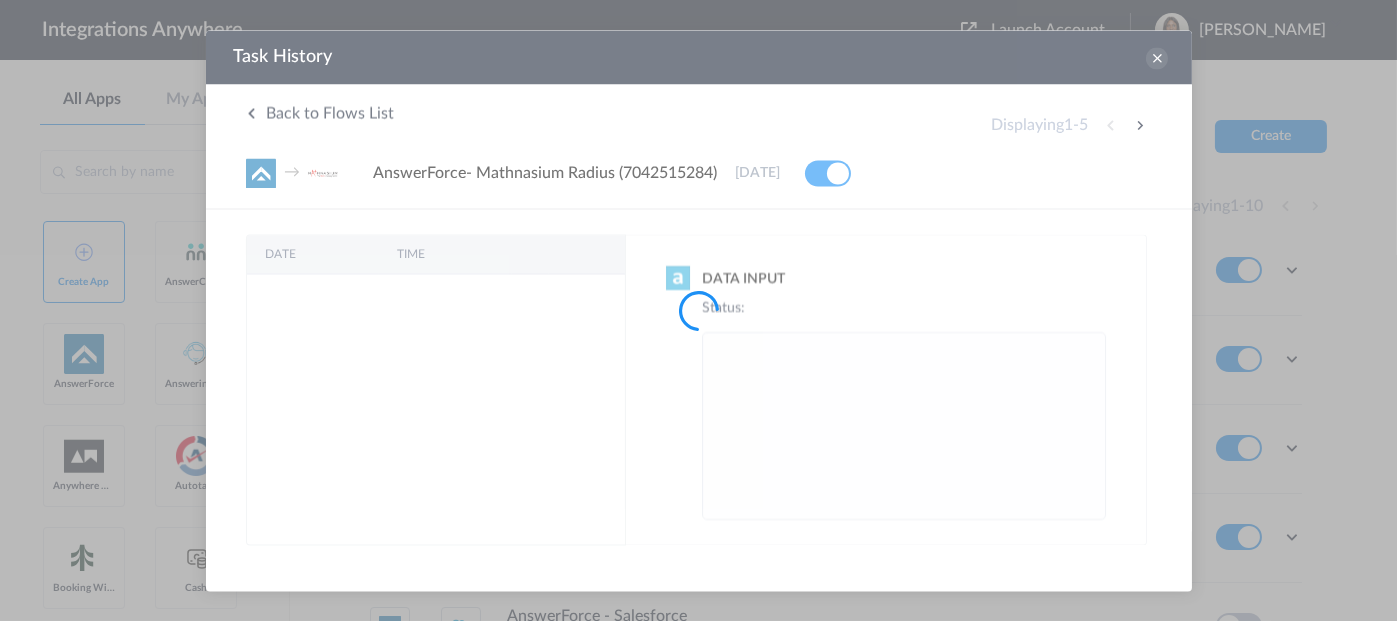 scroll, scrollTop: 0, scrollLeft: 0, axis: both 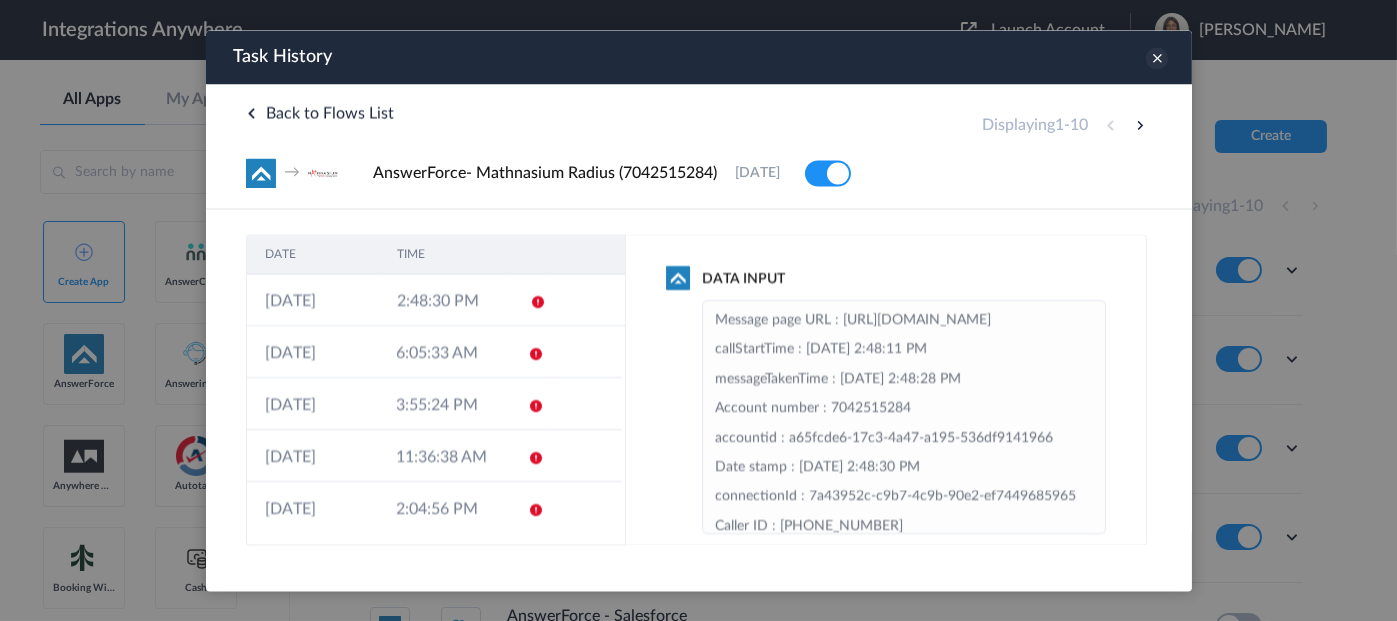click at bounding box center [1156, 58] 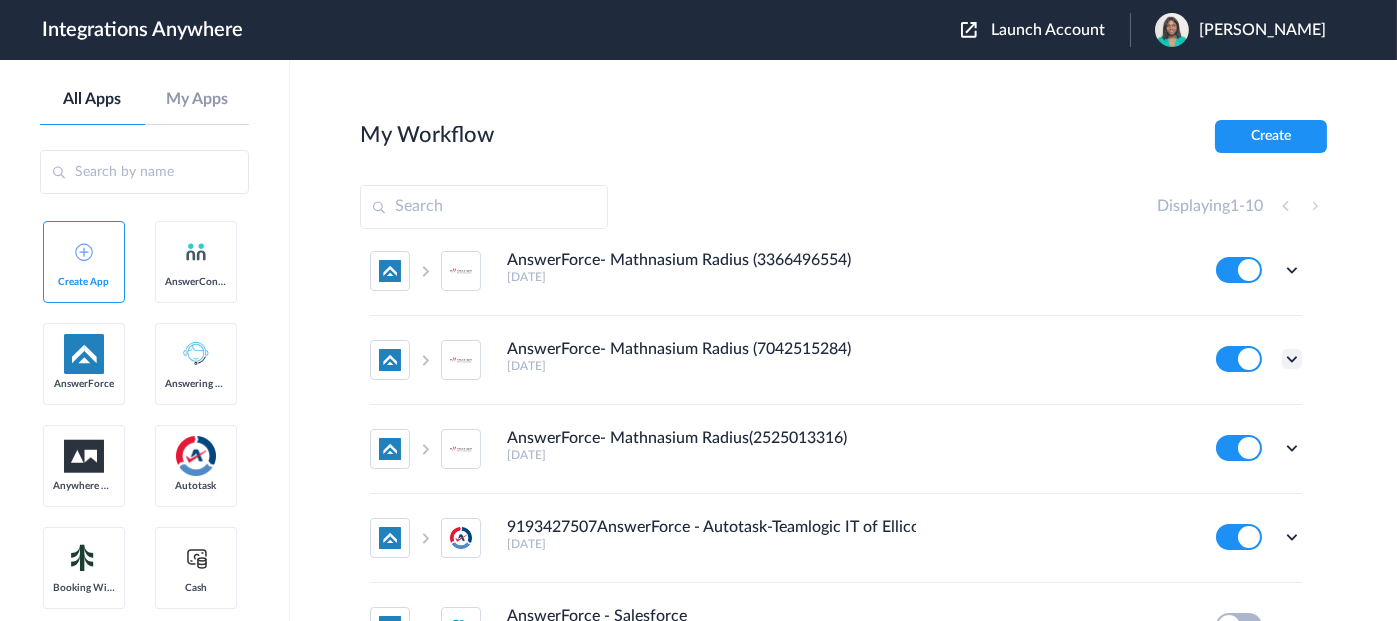 click at bounding box center [1292, 359] 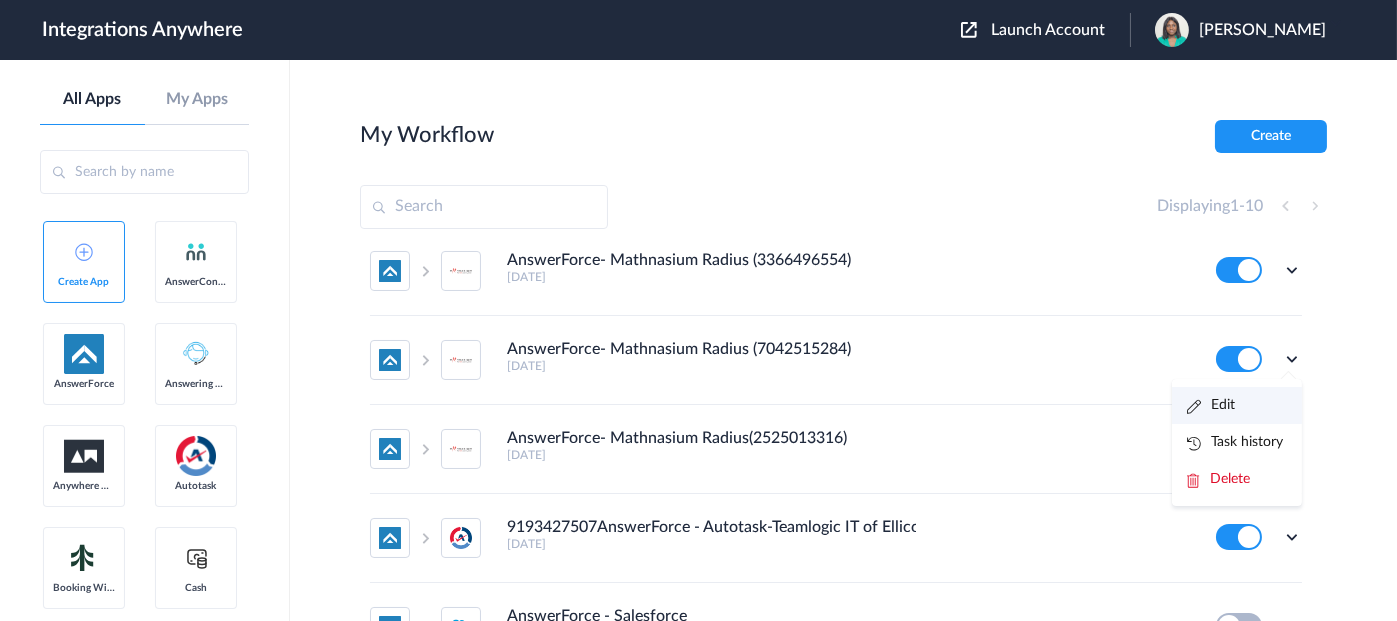 click on "Edit" at bounding box center (1237, 405) 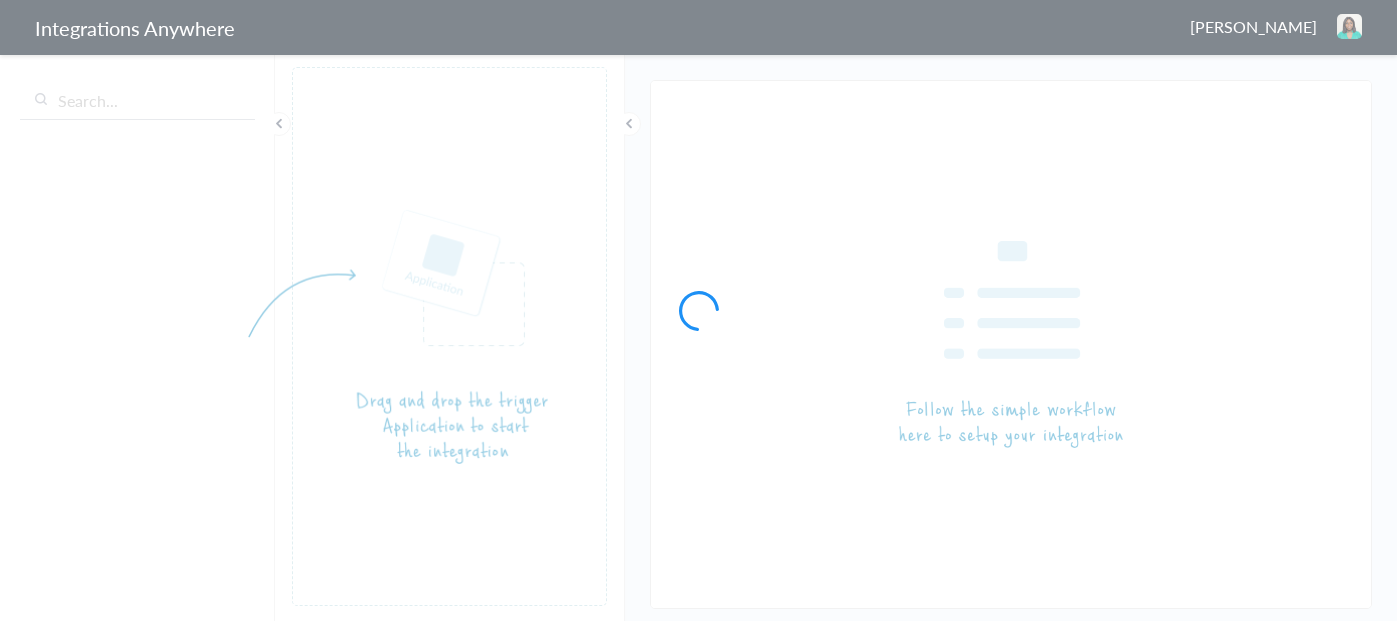 scroll, scrollTop: 0, scrollLeft: 0, axis: both 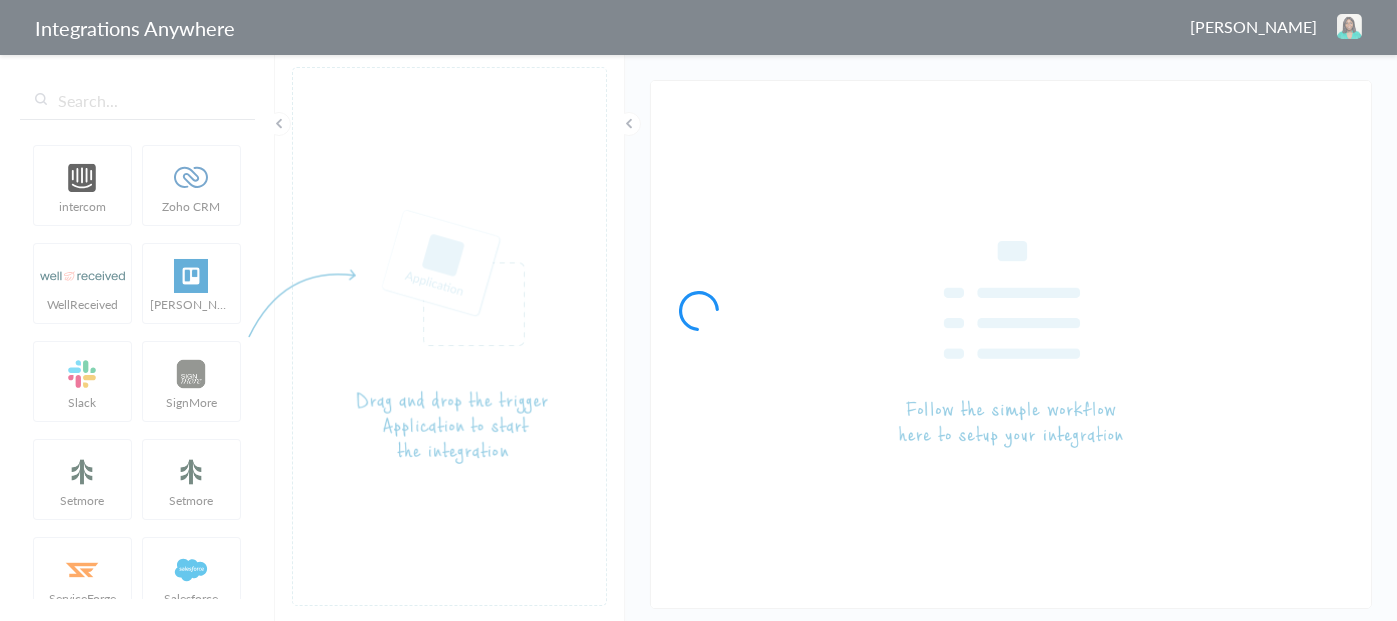 type on "AnswerForce- Mathnasium Radius (7042515284)" 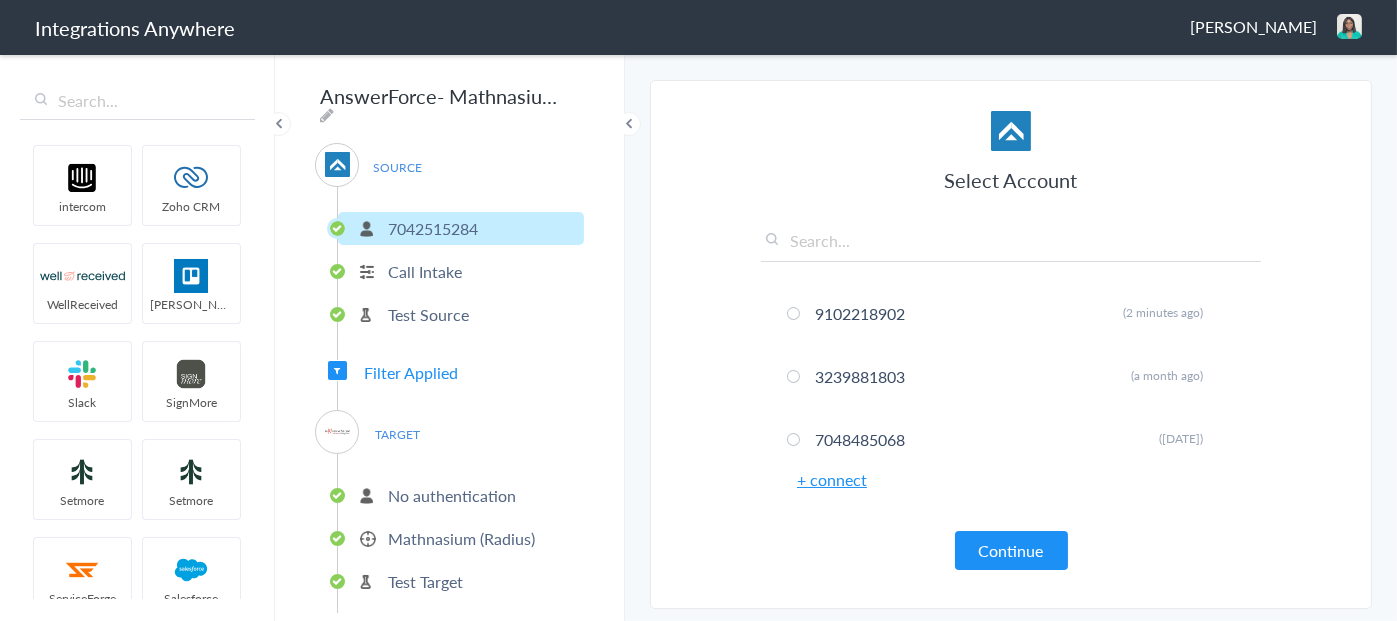 click on "Filter
Applied" at bounding box center (411, 372) 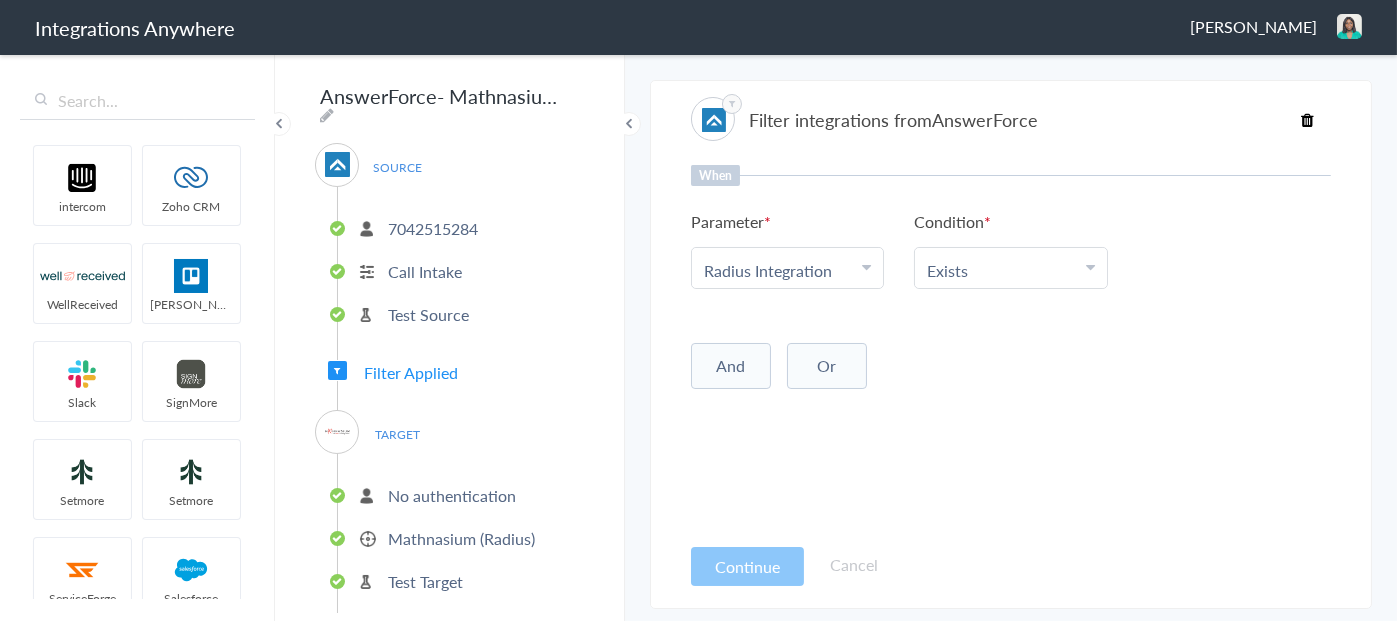 click on "No authentication" at bounding box center [452, 495] 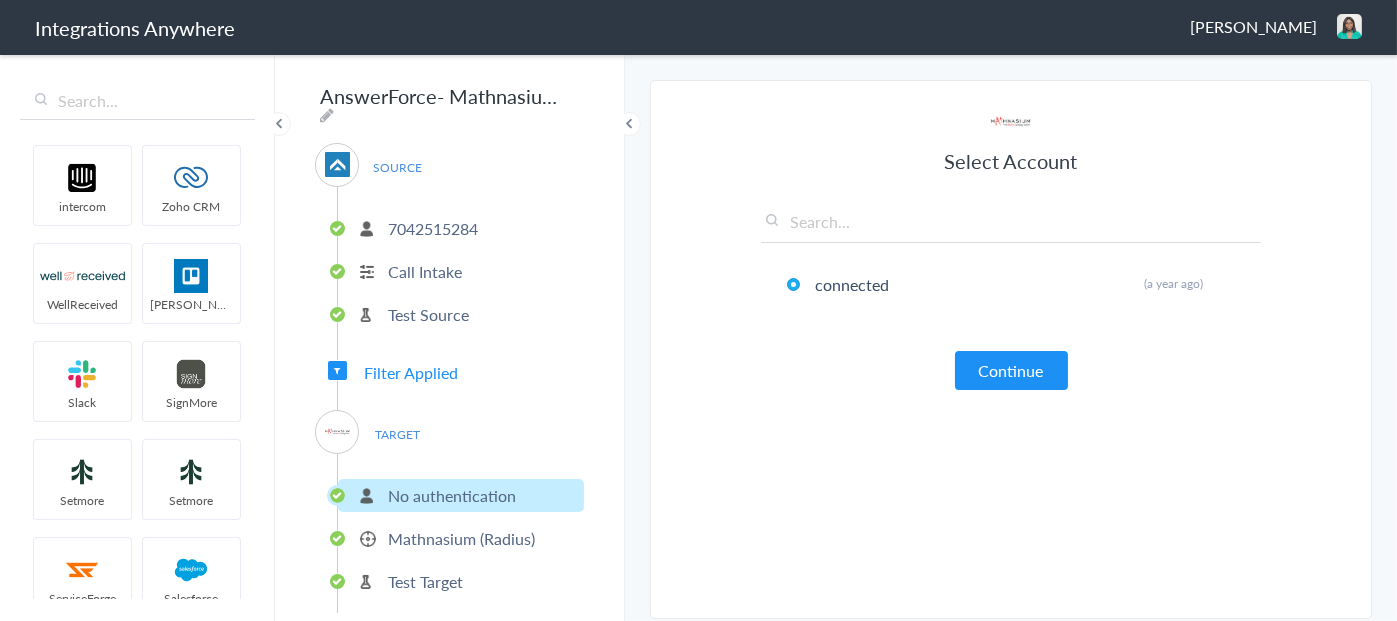 click on "Mathnasium (Radius)" at bounding box center [461, 538] 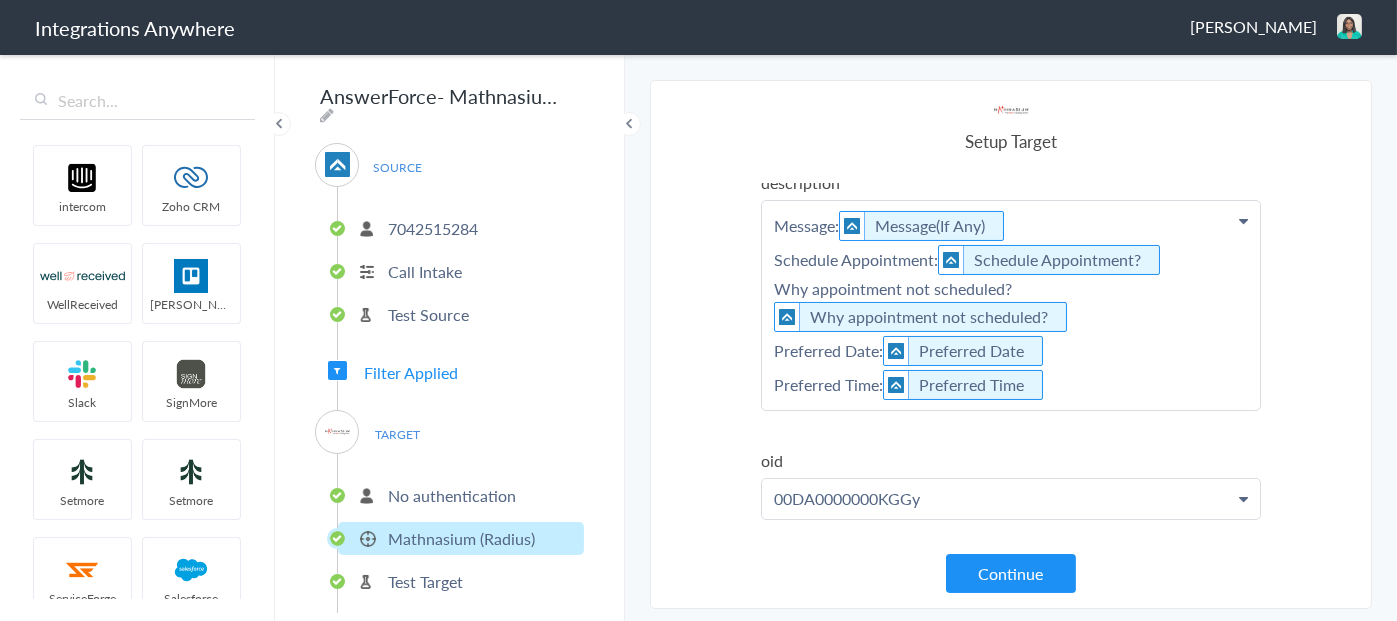 scroll, scrollTop: 400, scrollLeft: 0, axis: vertical 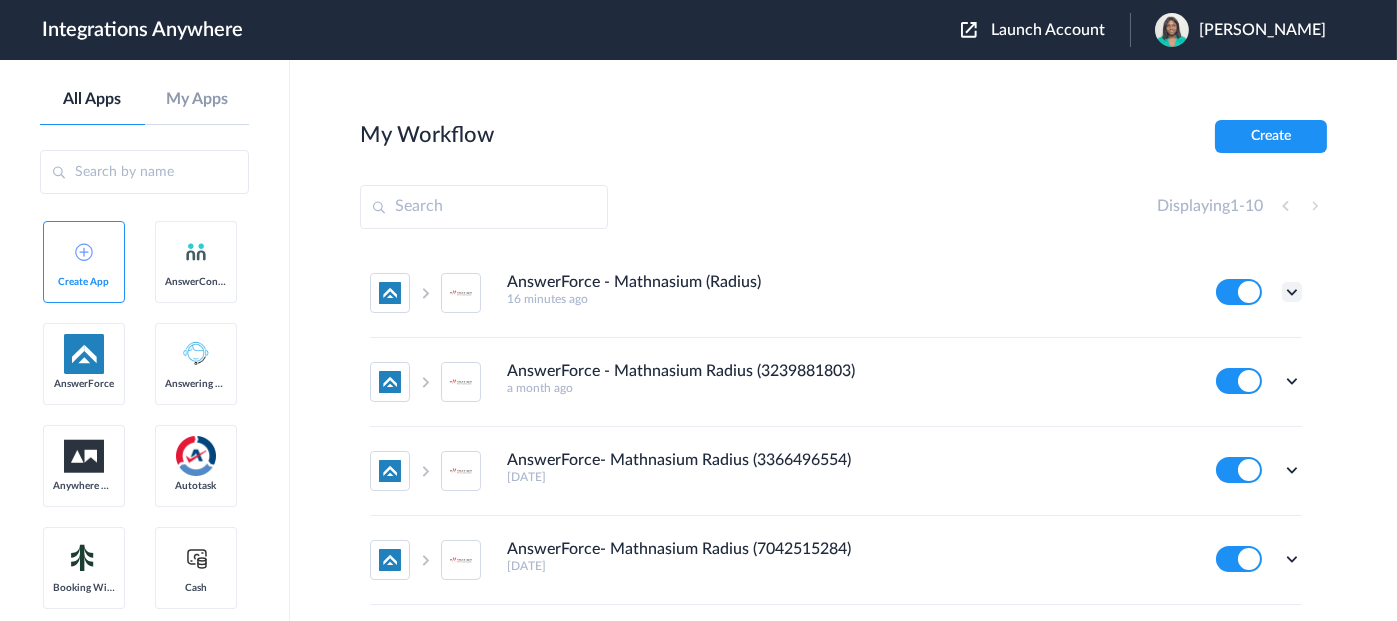 click at bounding box center [1292, 292] 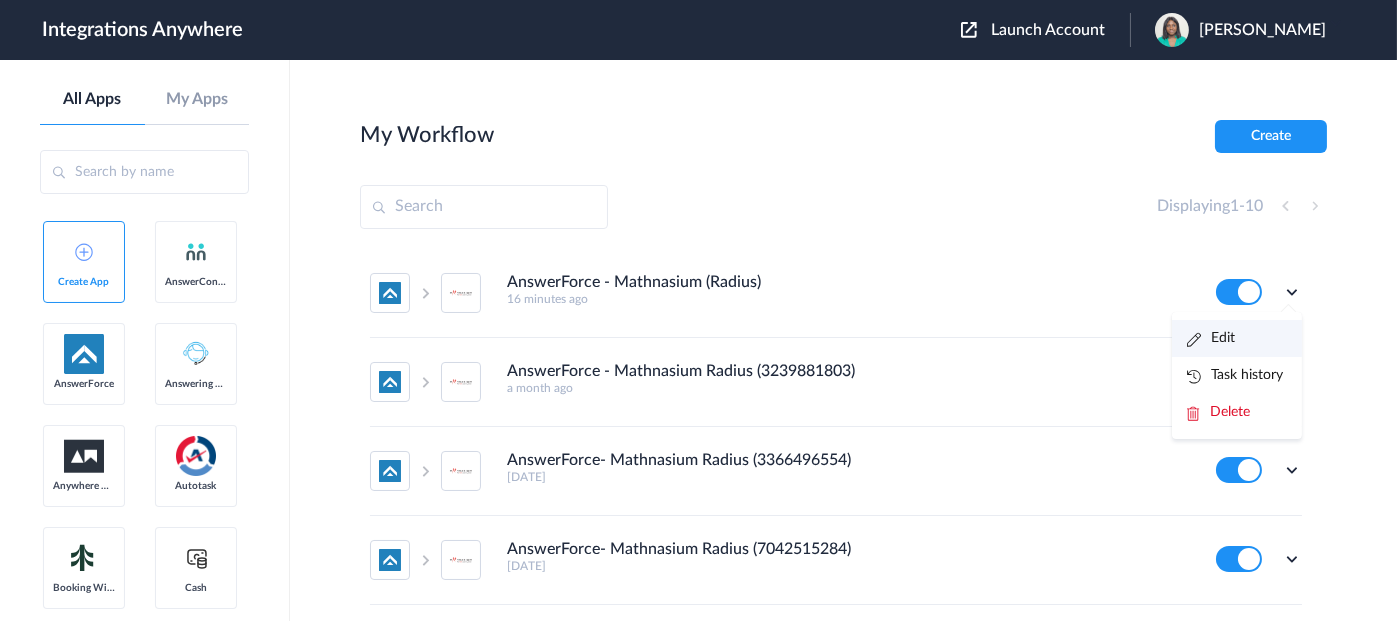 click on "Edit" at bounding box center [1211, 338] 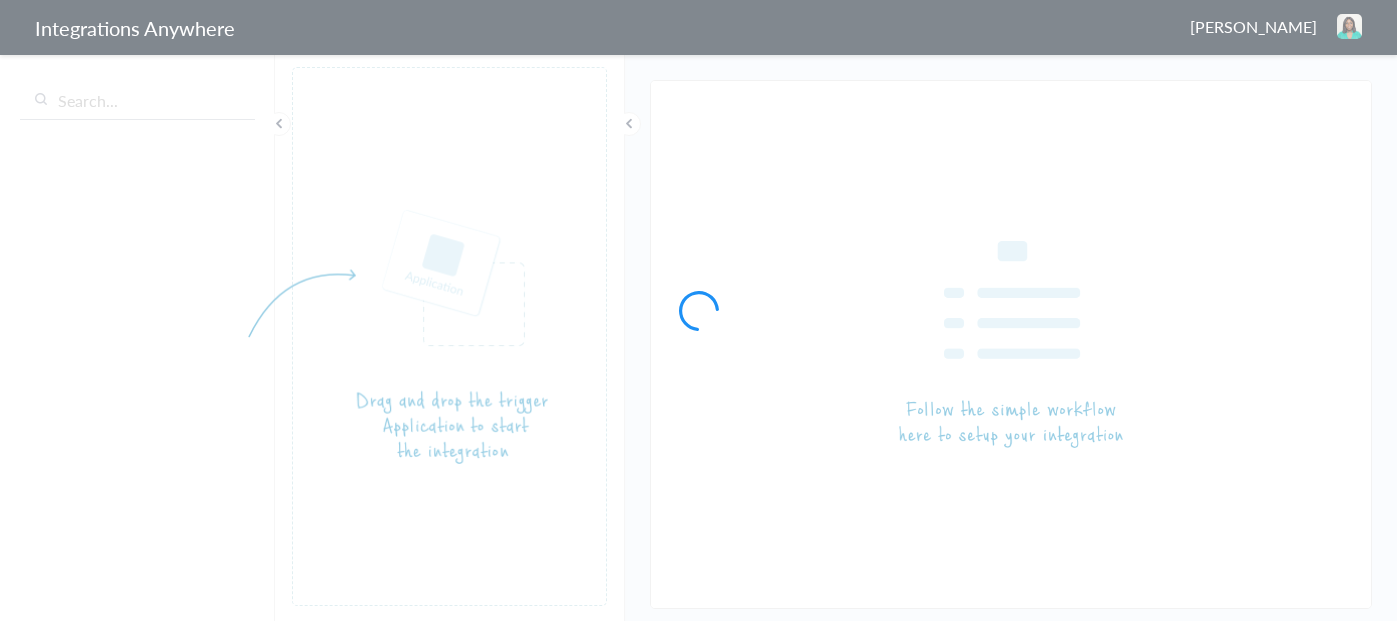 scroll, scrollTop: 0, scrollLeft: 0, axis: both 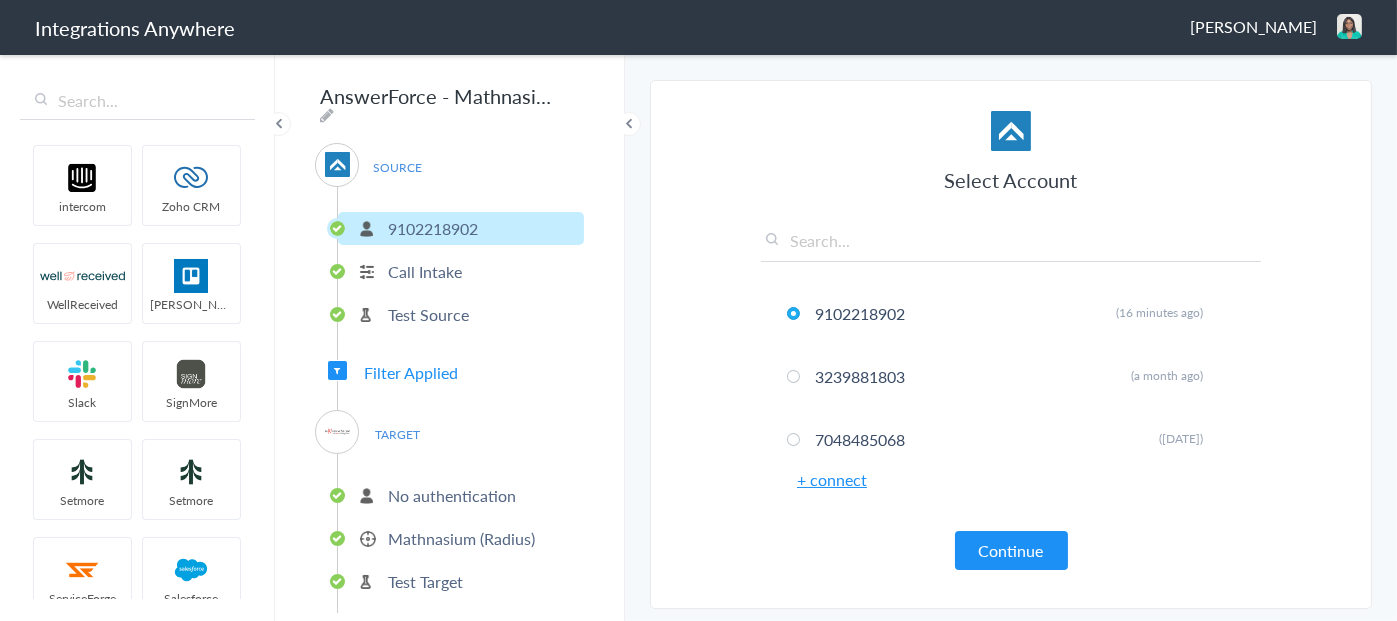 click at bounding box center (327, 115) 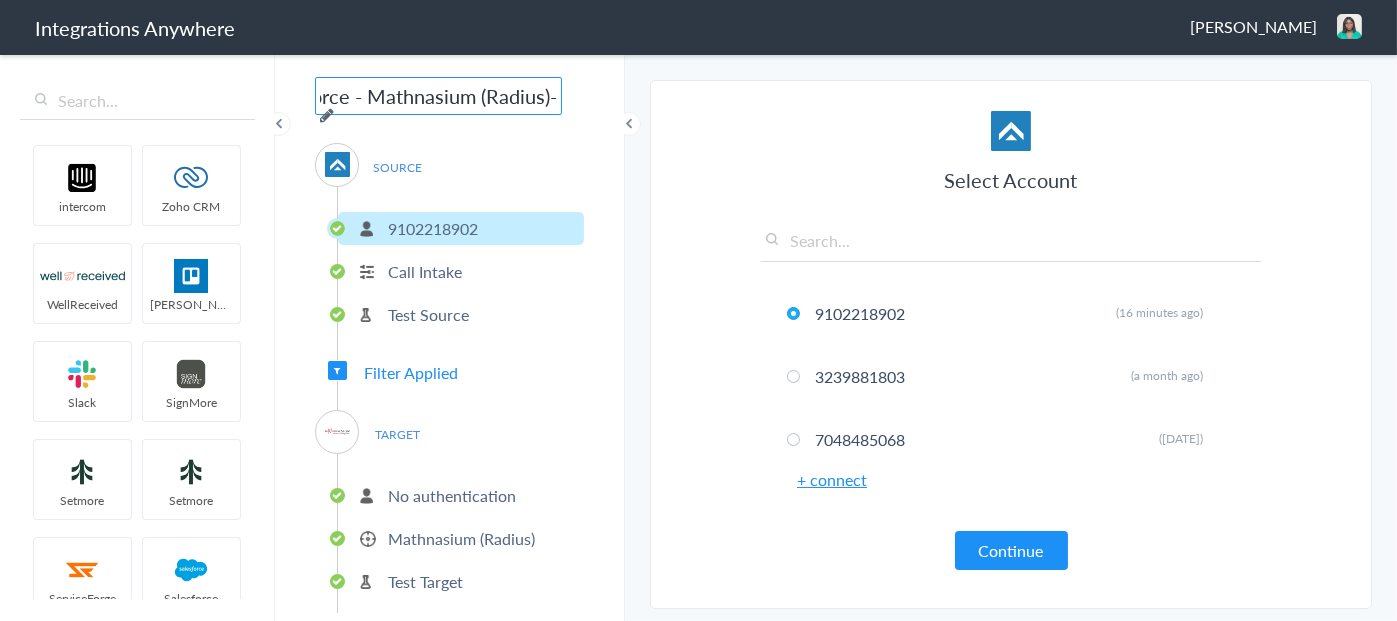 scroll, scrollTop: 0, scrollLeft: 95, axis: horizontal 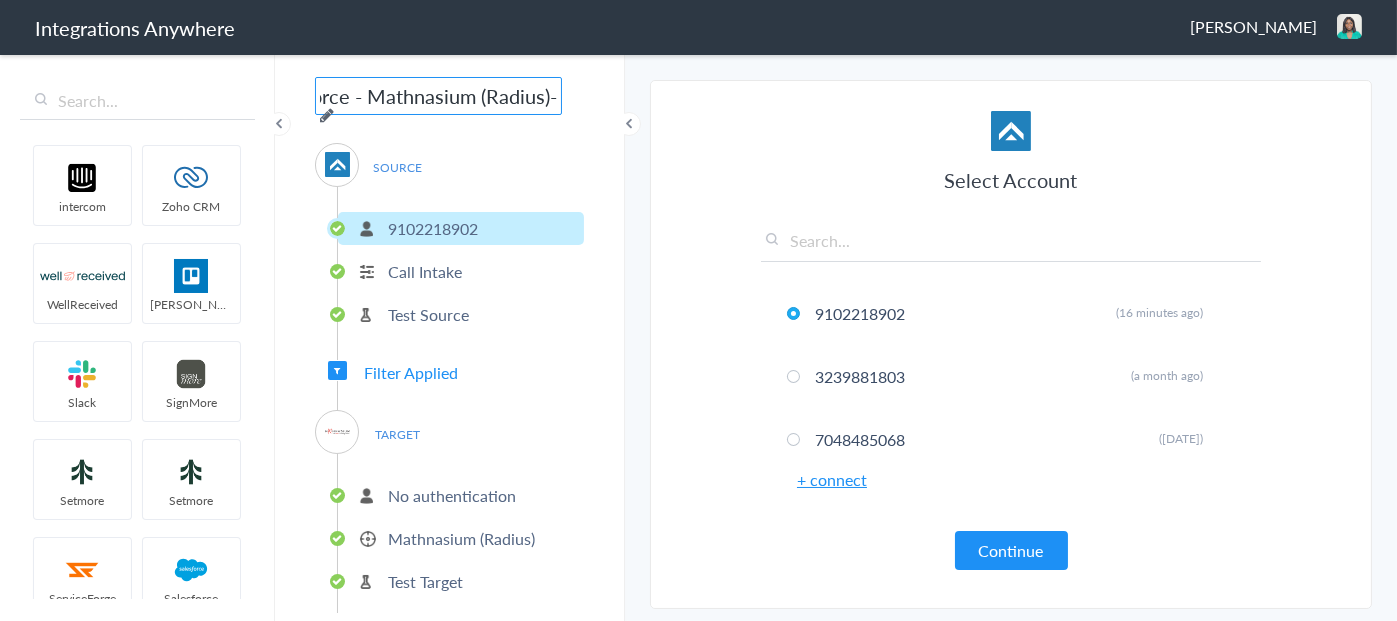 paste on "9102218902" 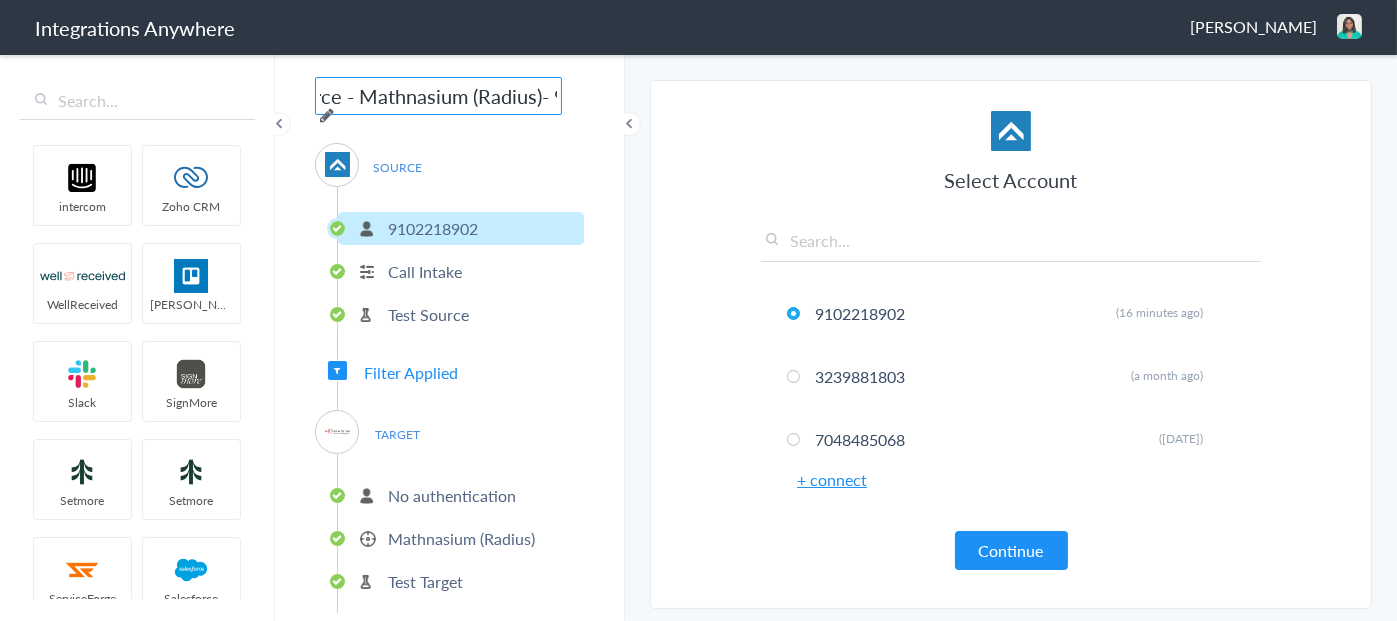scroll, scrollTop: 0, scrollLeft: 211, axis: horizontal 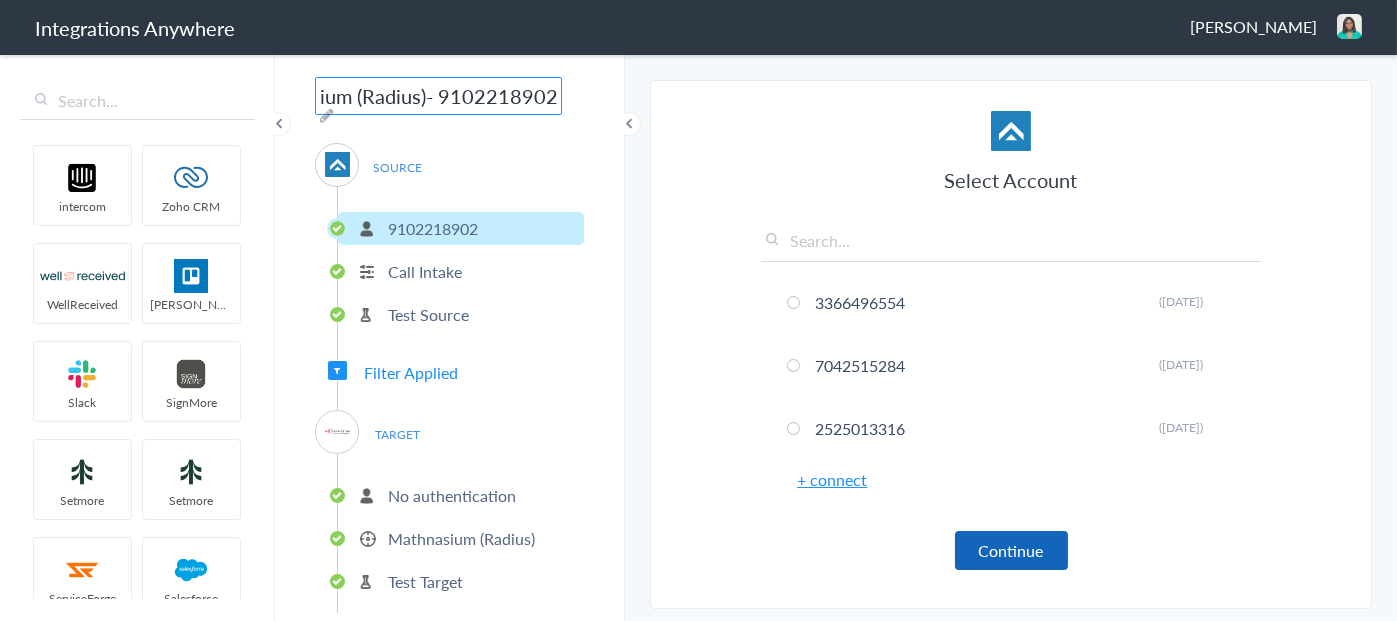 type on "AnswerForce - Mathnasium (Radius)- 9102218902" 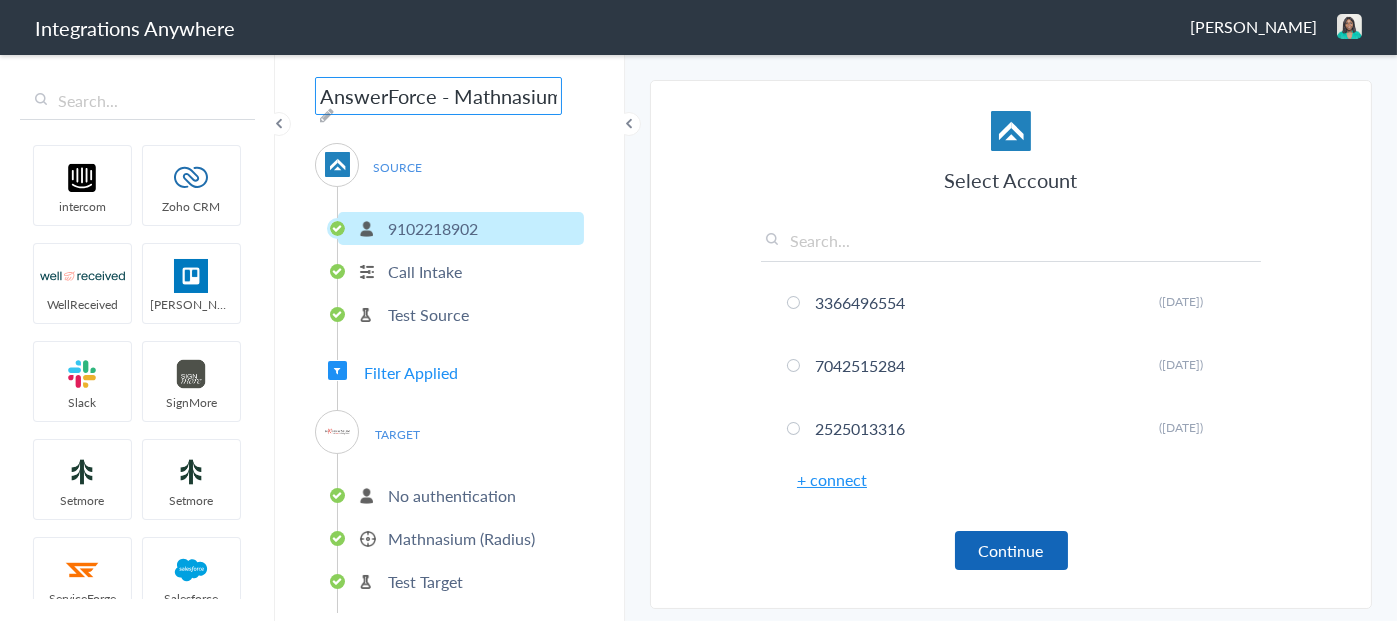 click on "Continue" at bounding box center (1011, 550) 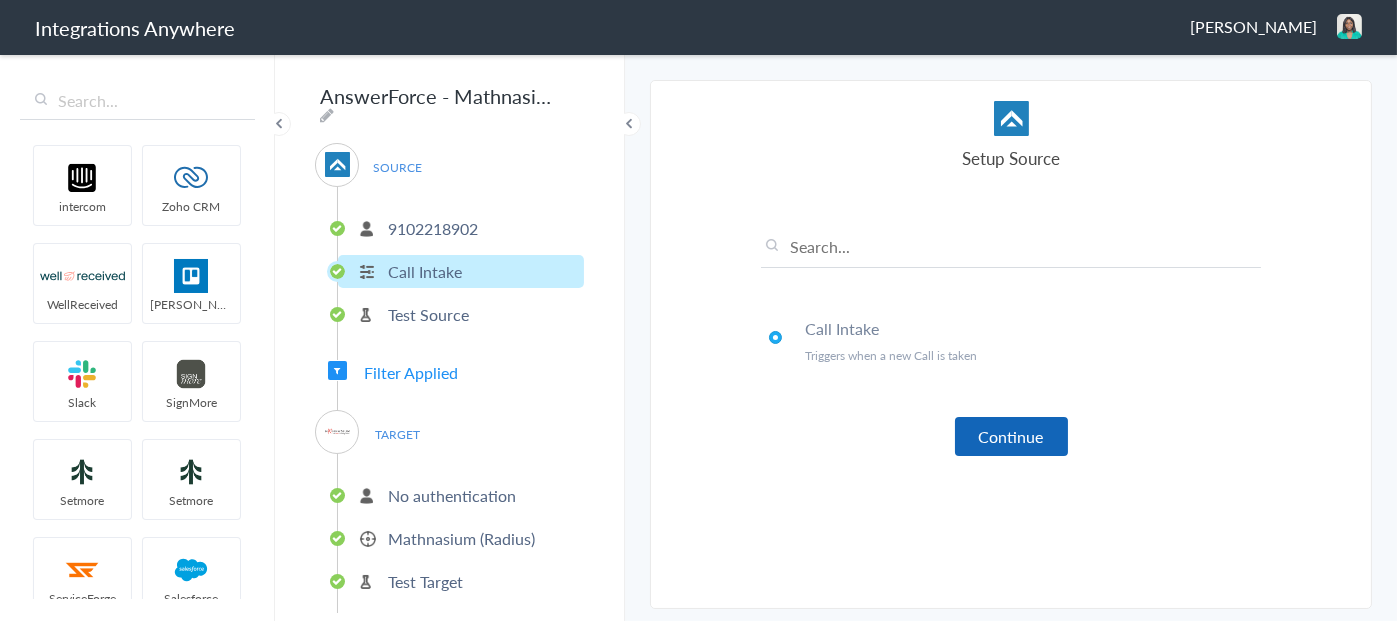 click on "Continue" at bounding box center [1011, 436] 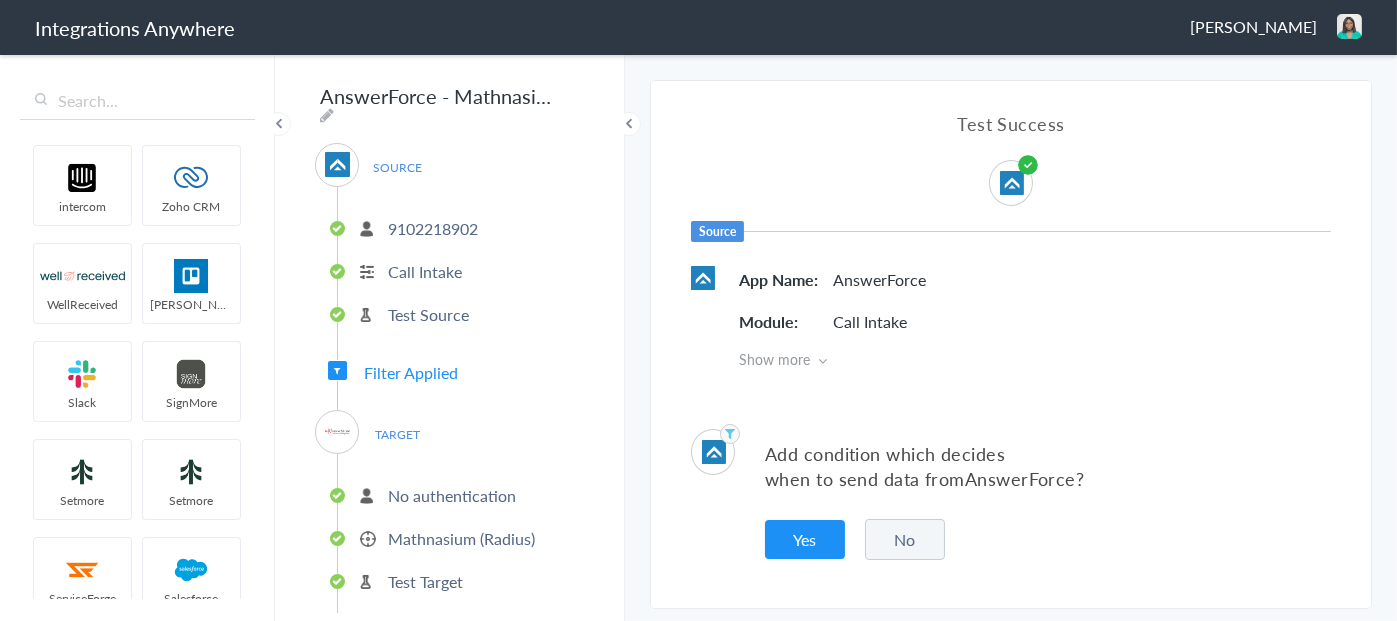 scroll, scrollTop: 49, scrollLeft: 0, axis: vertical 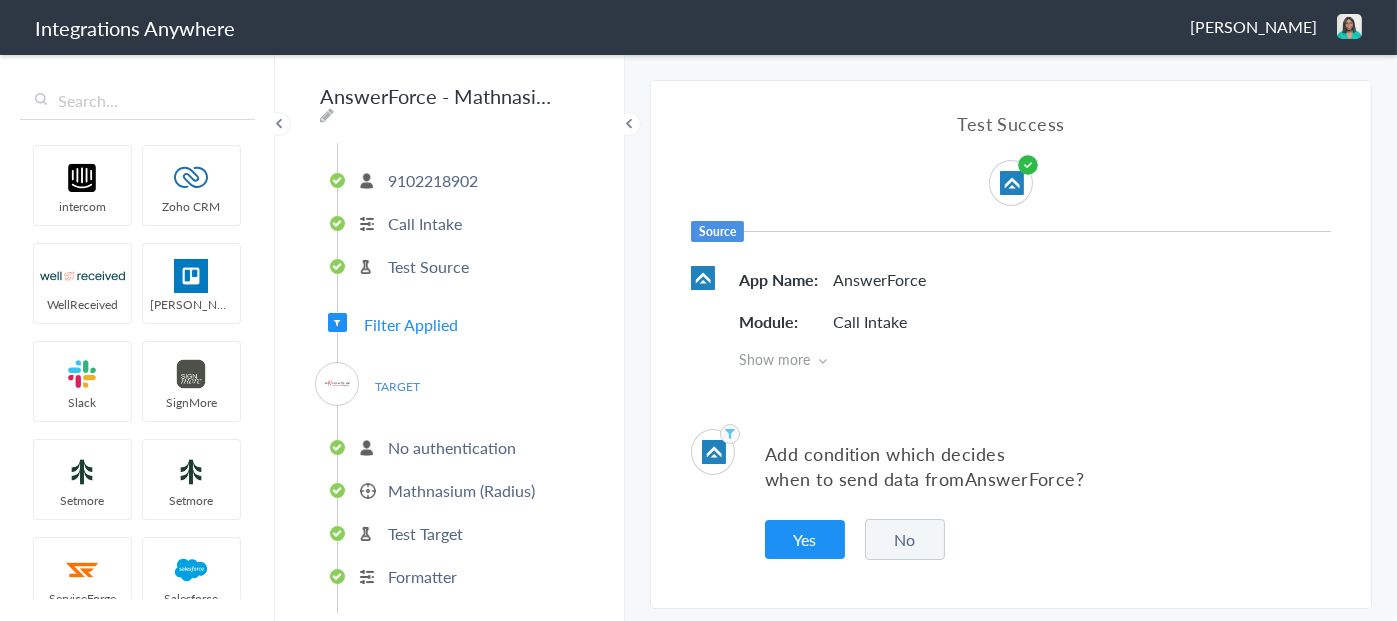 click on "Test Target" at bounding box center (425, 533) 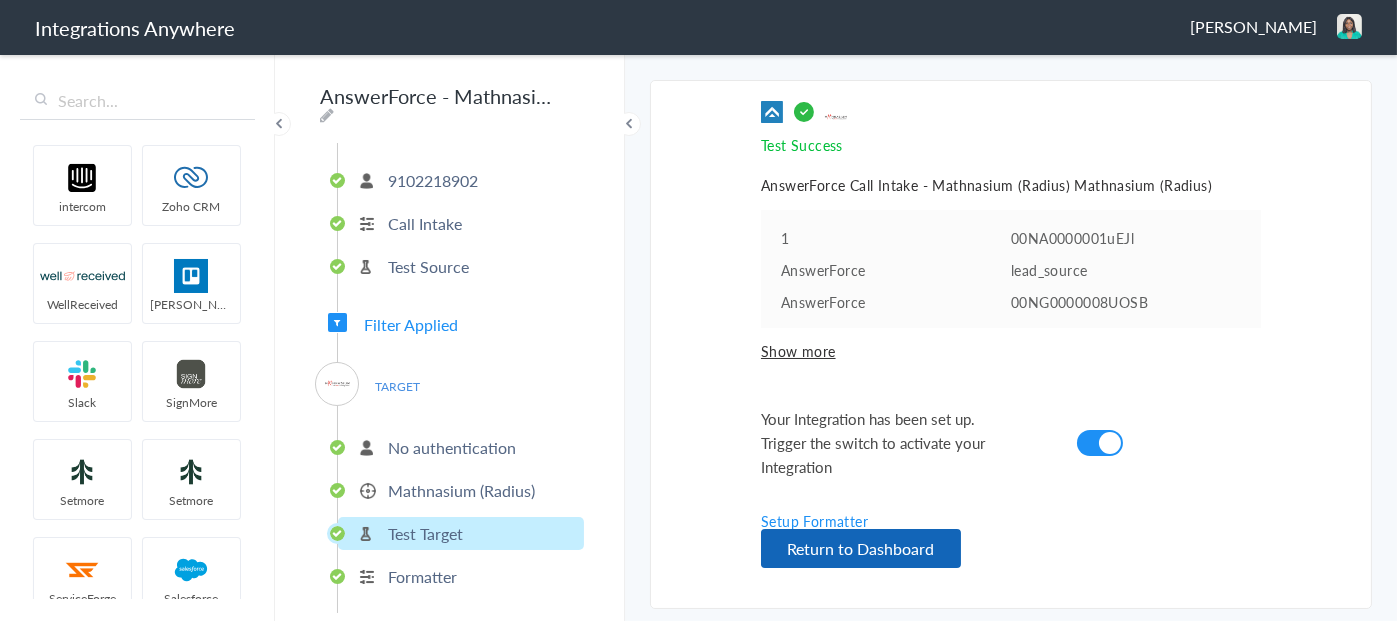 click on "Return to Dashboard" at bounding box center (861, 548) 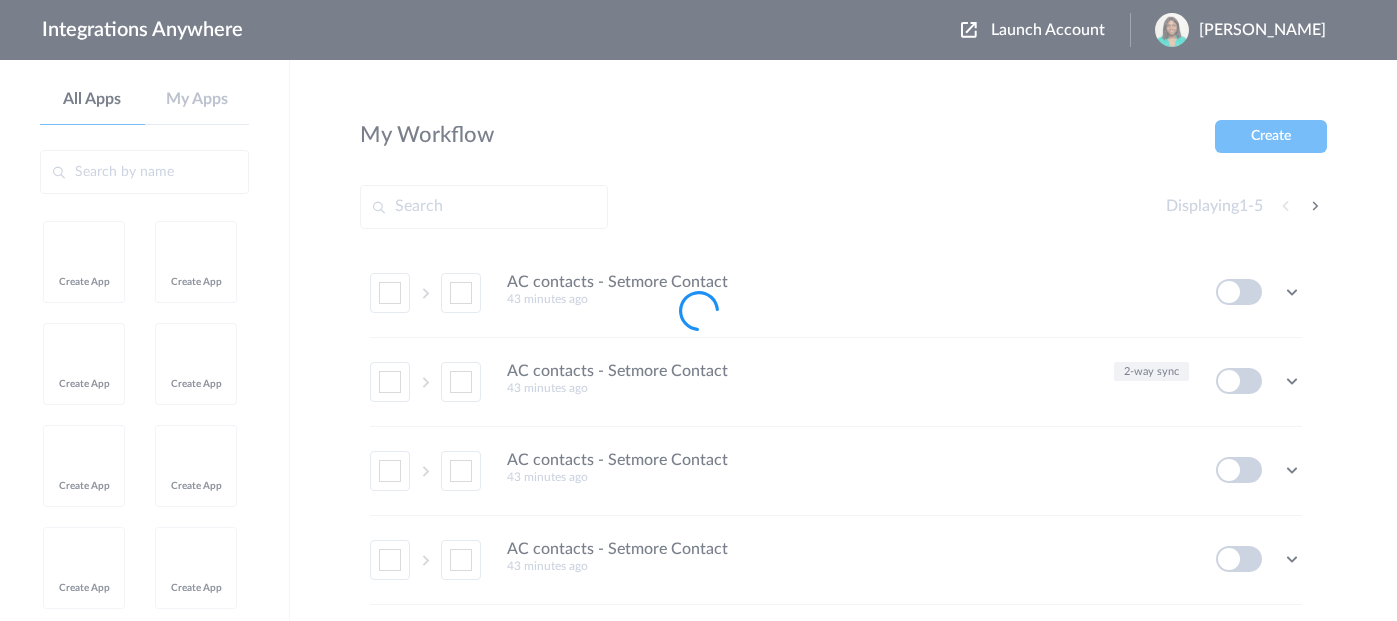scroll, scrollTop: 0, scrollLeft: 0, axis: both 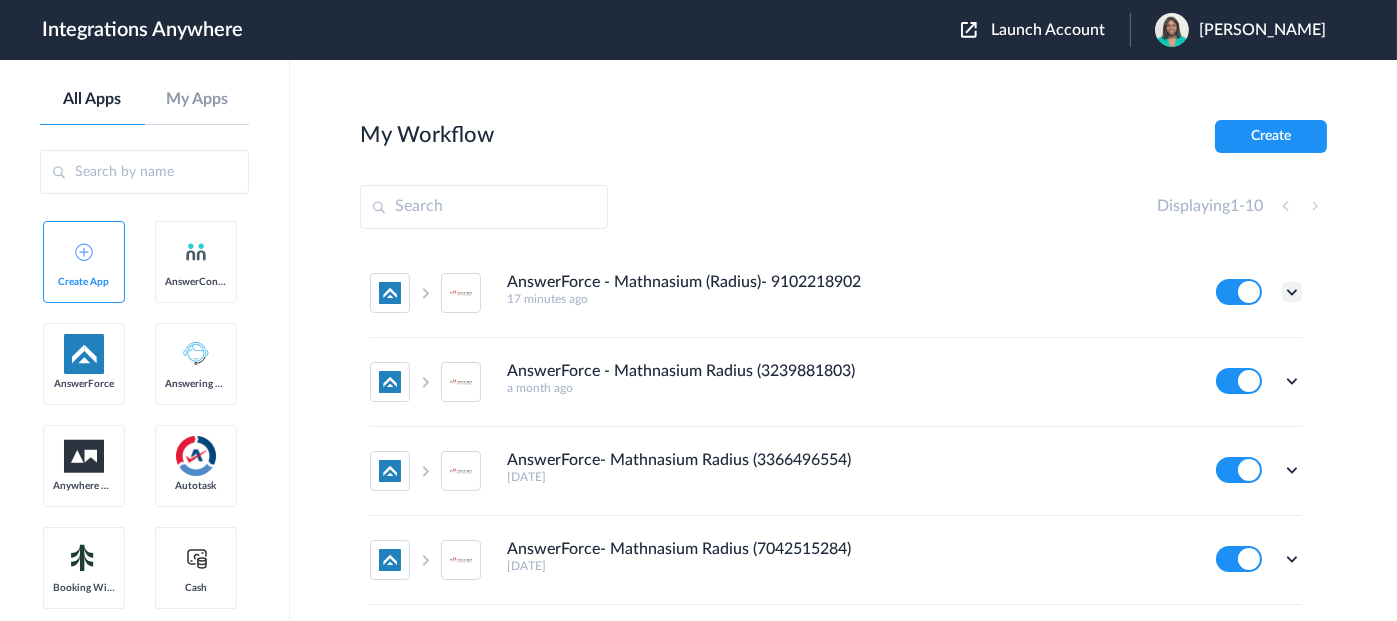 click at bounding box center [1292, 292] 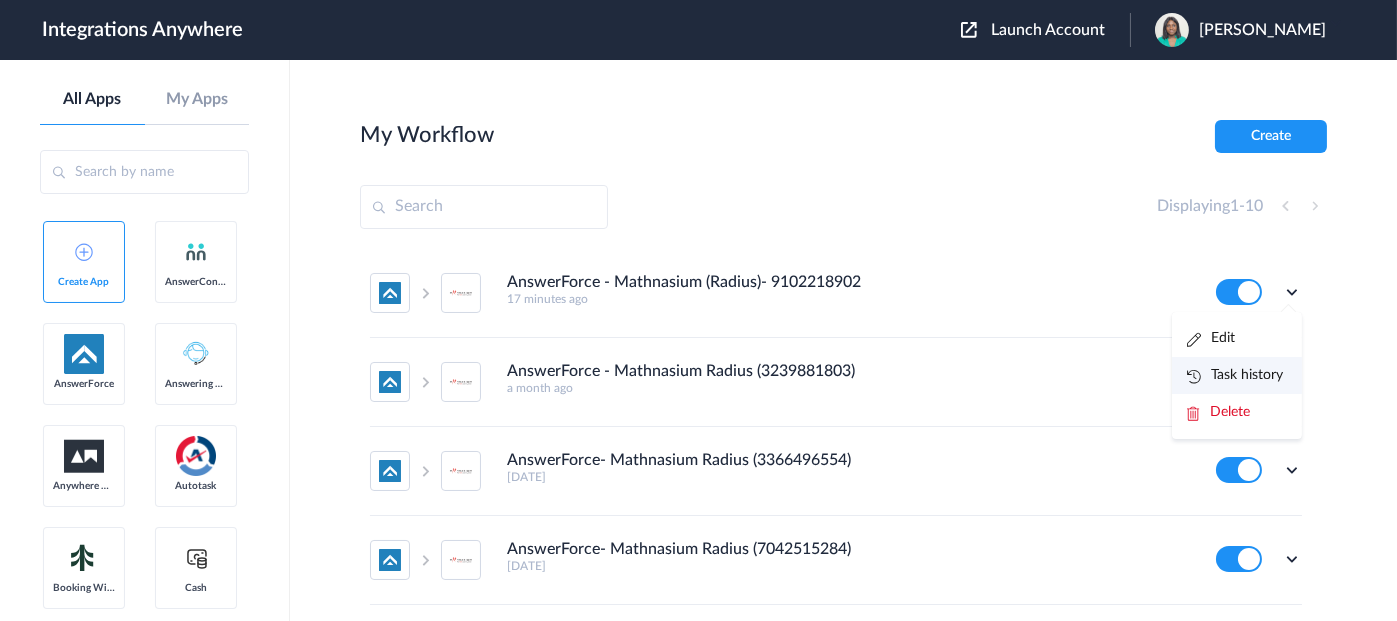click on "Task history" at bounding box center (1235, 375) 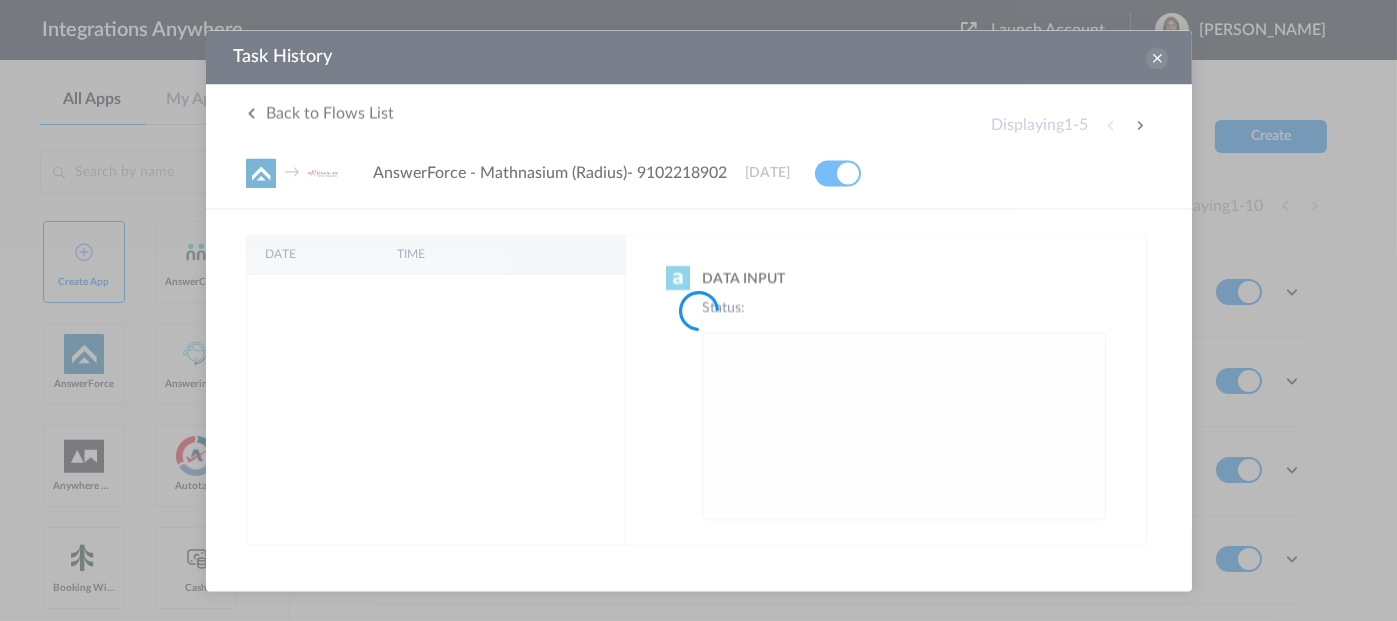 scroll, scrollTop: 0, scrollLeft: 0, axis: both 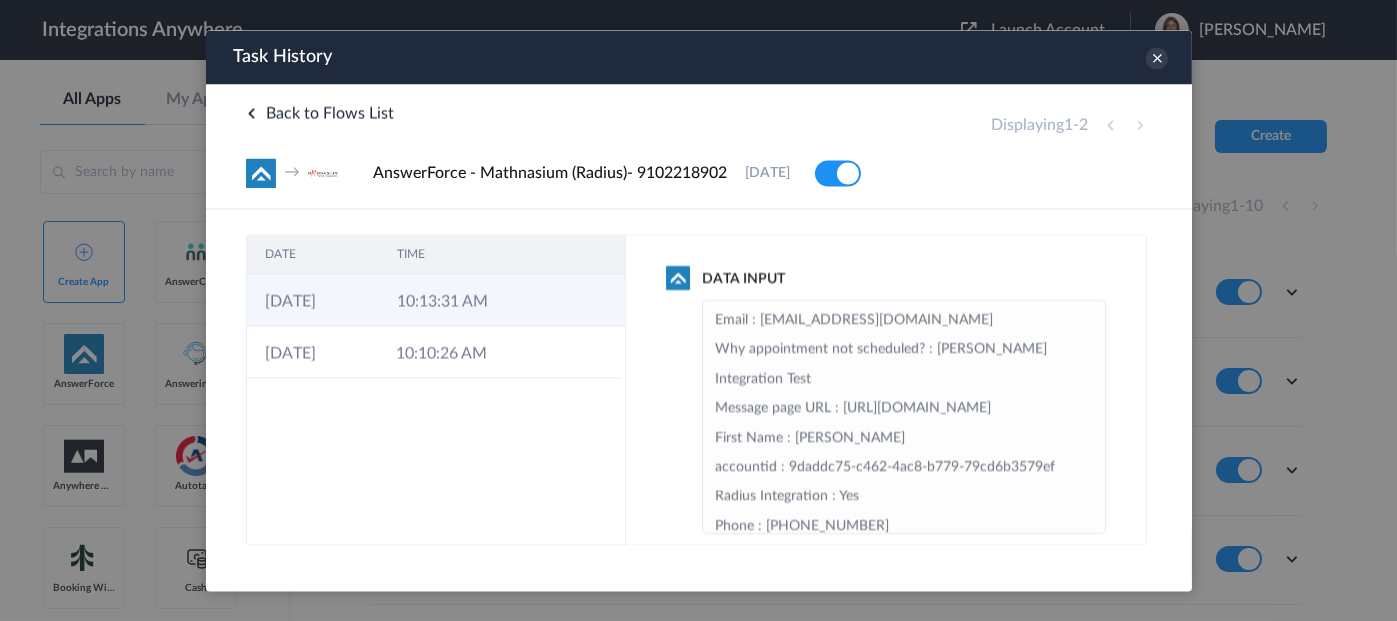 click on "10:13:31 AM" at bounding box center [444, 300] 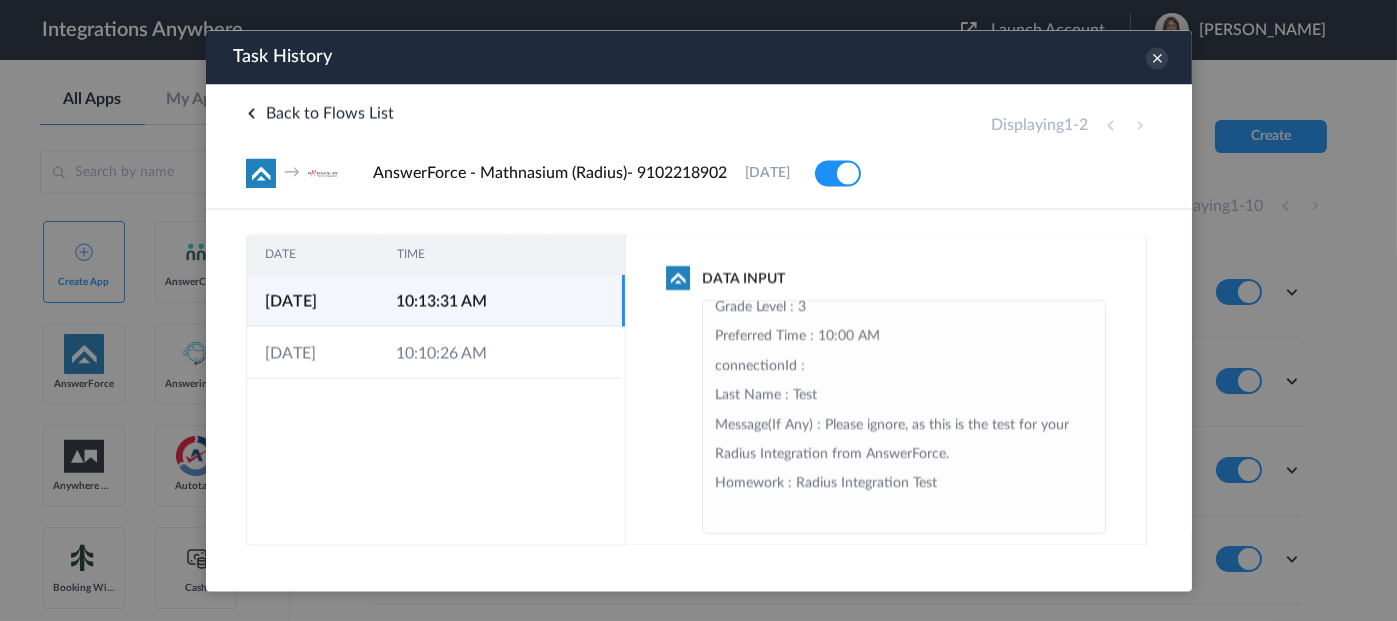 scroll, scrollTop: 821, scrollLeft: 0, axis: vertical 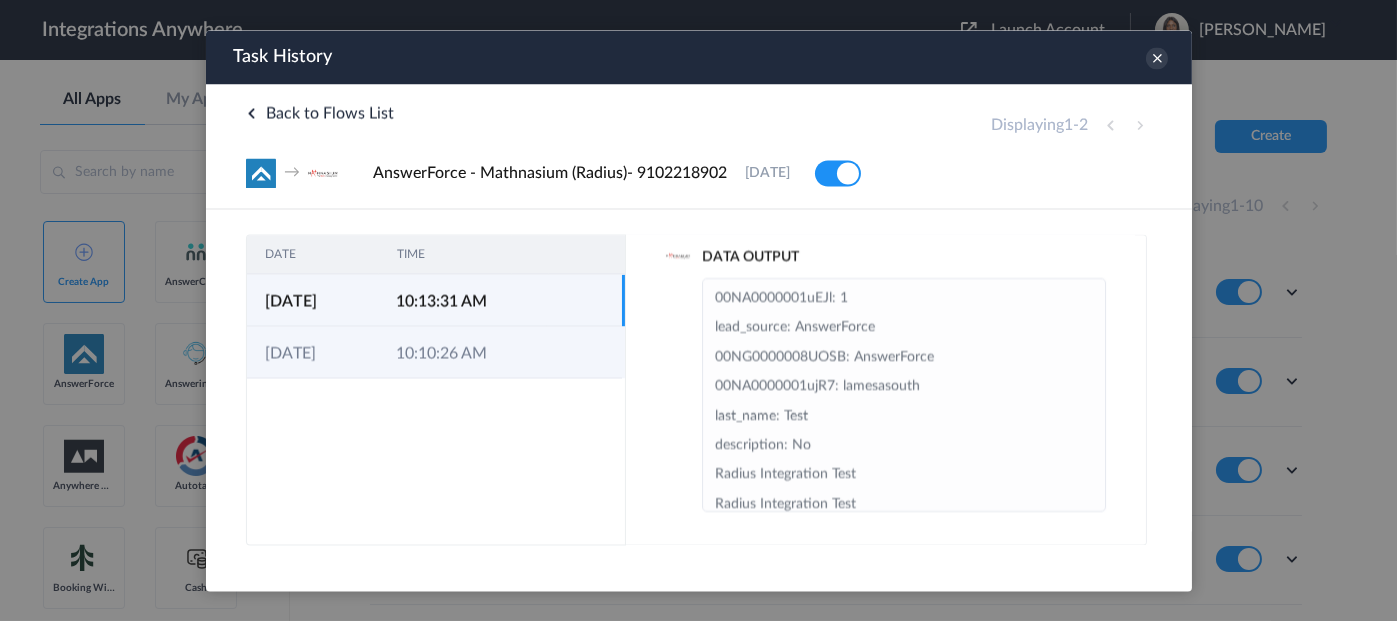 click on "10:10:26 AM" at bounding box center (442, 352) 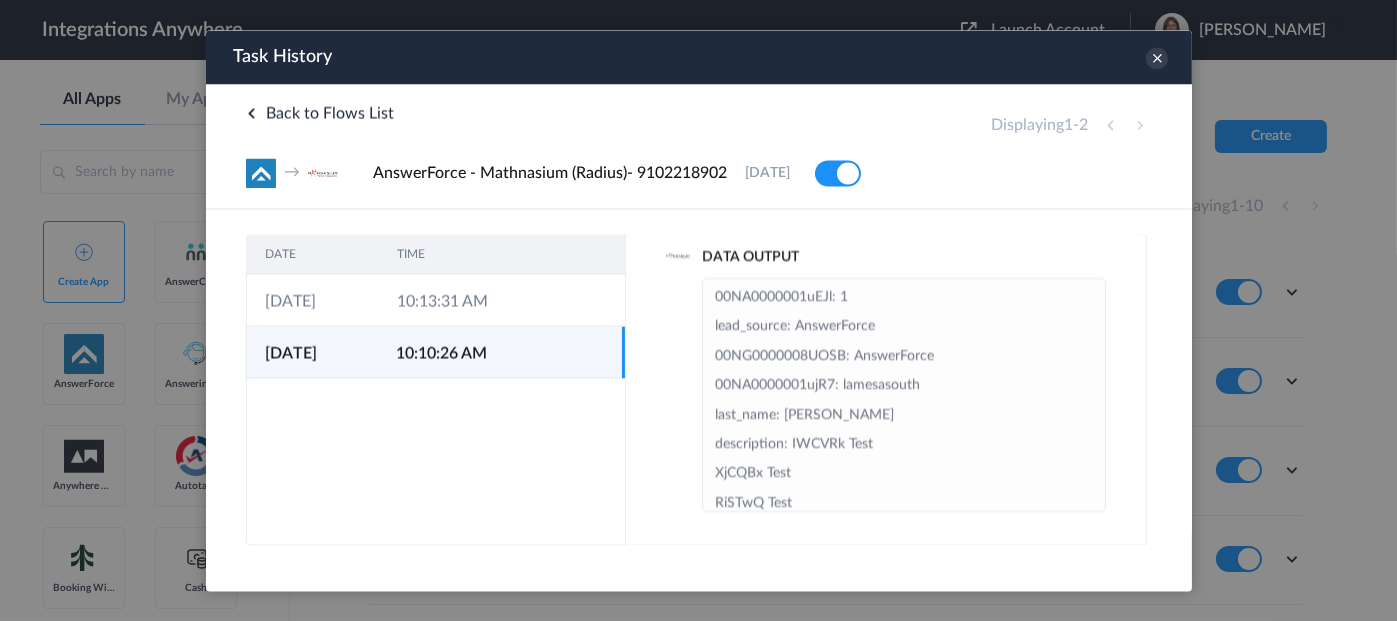 scroll, scrollTop: 0, scrollLeft: 0, axis: both 